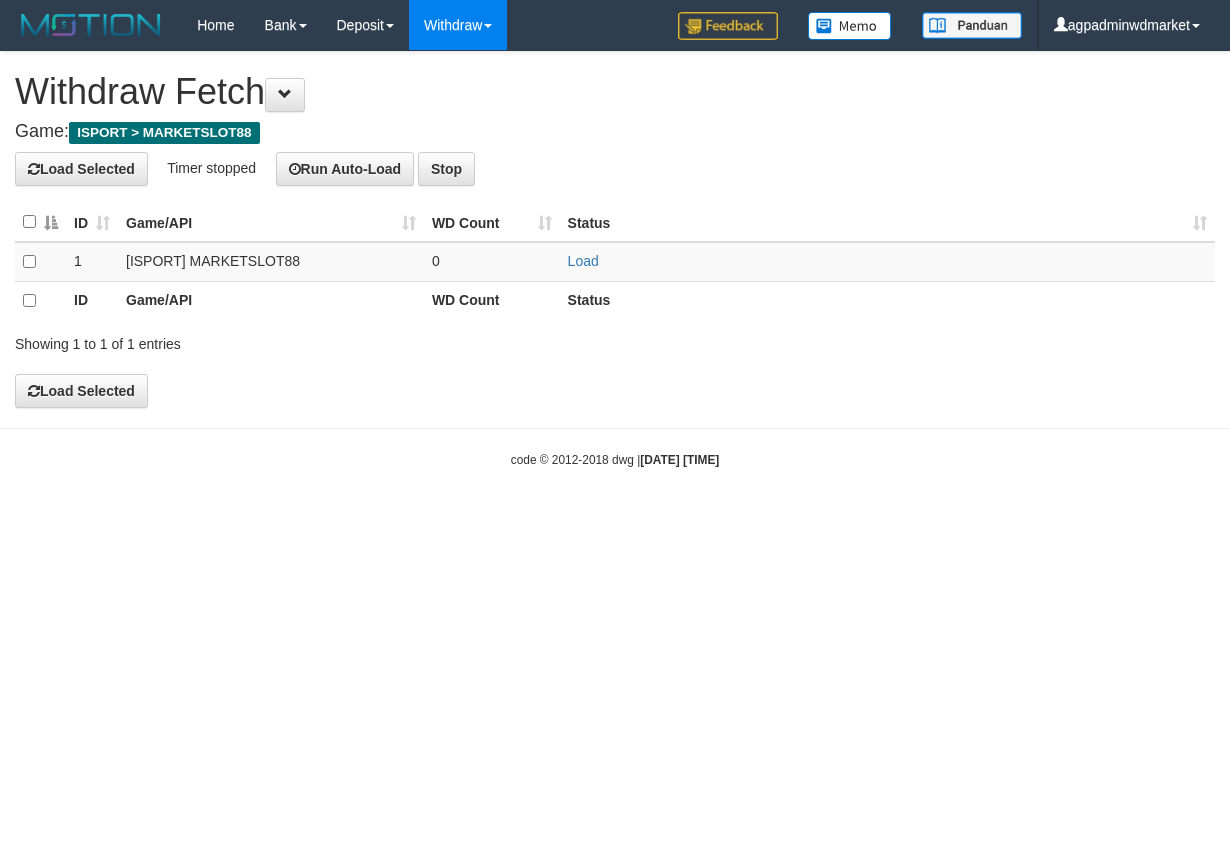 scroll, scrollTop: 0, scrollLeft: 0, axis: both 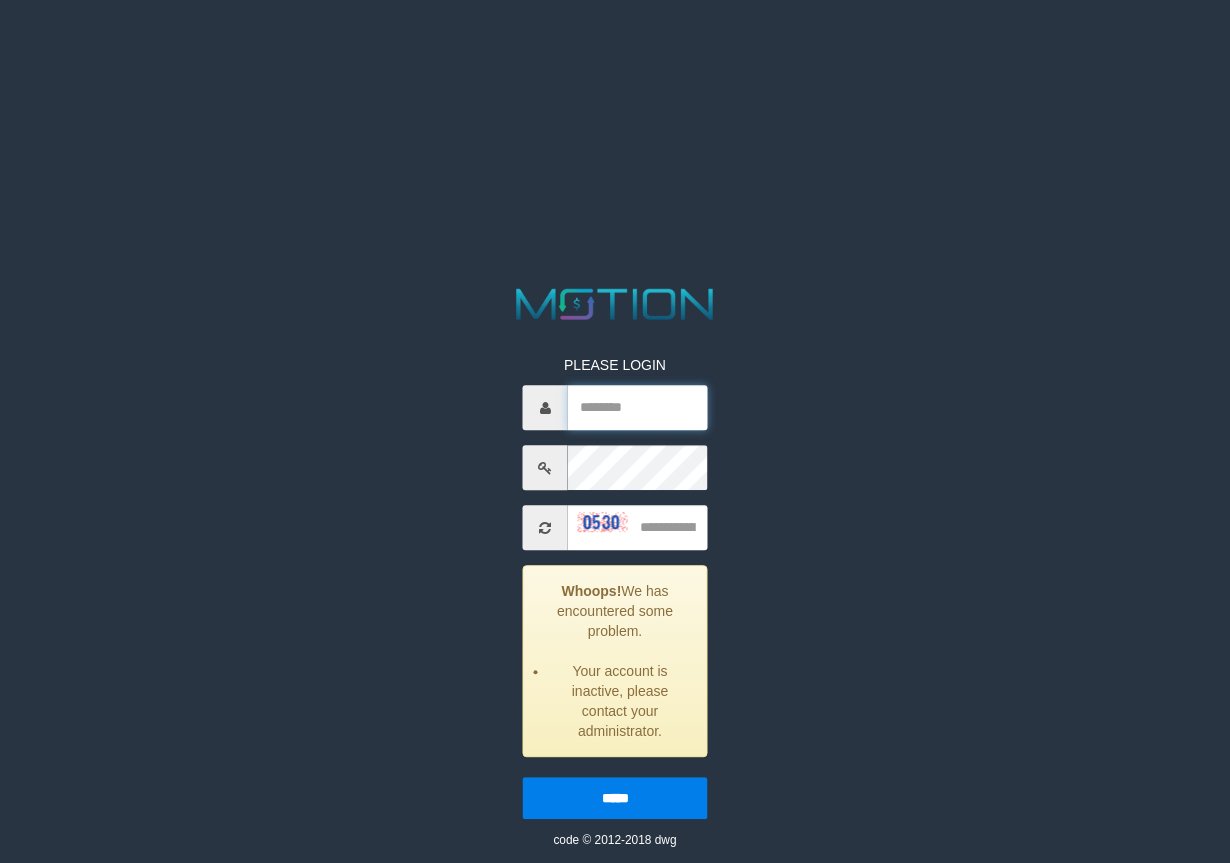 type on "**********" 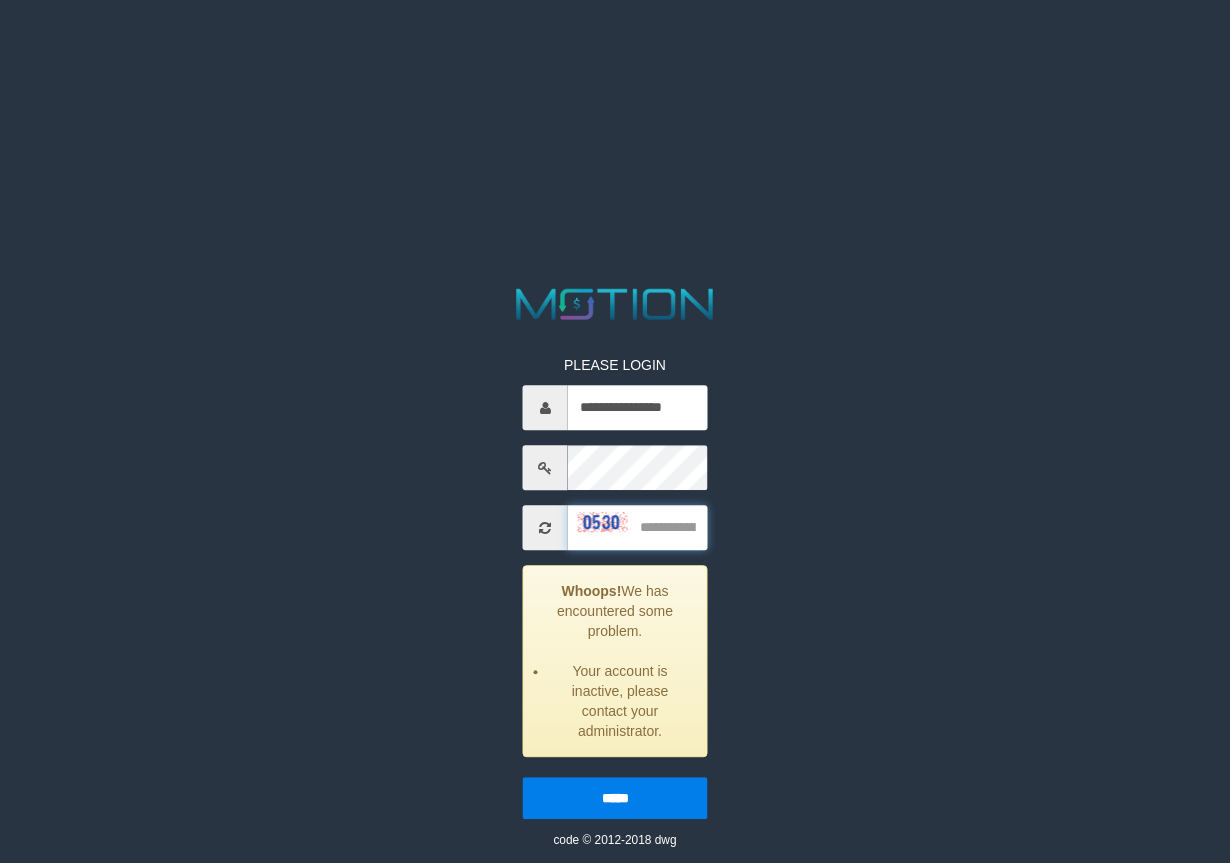 click at bounding box center [638, 528] 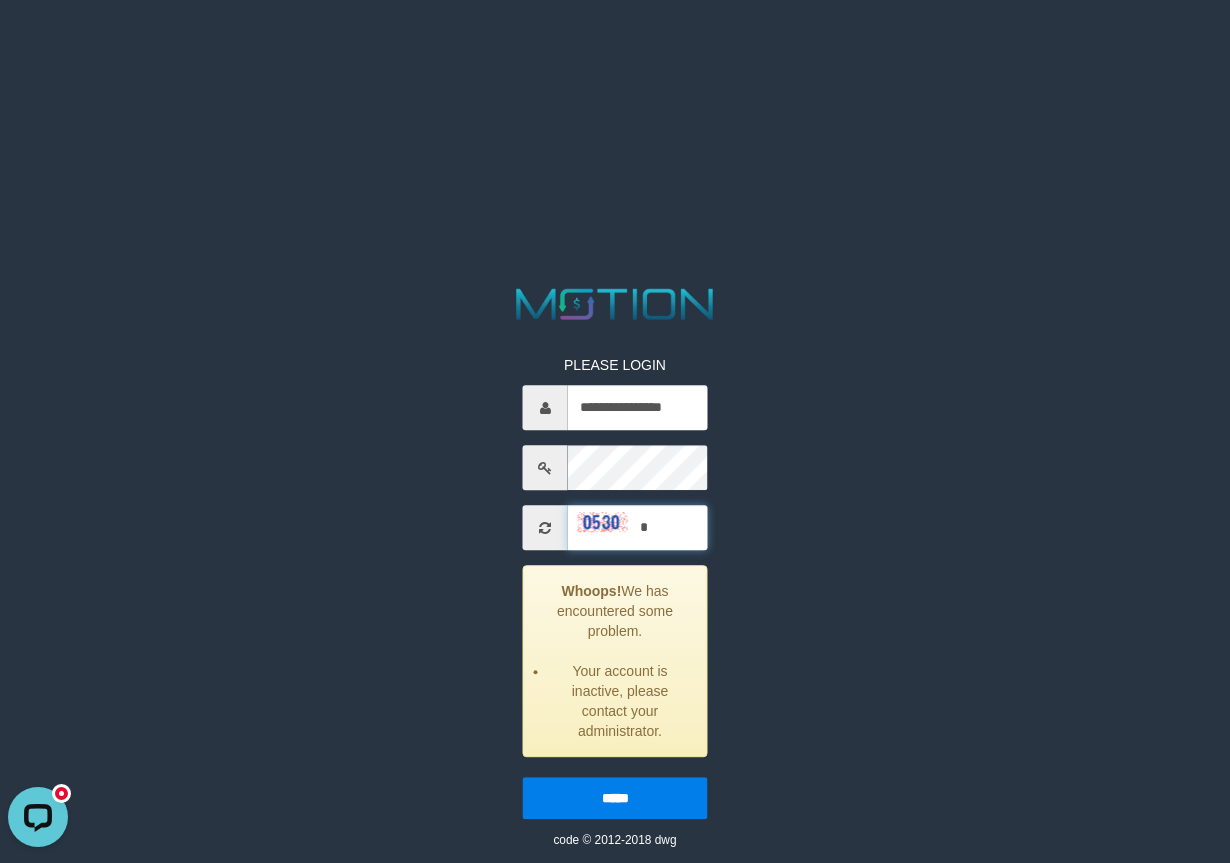 scroll, scrollTop: 0, scrollLeft: 0, axis: both 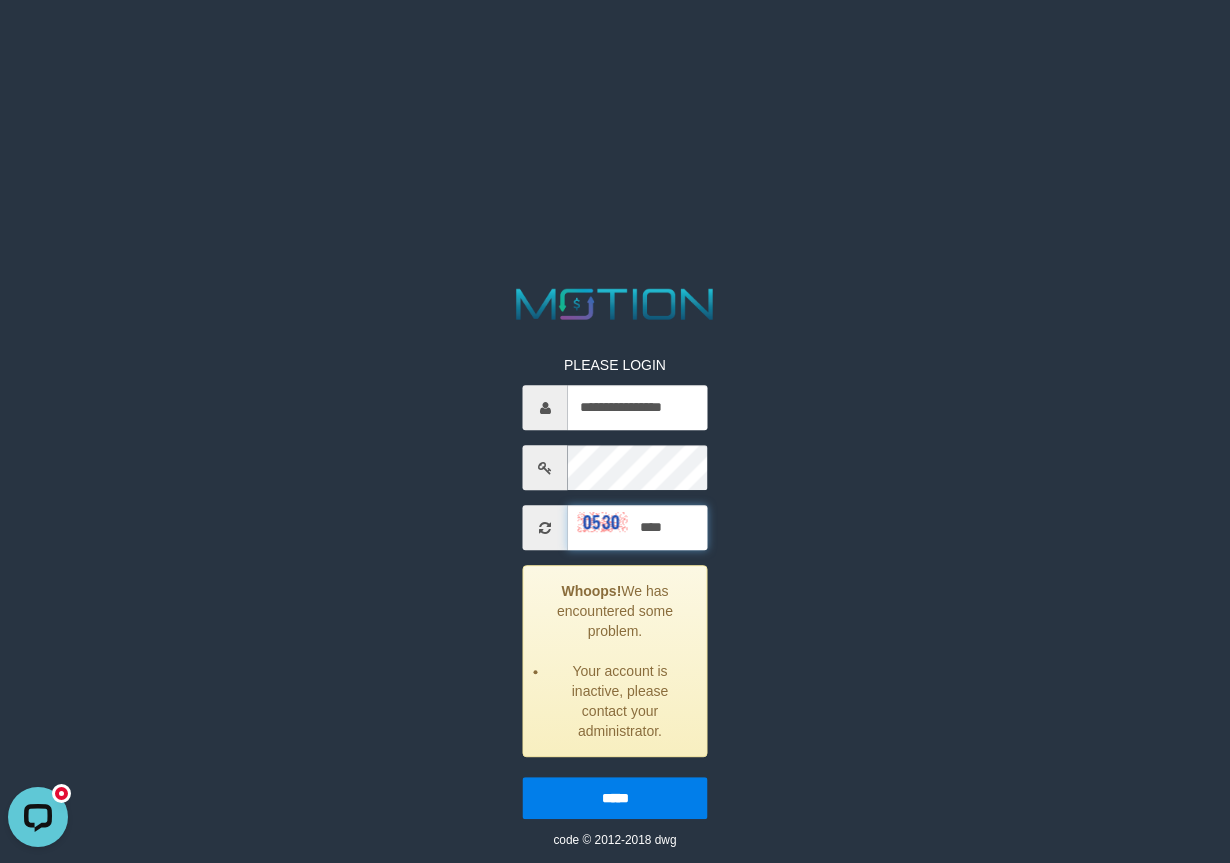 type on "****" 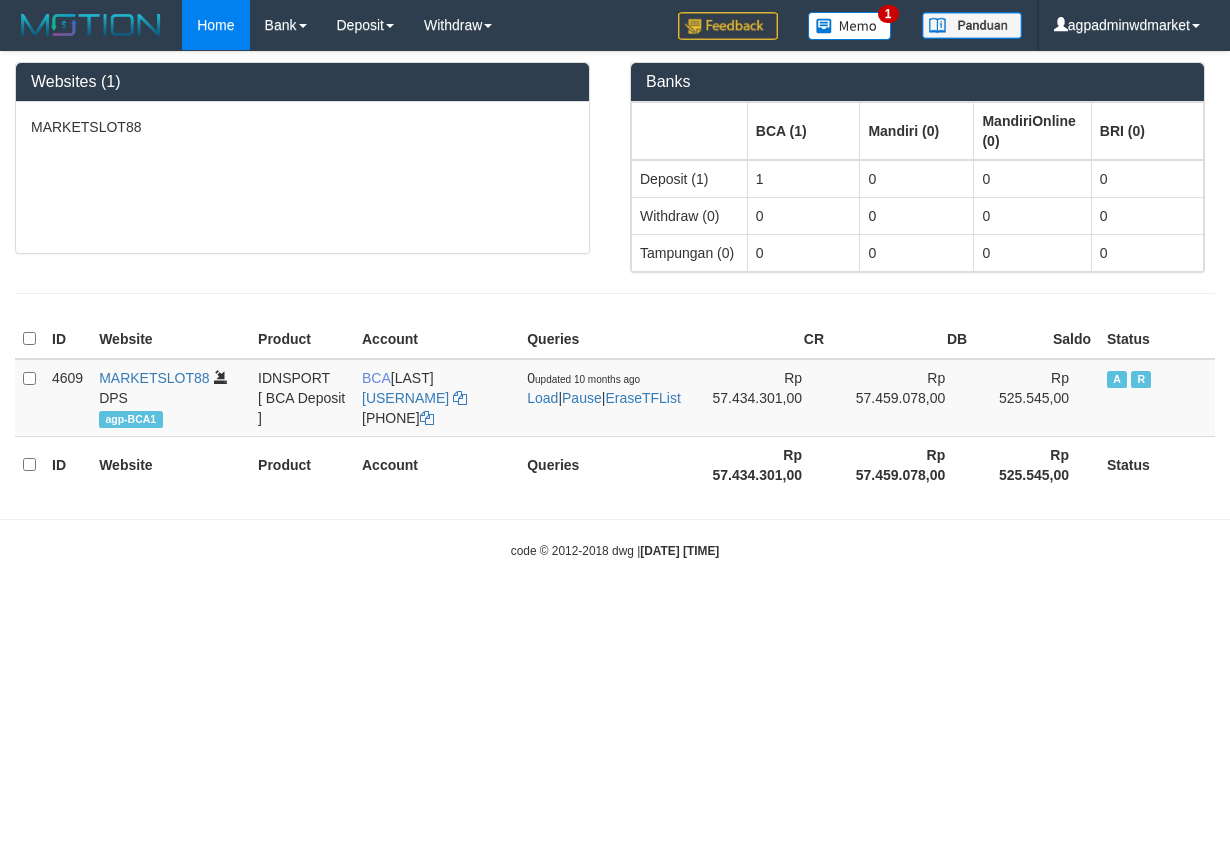 scroll, scrollTop: 0, scrollLeft: 0, axis: both 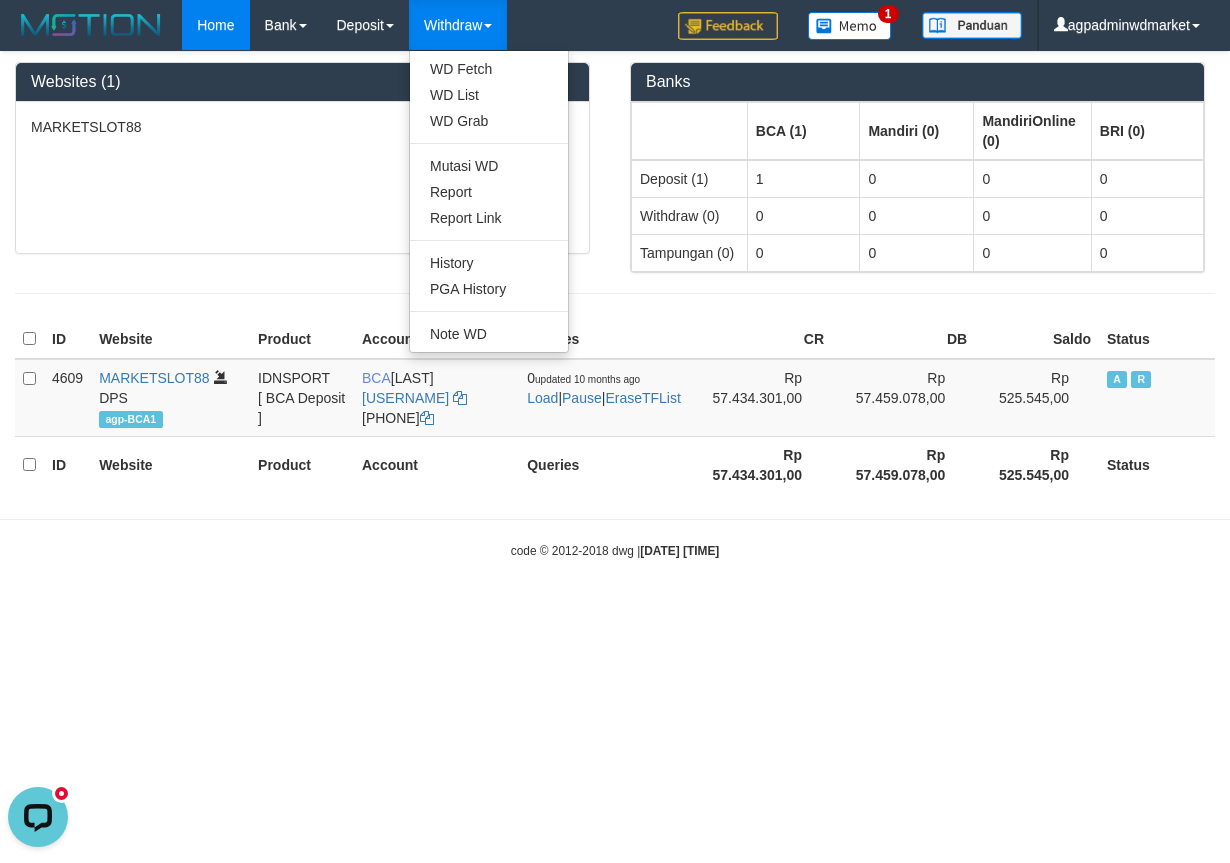 click on "Withdraw" at bounding box center (458, 25) 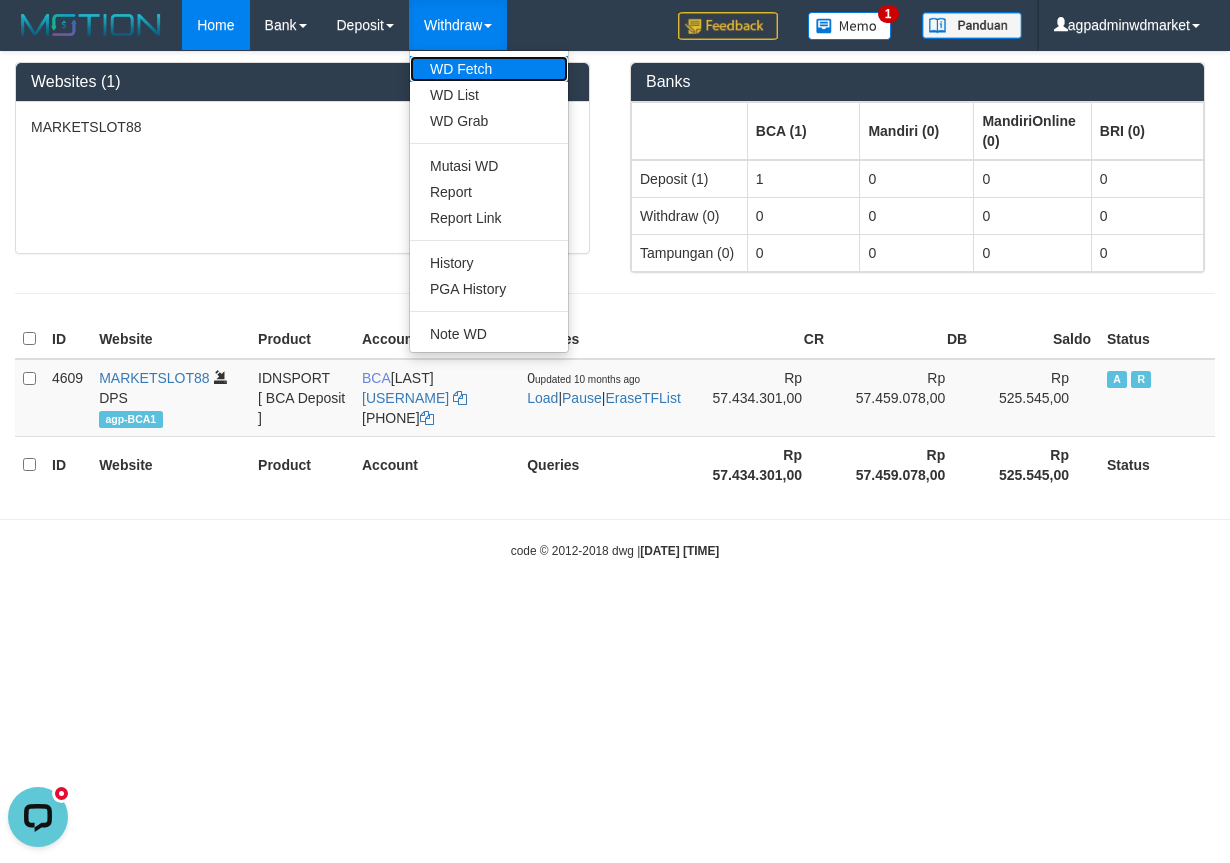 click on "WD Fetch" at bounding box center [489, 69] 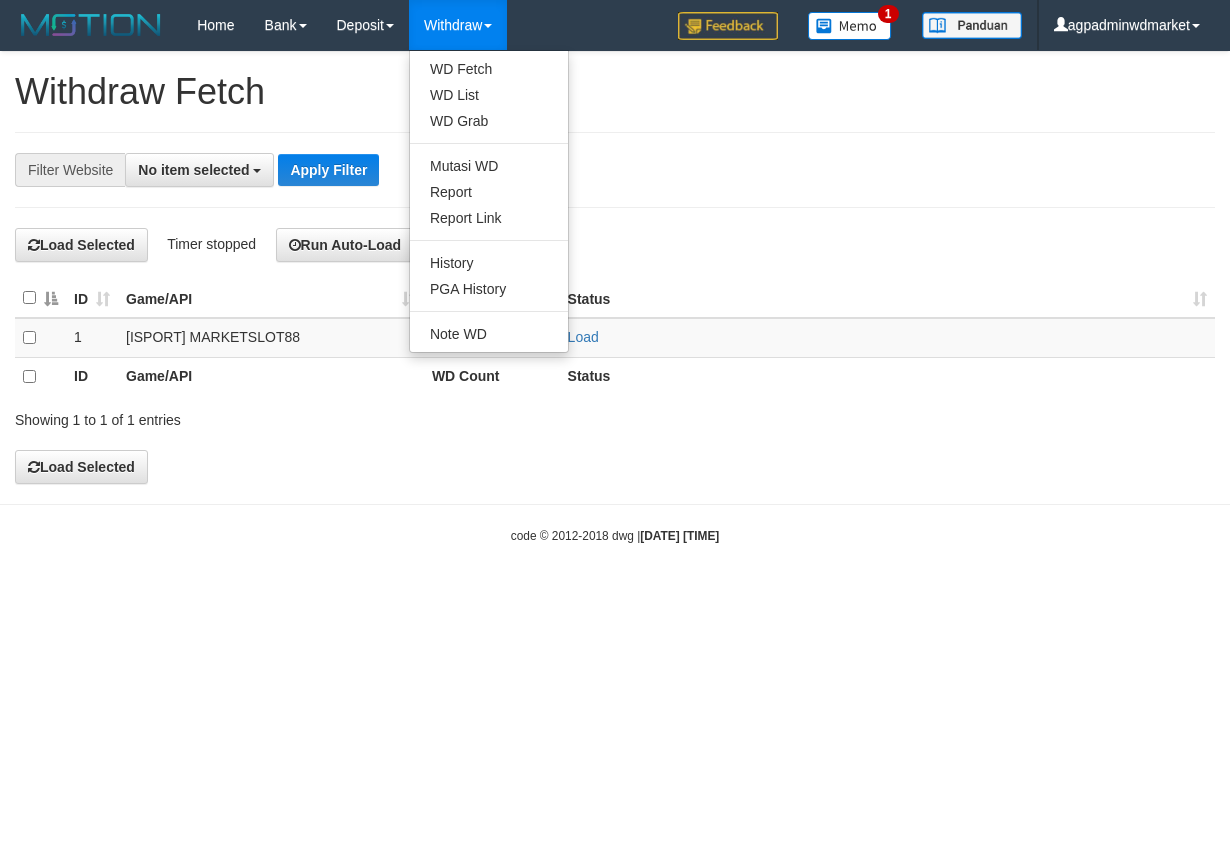 select 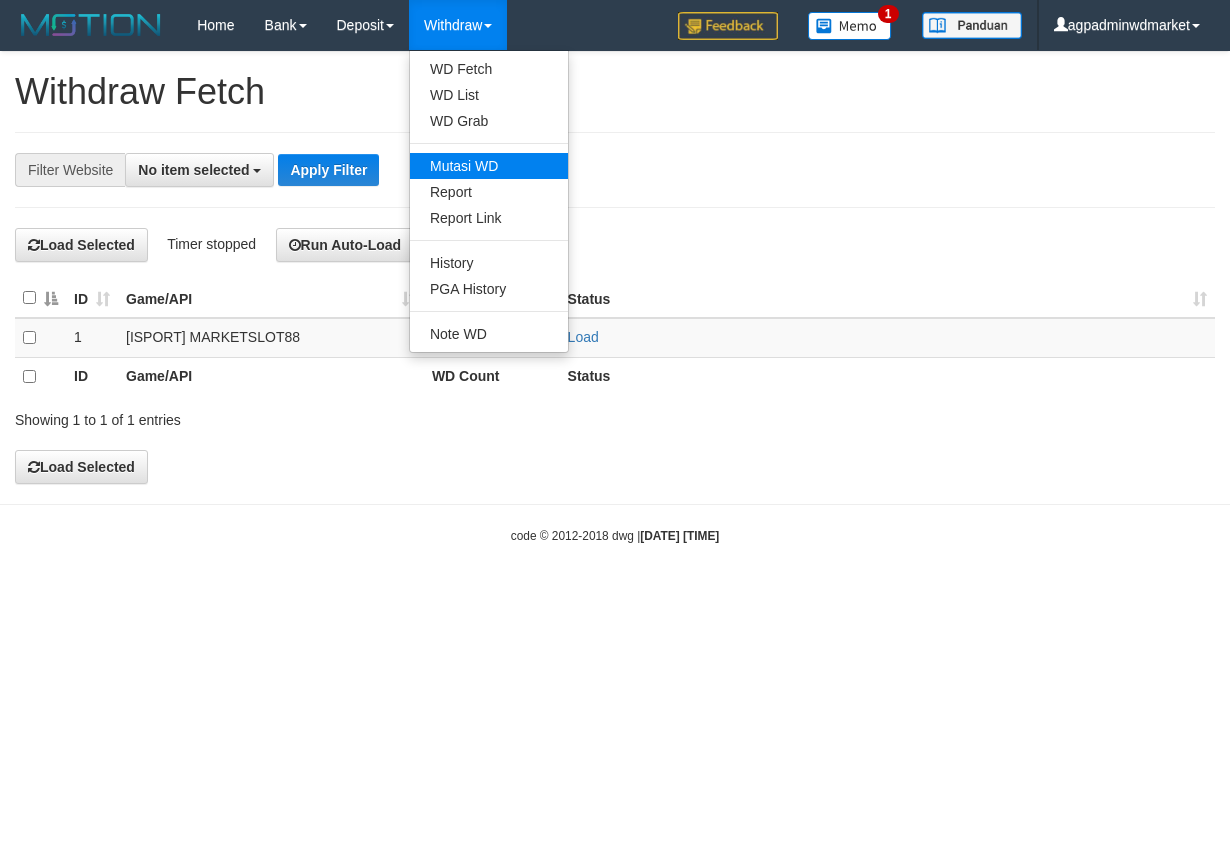 scroll, scrollTop: 0, scrollLeft: 0, axis: both 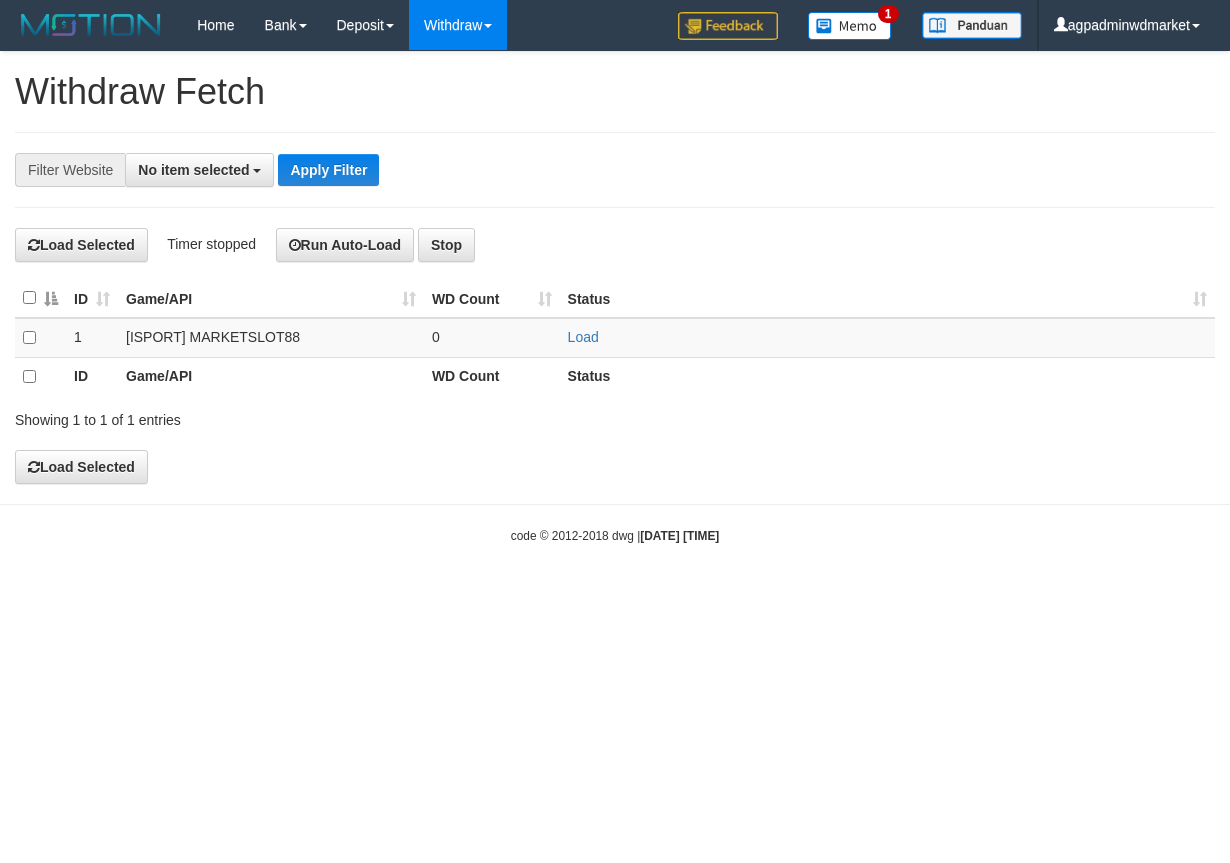 click on "**********" at bounding box center [512, 170] 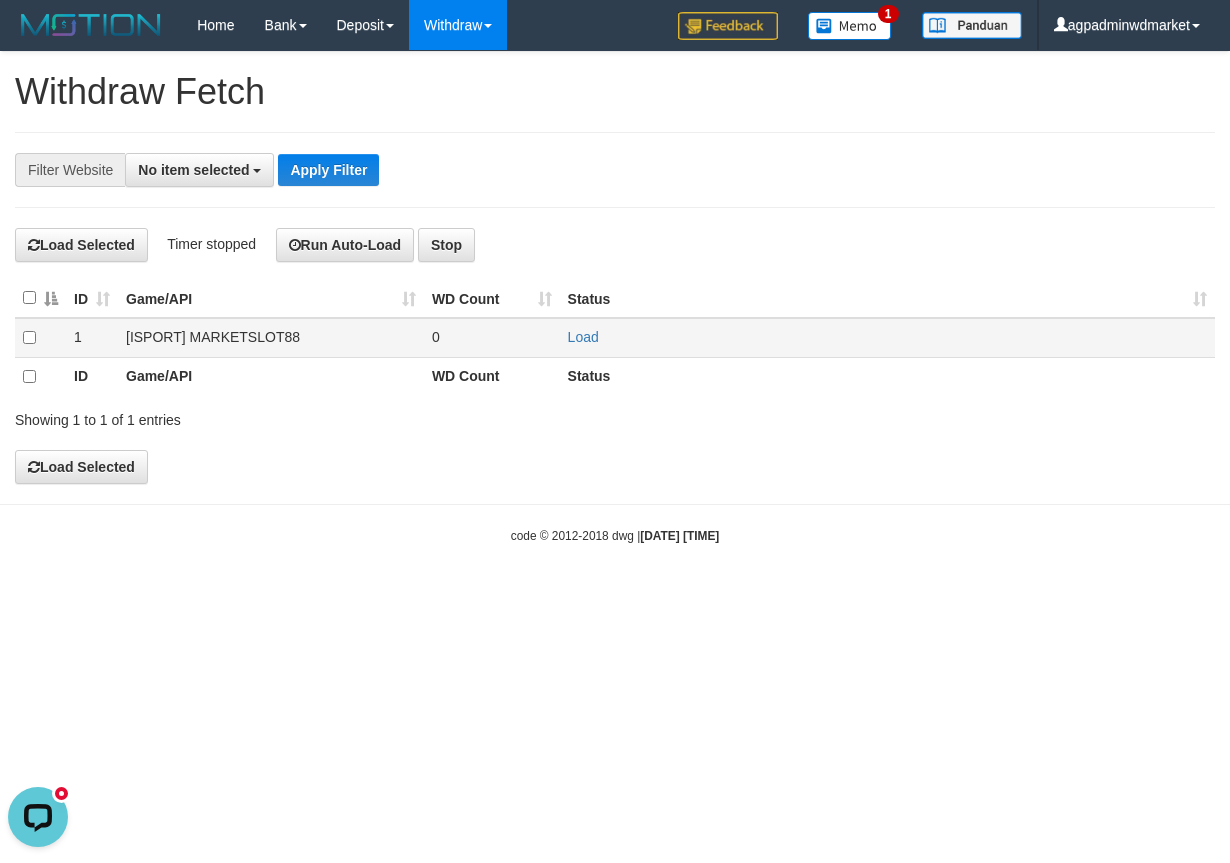 scroll, scrollTop: 0, scrollLeft: 0, axis: both 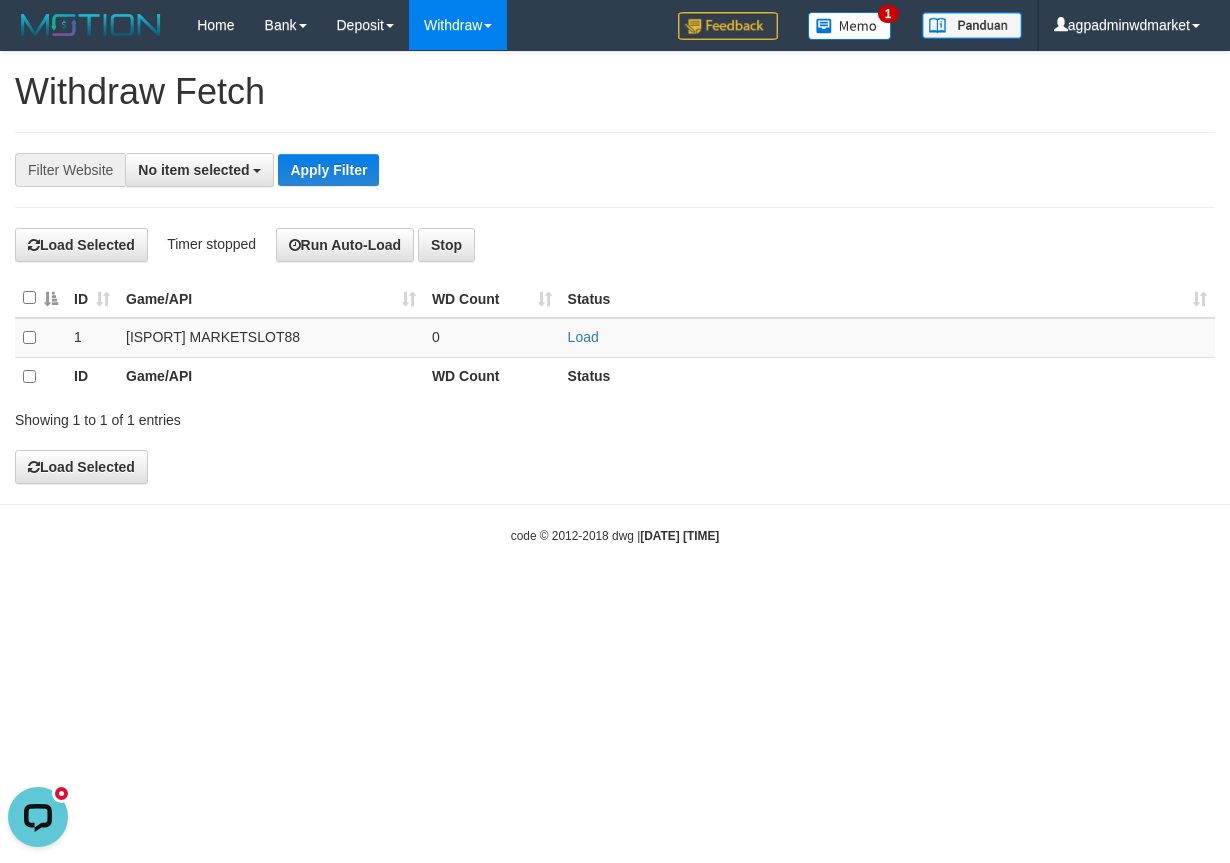 click at bounding box center [40, 298] 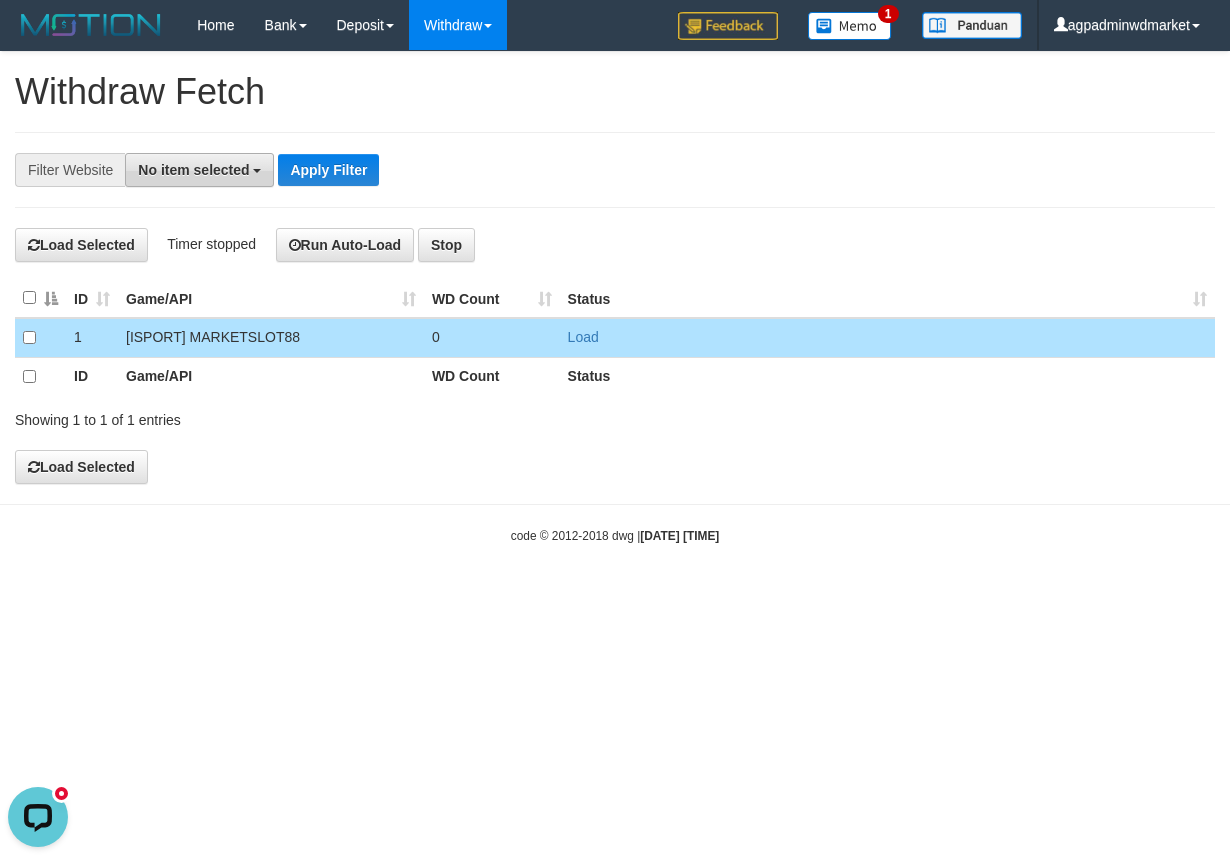 click on "No item selected" at bounding box center (199, 170) 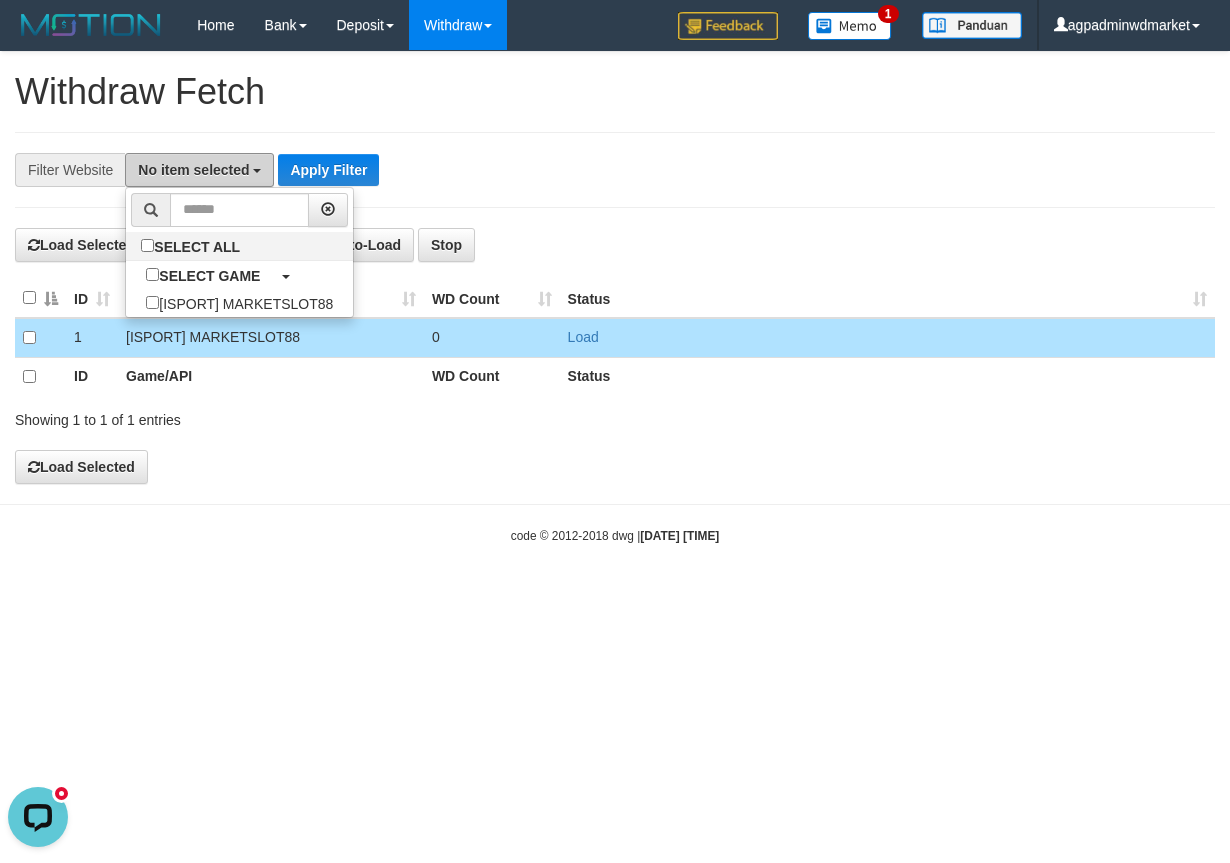 click on "No item selected" at bounding box center [199, 170] 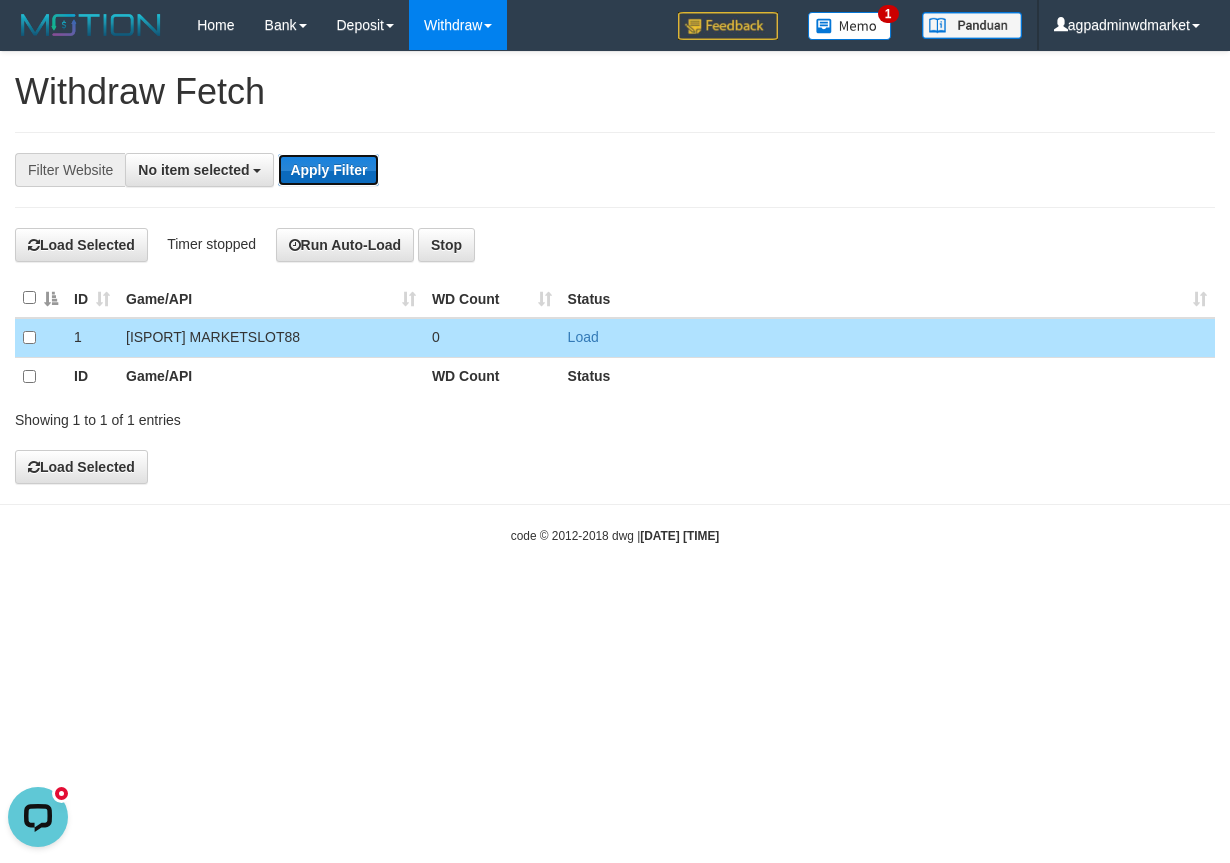 click on "Apply Filter" at bounding box center [328, 170] 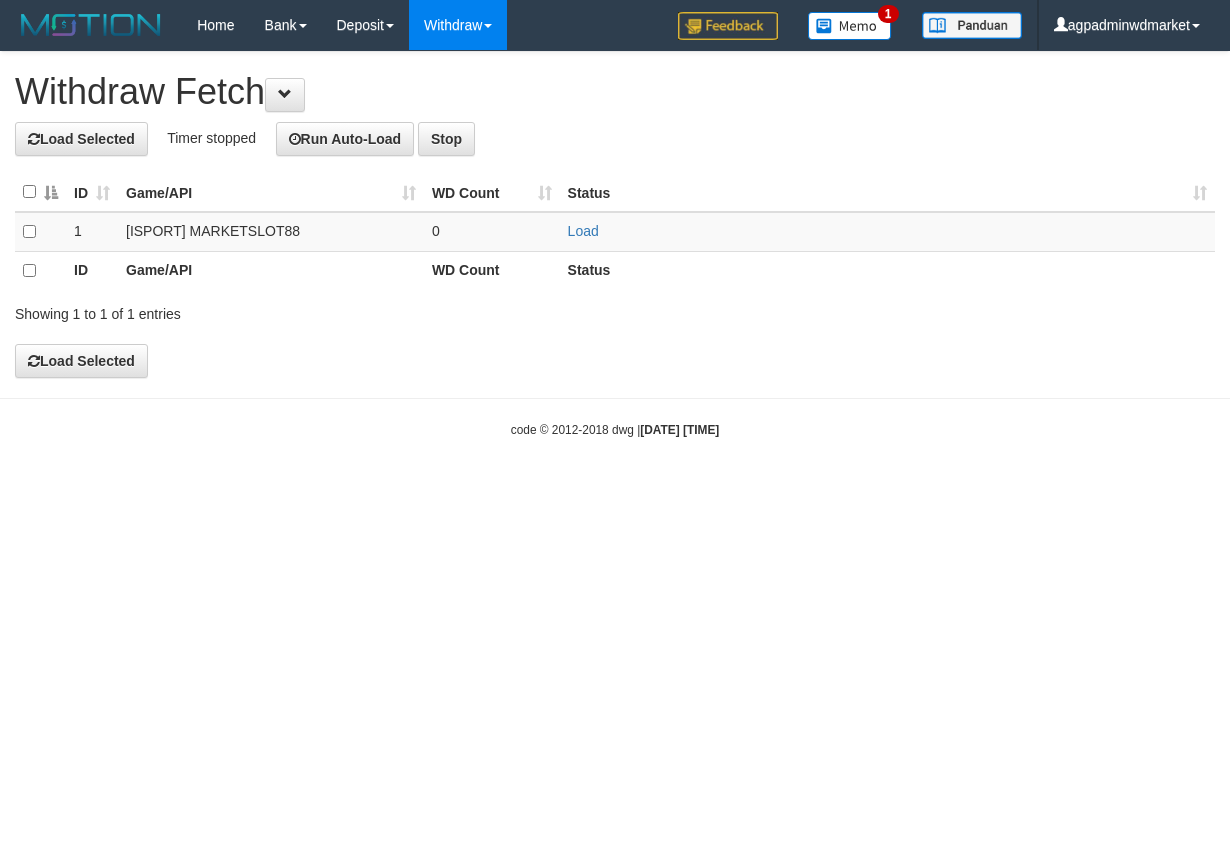 scroll, scrollTop: 0, scrollLeft: 0, axis: both 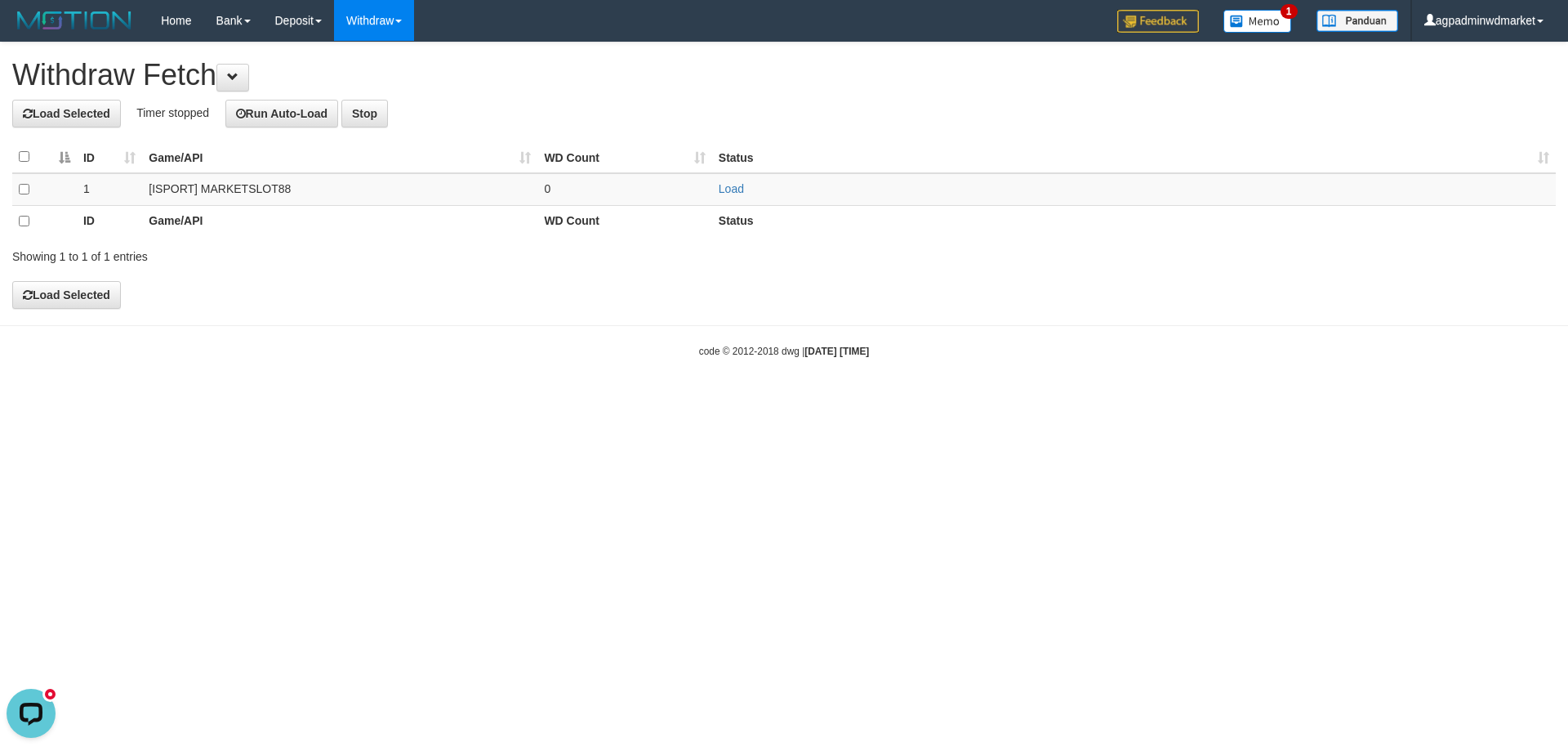 click on "Withdraw Fetch" at bounding box center (784, 75) 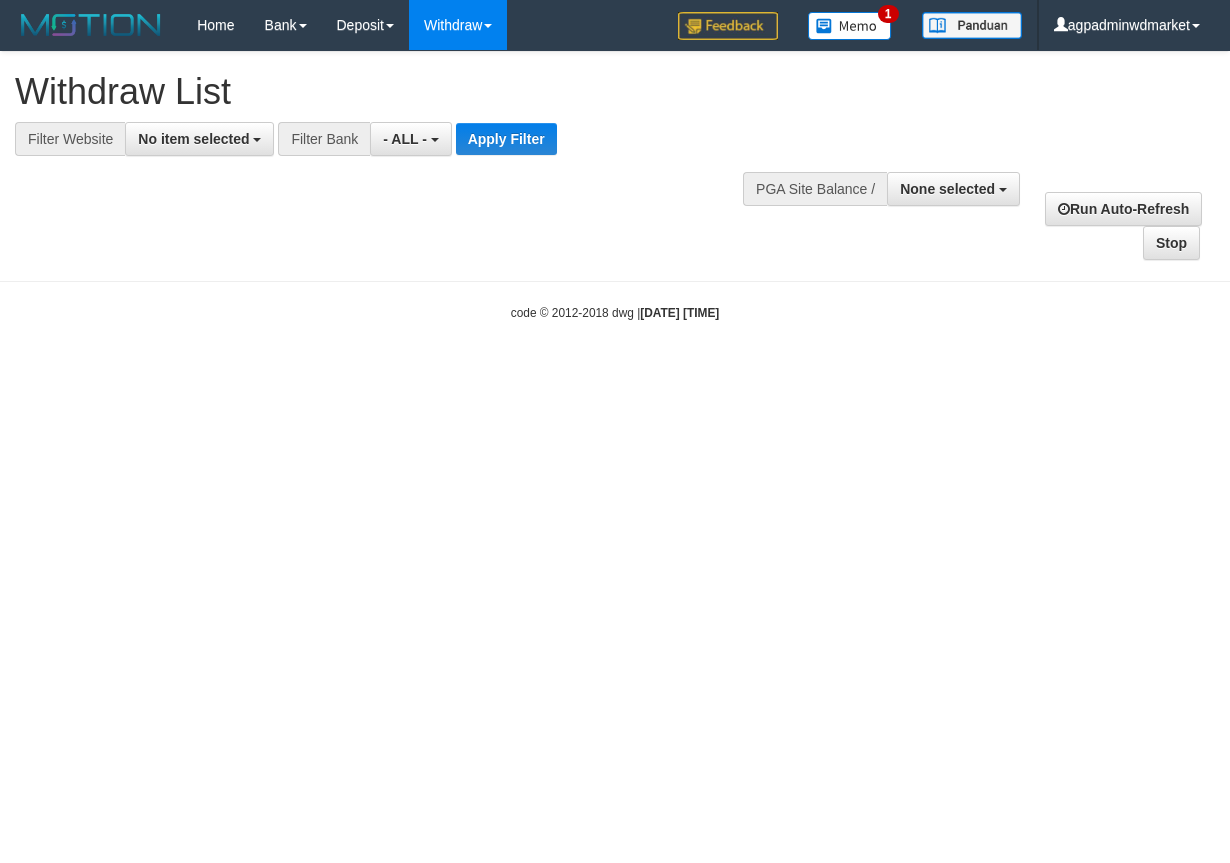 select 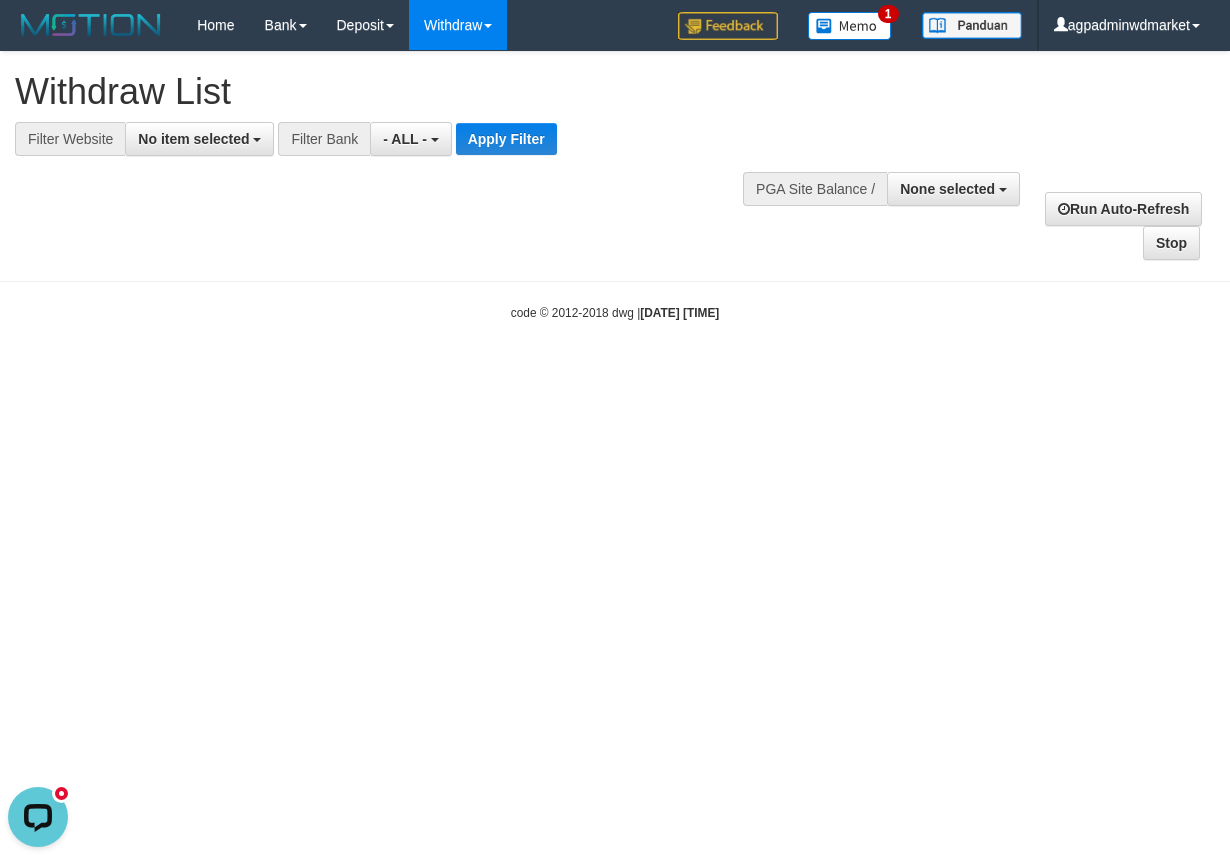 scroll, scrollTop: 0, scrollLeft: 0, axis: both 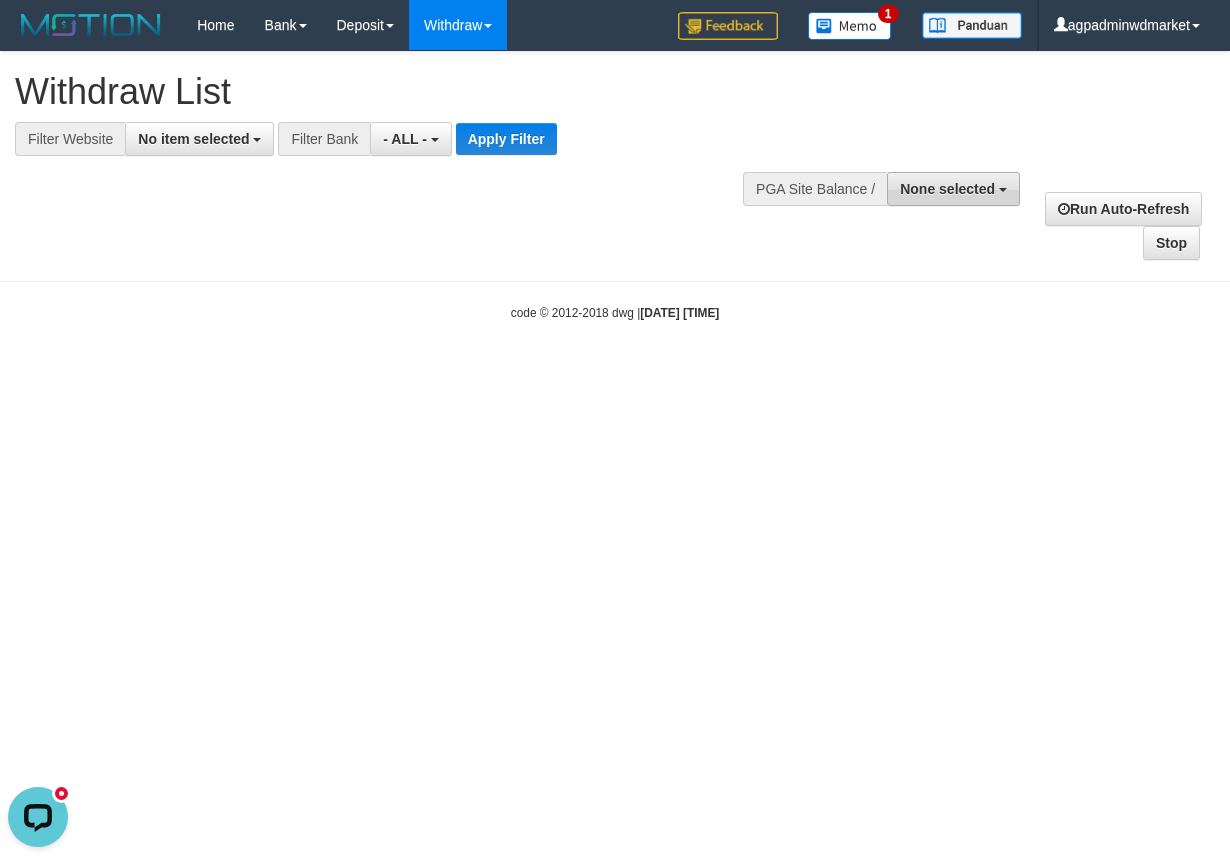 click on "None selected" at bounding box center (947, 189) 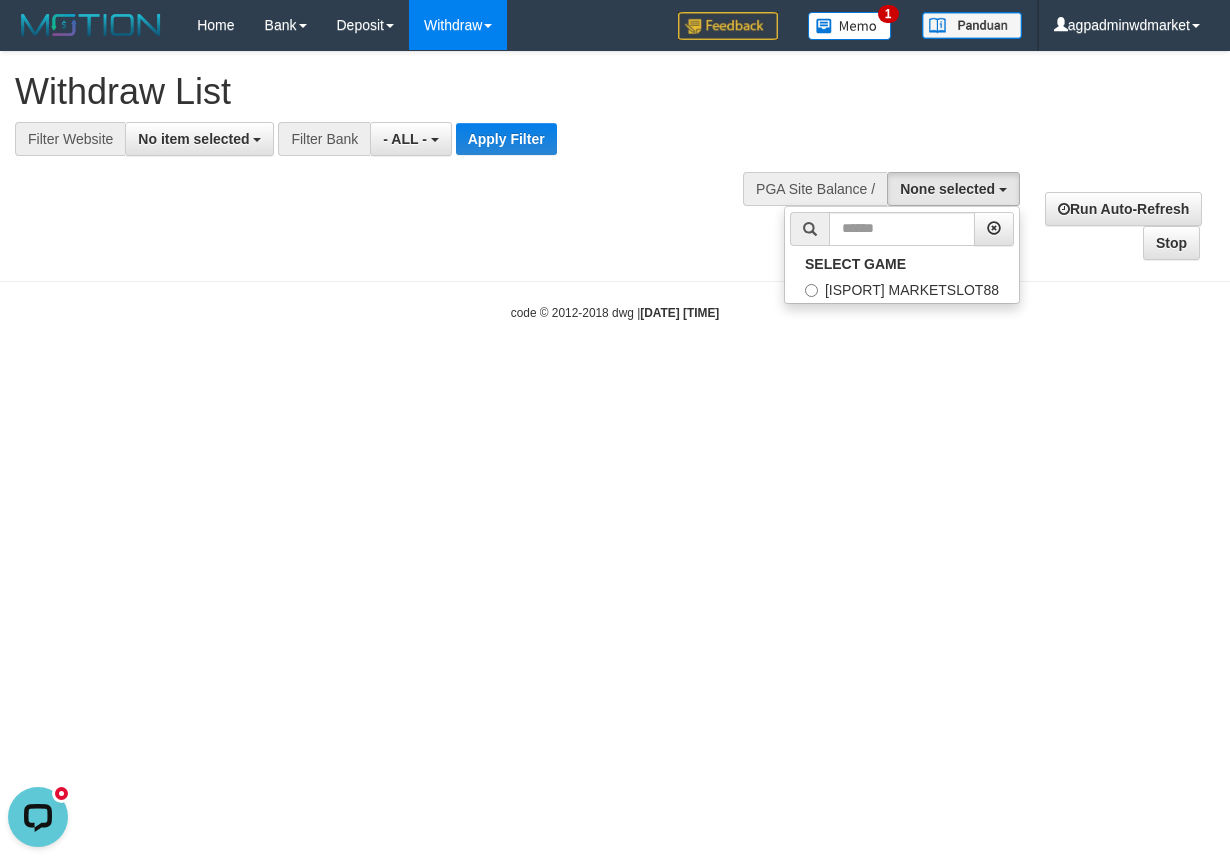 click on "**********" at bounding box center (407, 139) 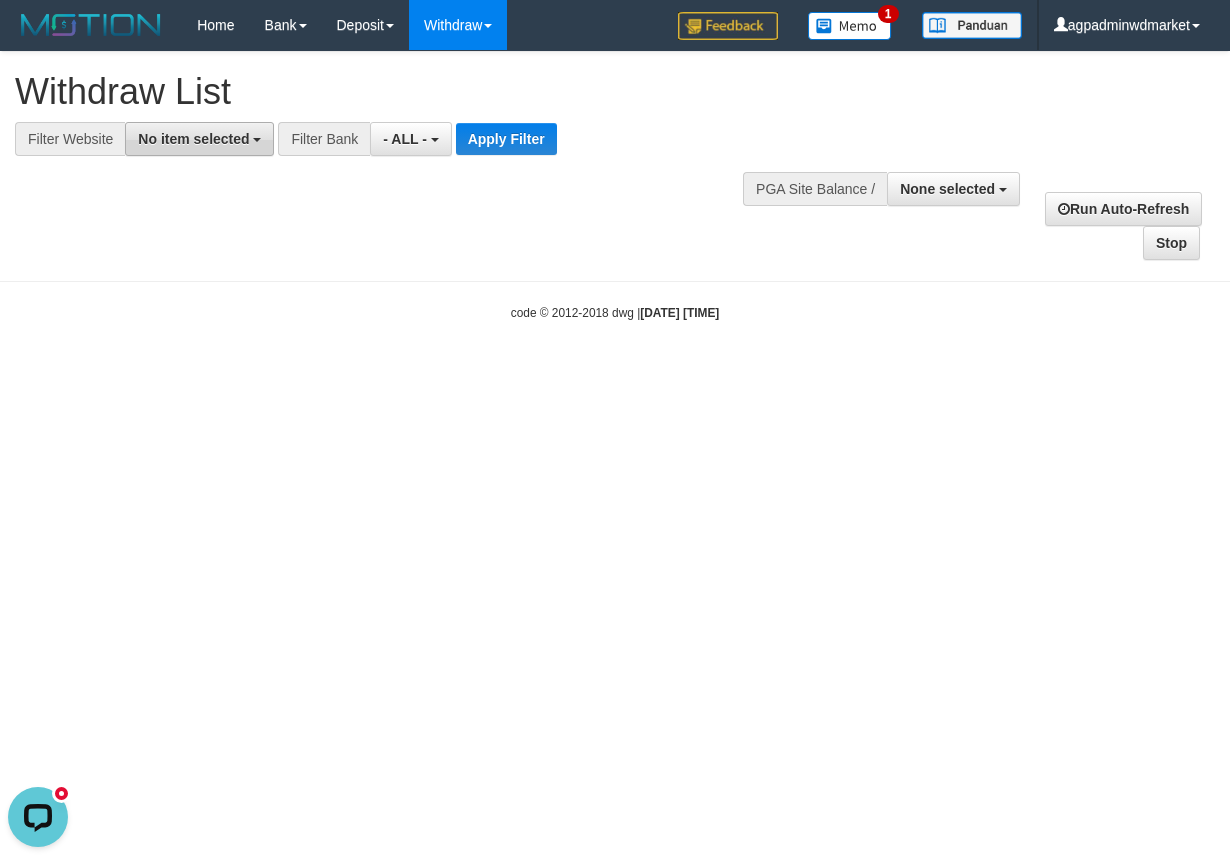 click on "No item selected" at bounding box center [193, 139] 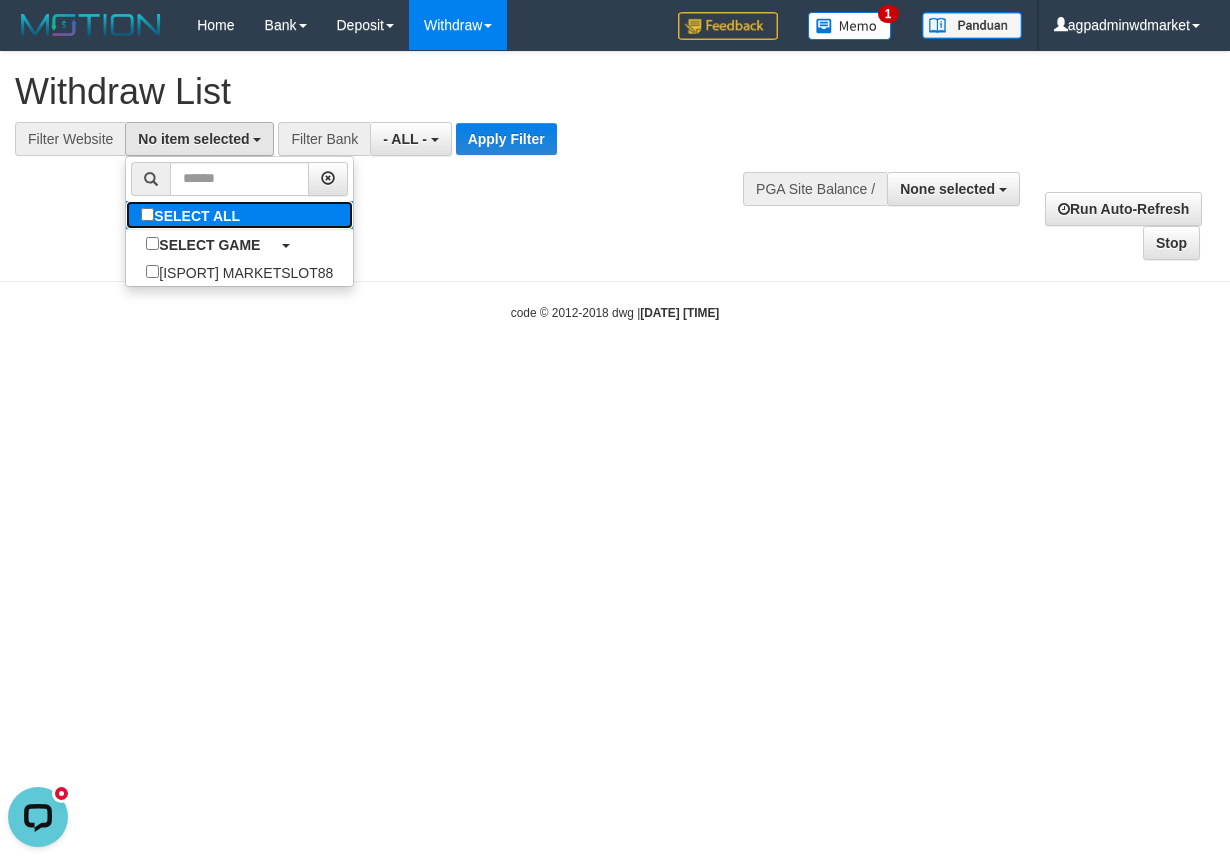 click on "SELECT ALL" at bounding box center [193, 215] 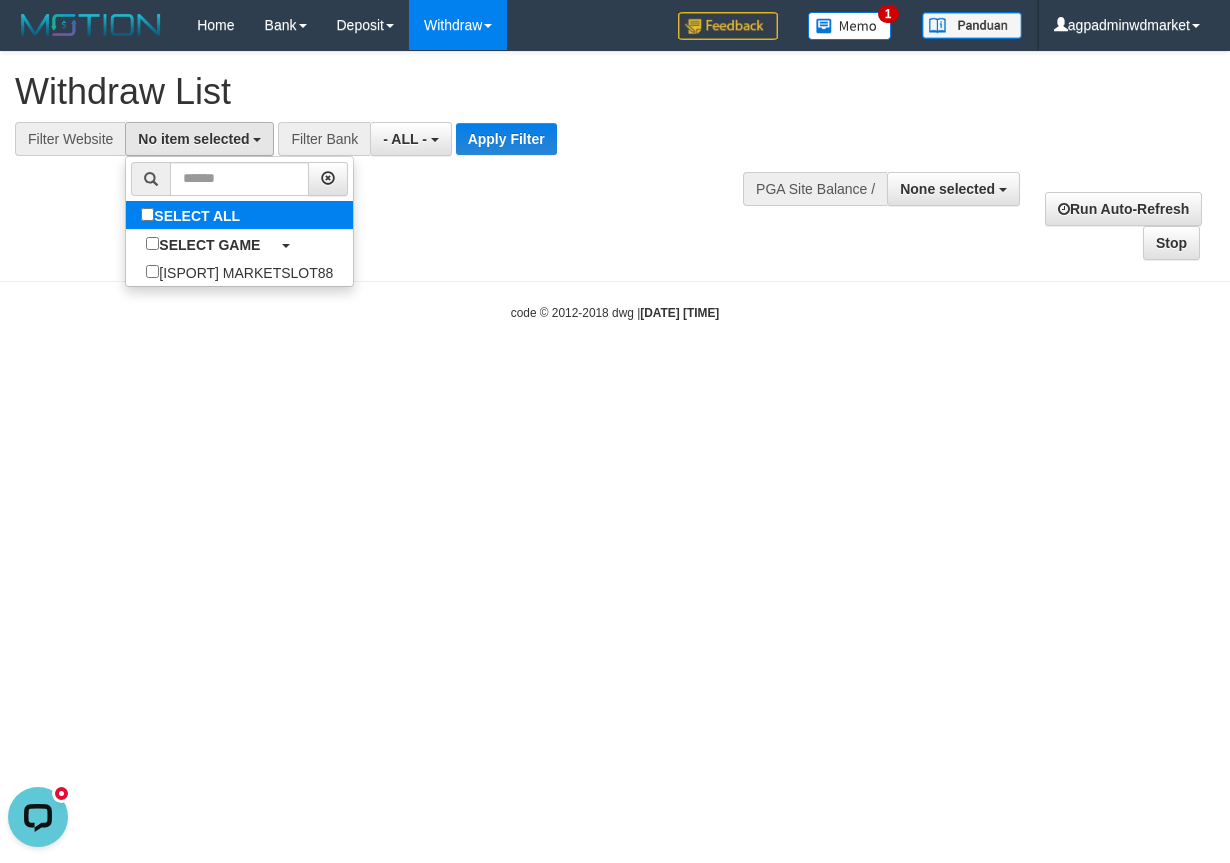 select on "***" 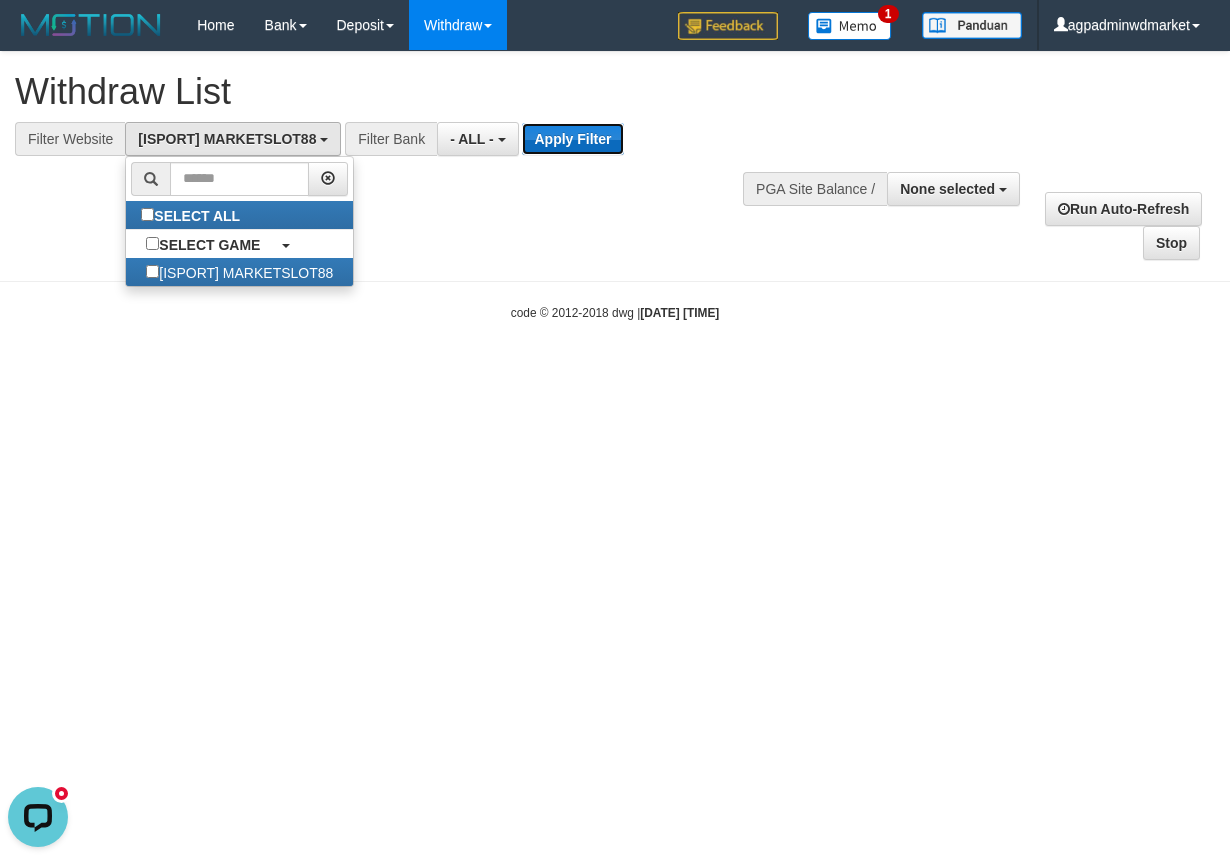 click on "Apply Filter" at bounding box center (572, 139) 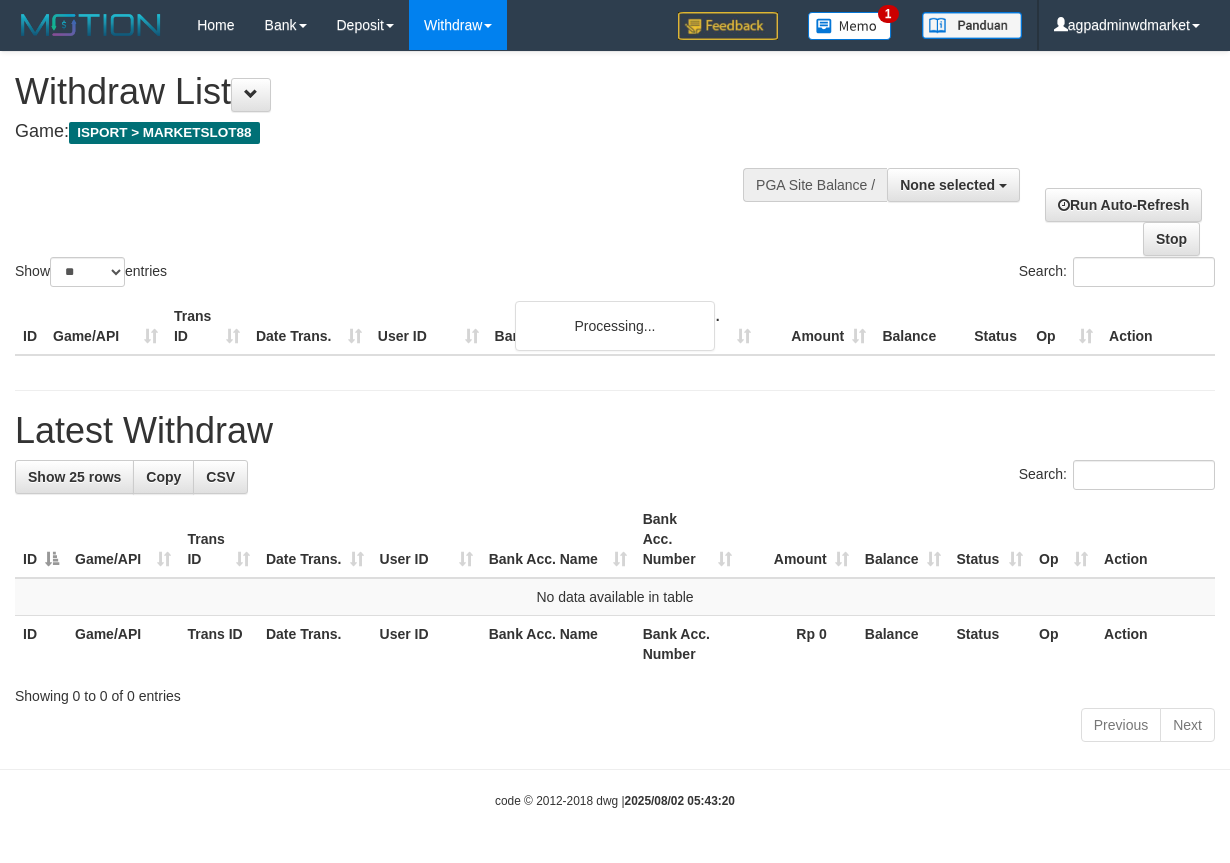 select 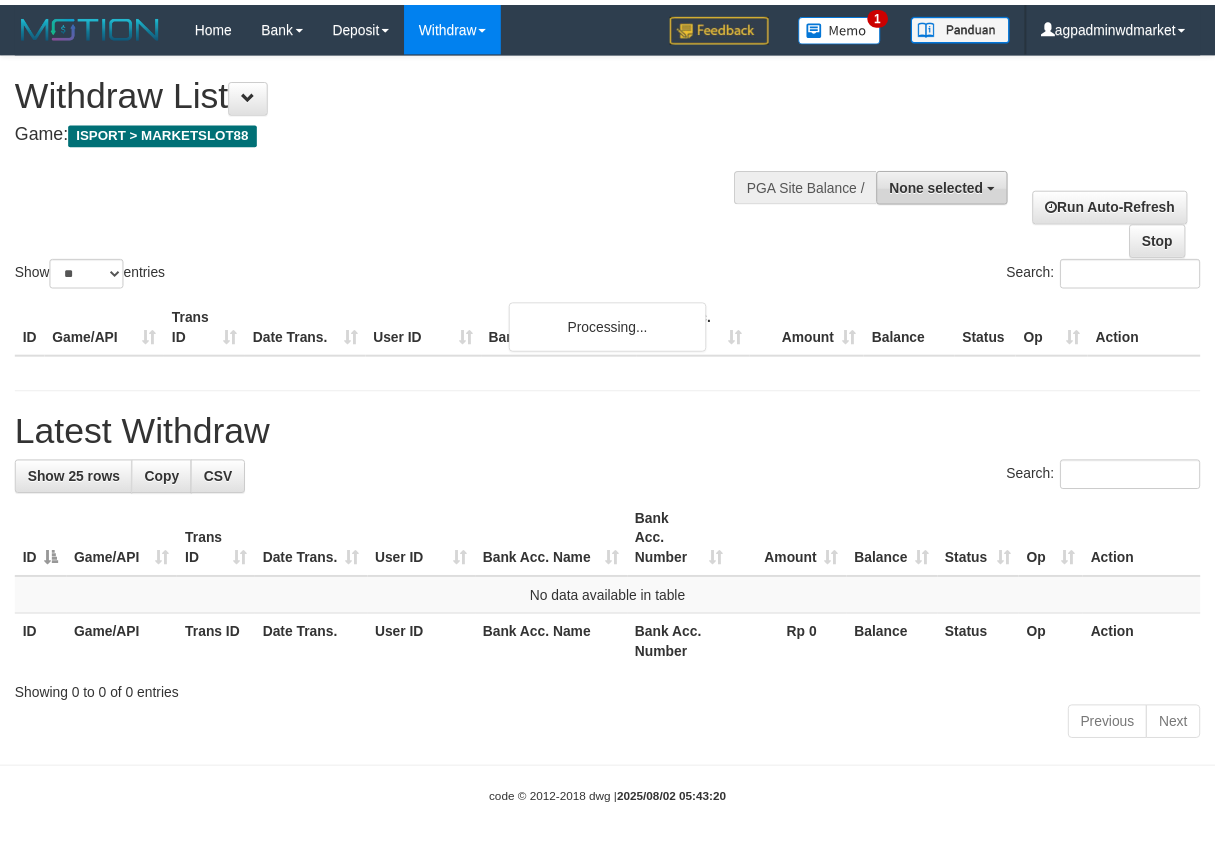 scroll, scrollTop: 0, scrollLeft: 0, axis: both 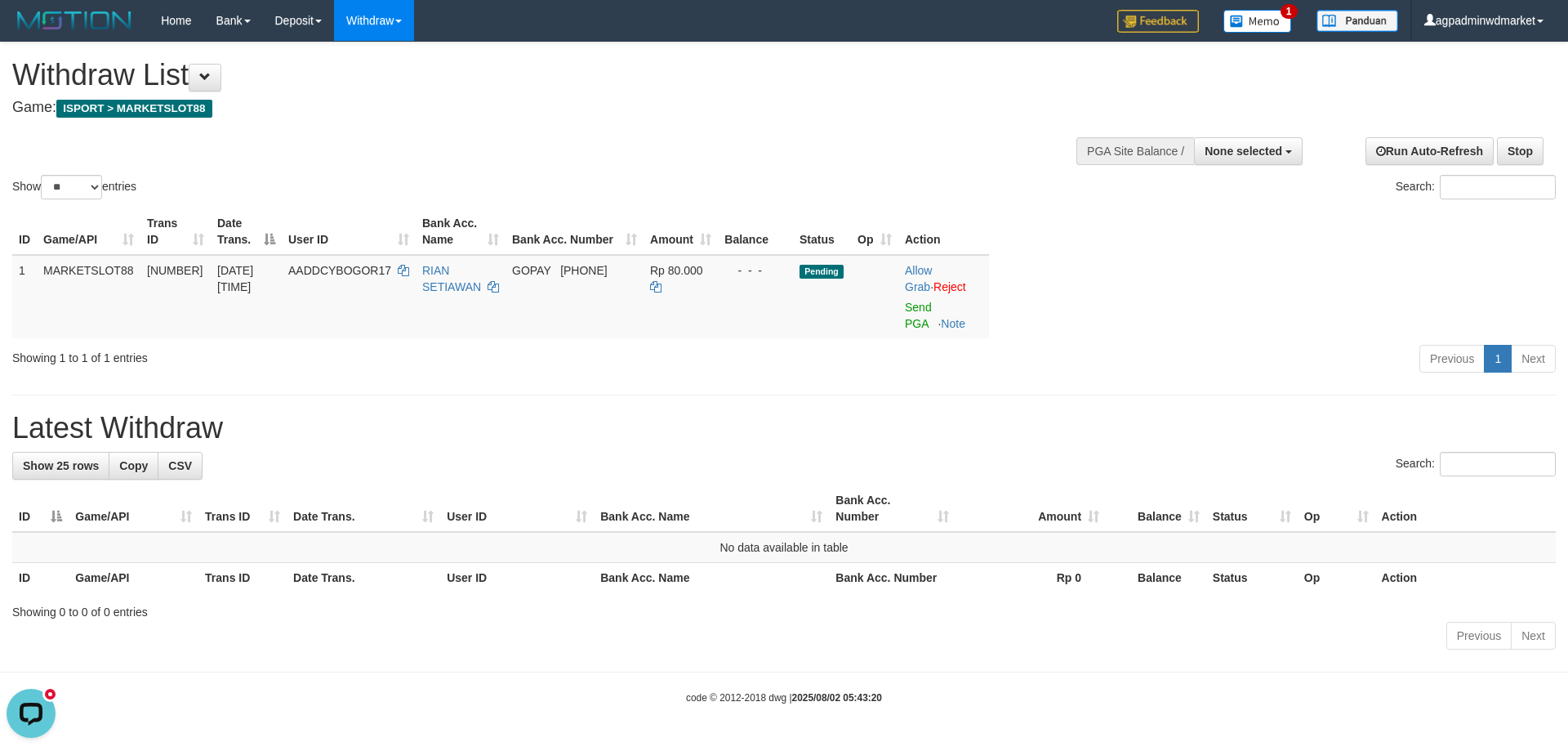 click on "Show  ** ** ** ***  entries Search:" at bounding box center [784, 123] 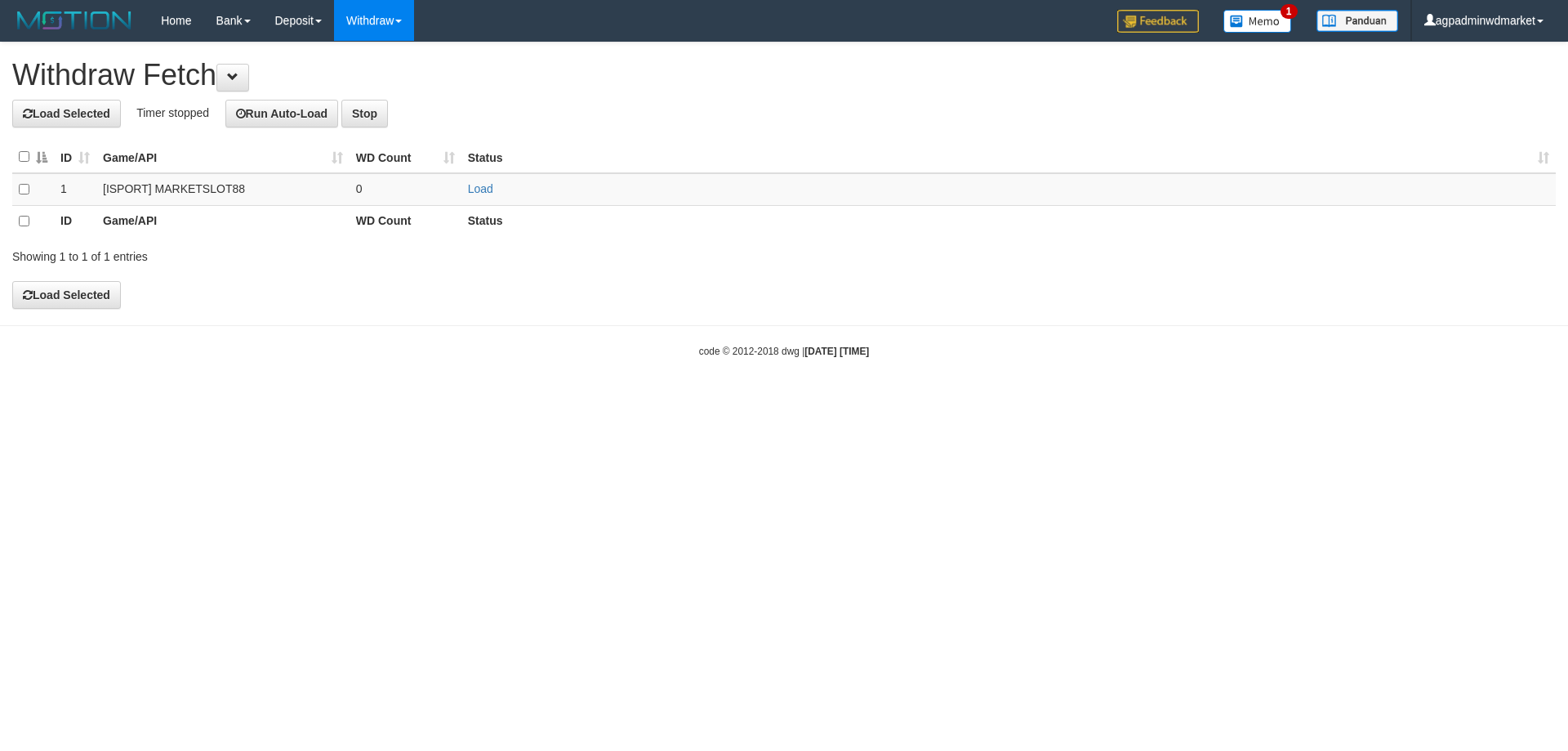 scroll, scrollTop: 0, scrollLeft: 0, axis: both 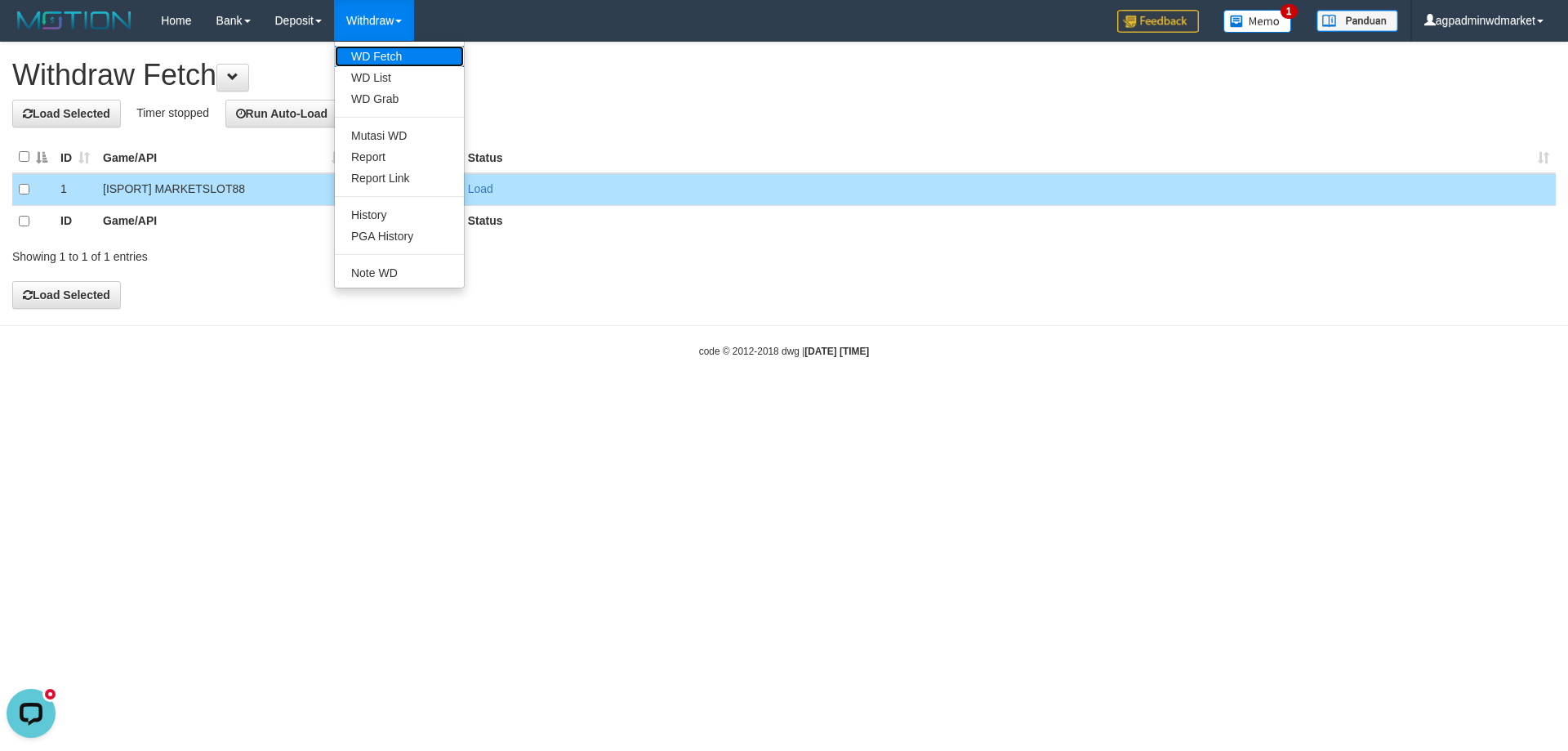 click on "WD Fetch" at bounding box center [399, 56] 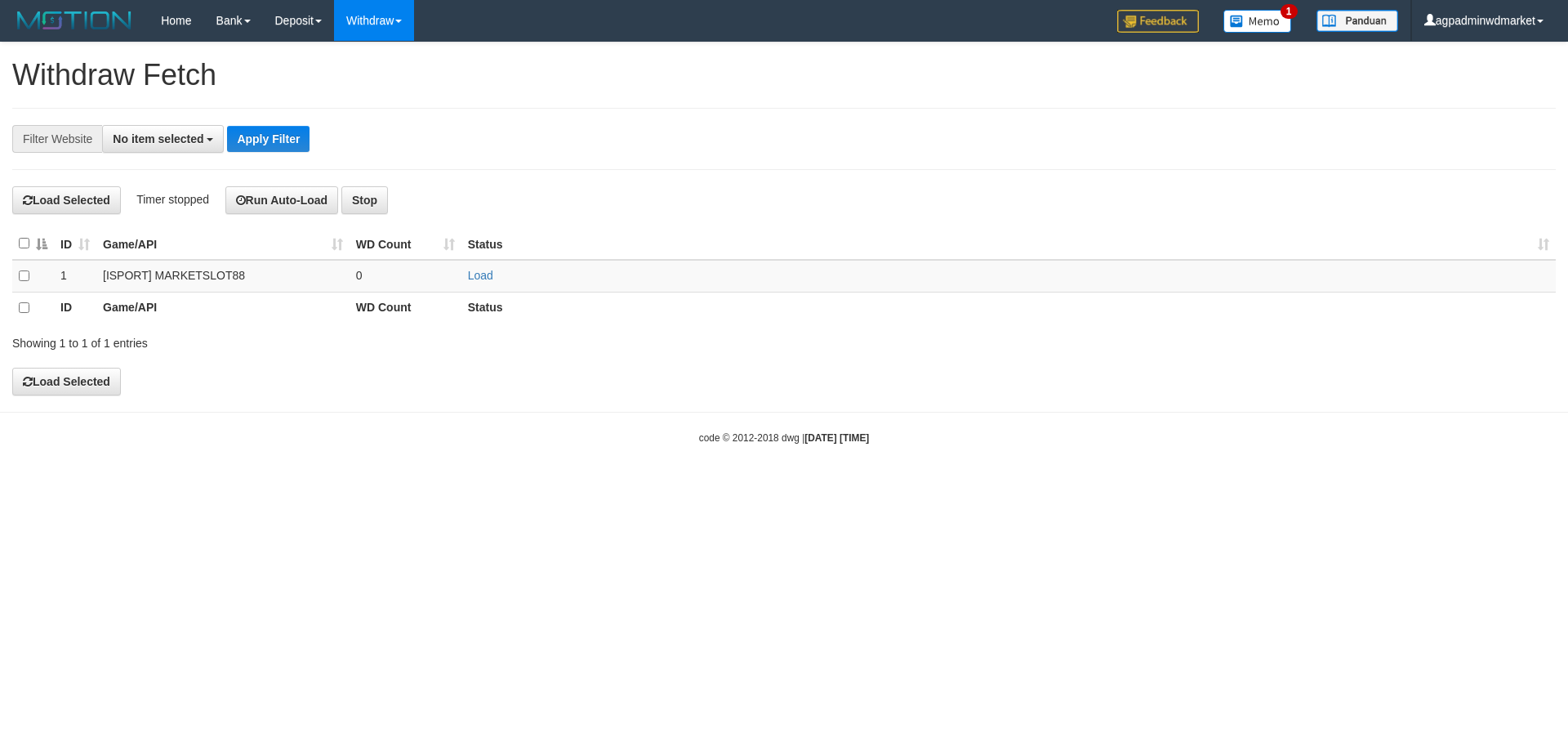 select 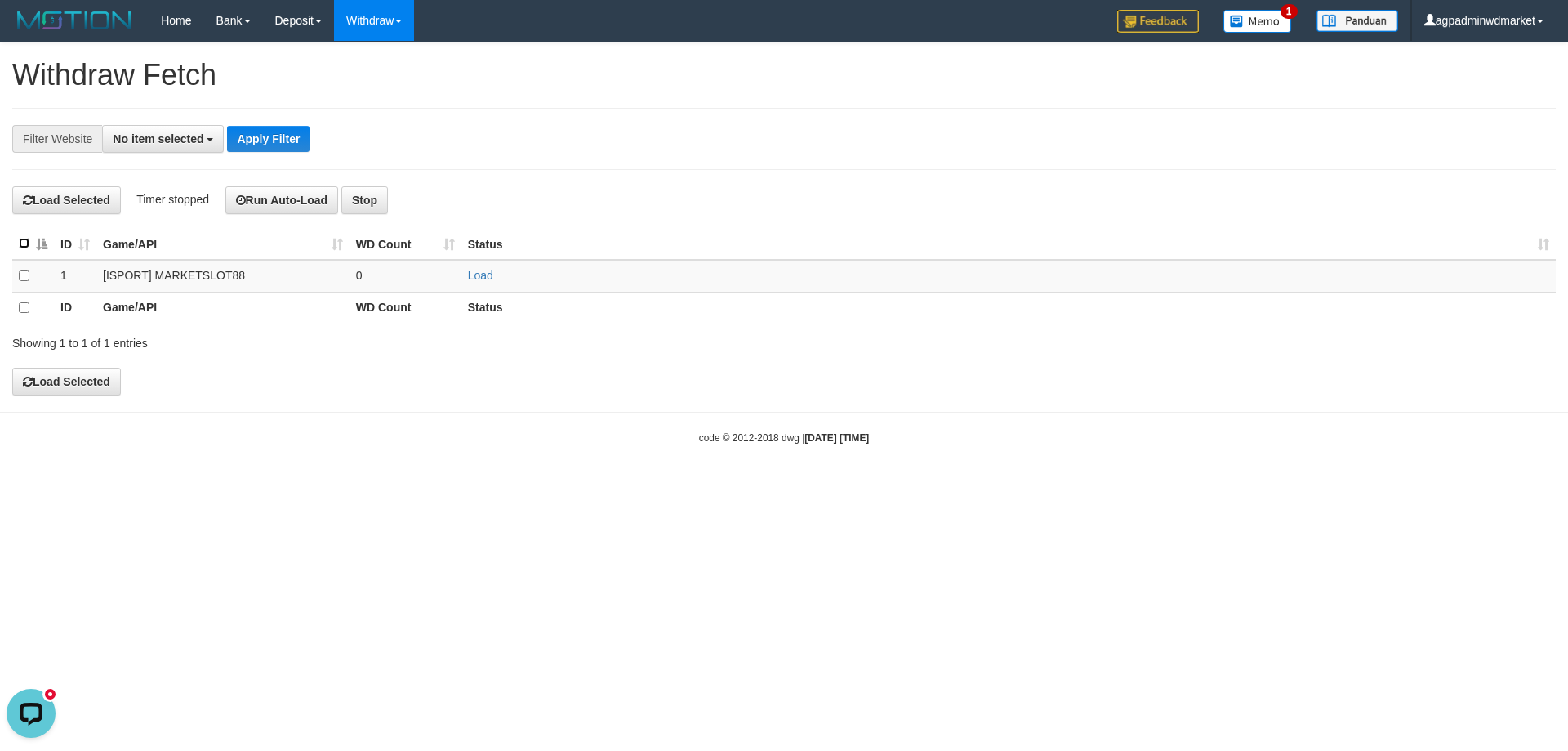 scroll, scrollTop: 0, scrollLeft: 0, axis: both 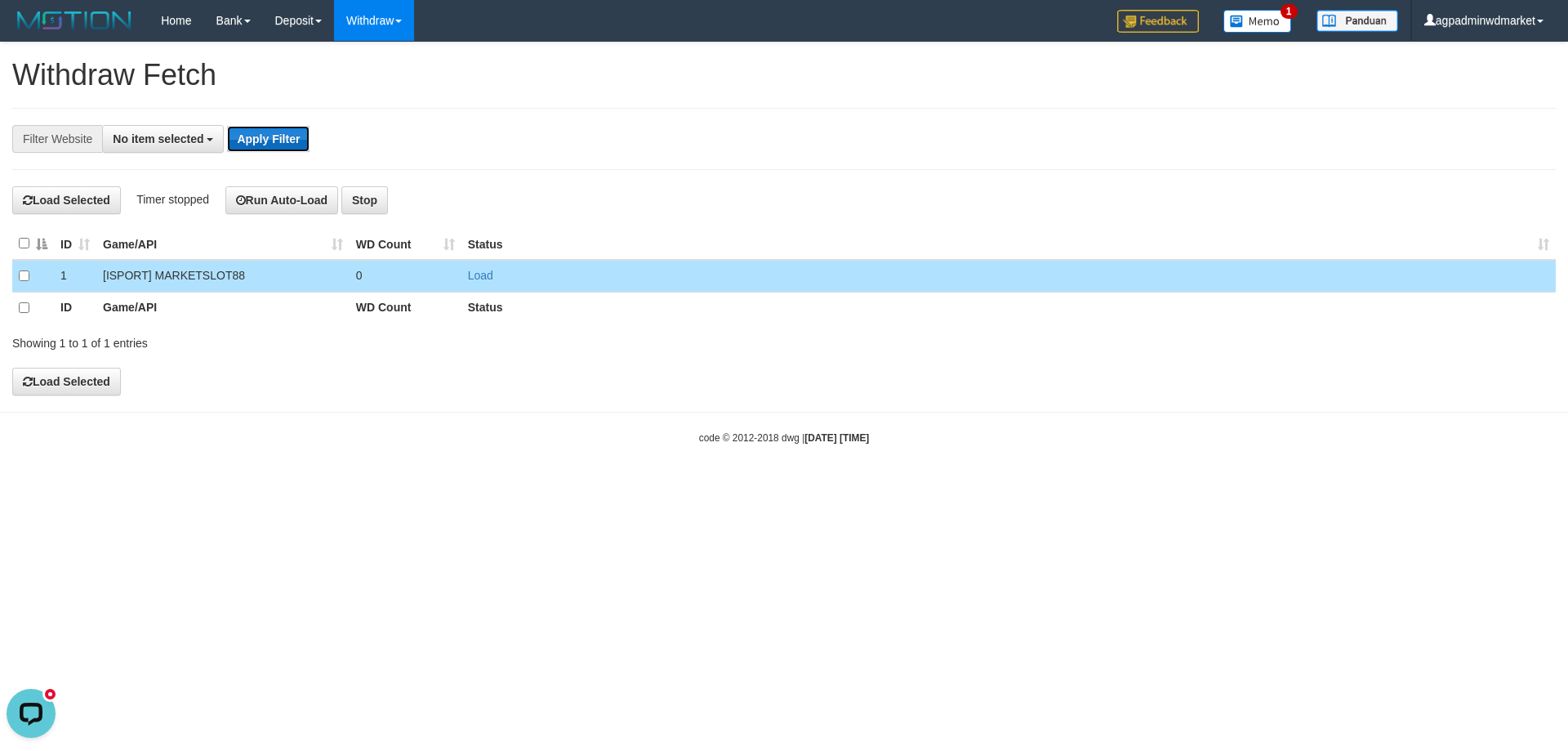 click on "Apply Filter" at bounding box center (268, 139) 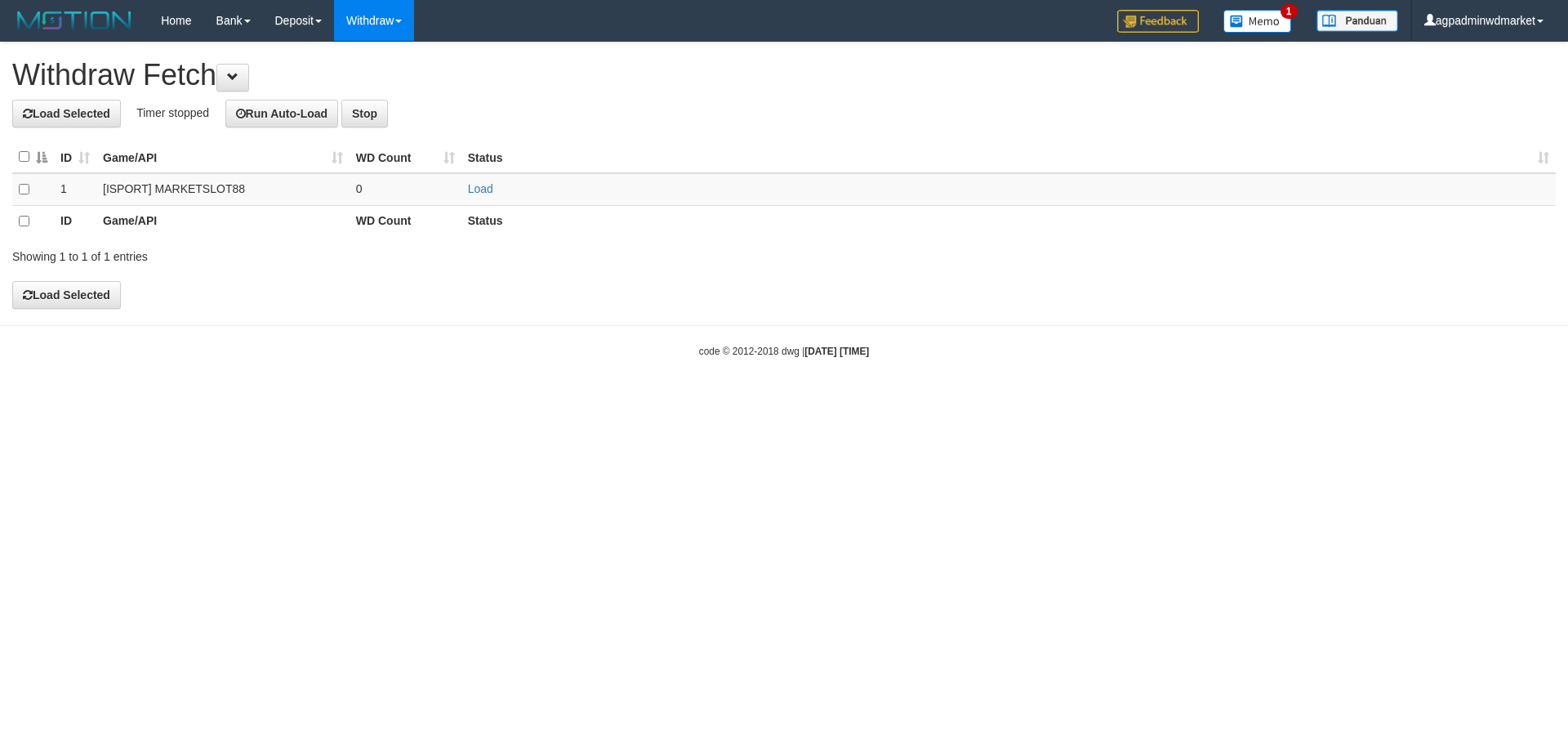 scroll, scrollTop: 0, scrollLeft: 0, axis: both 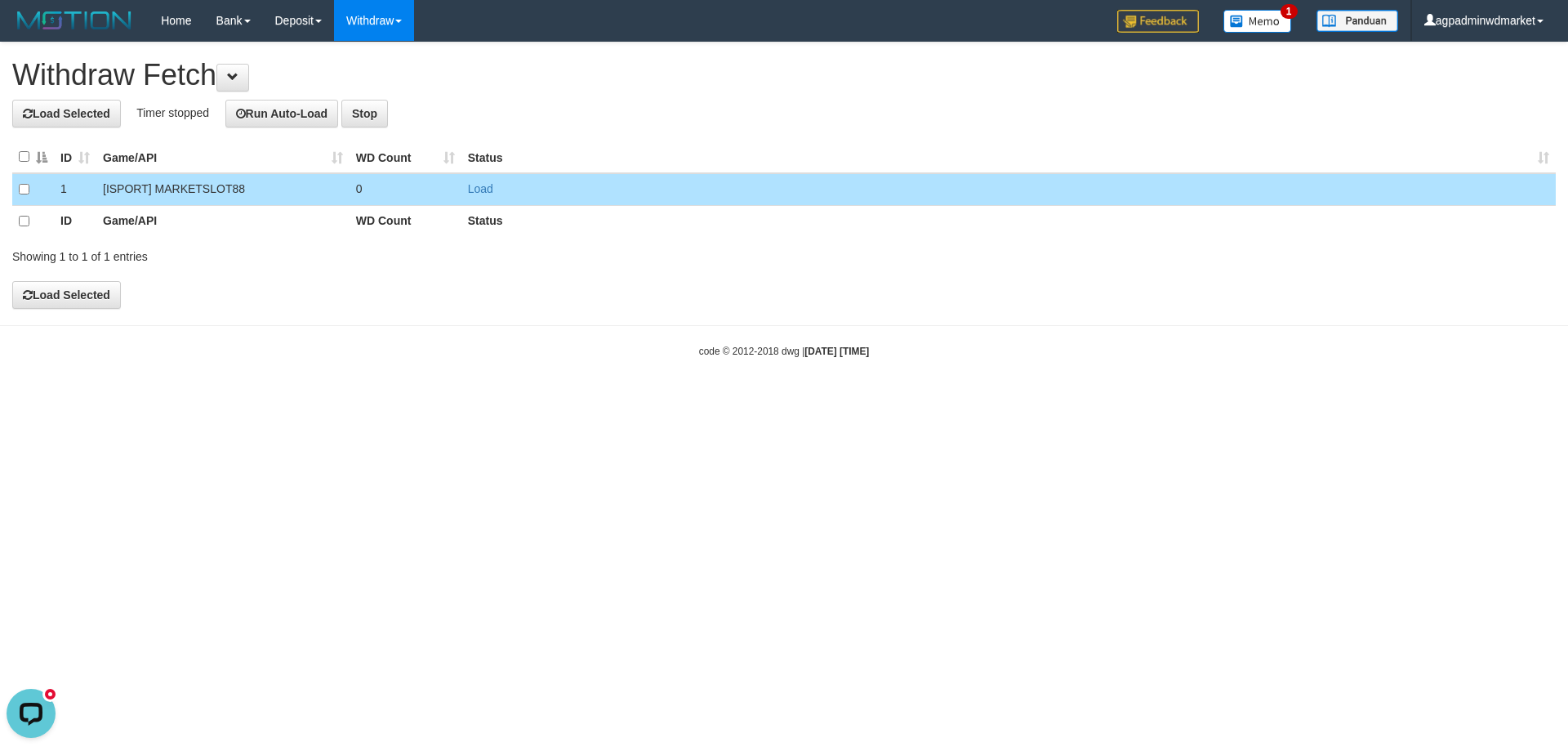 click on "**********" at bounding box center [784, 176] 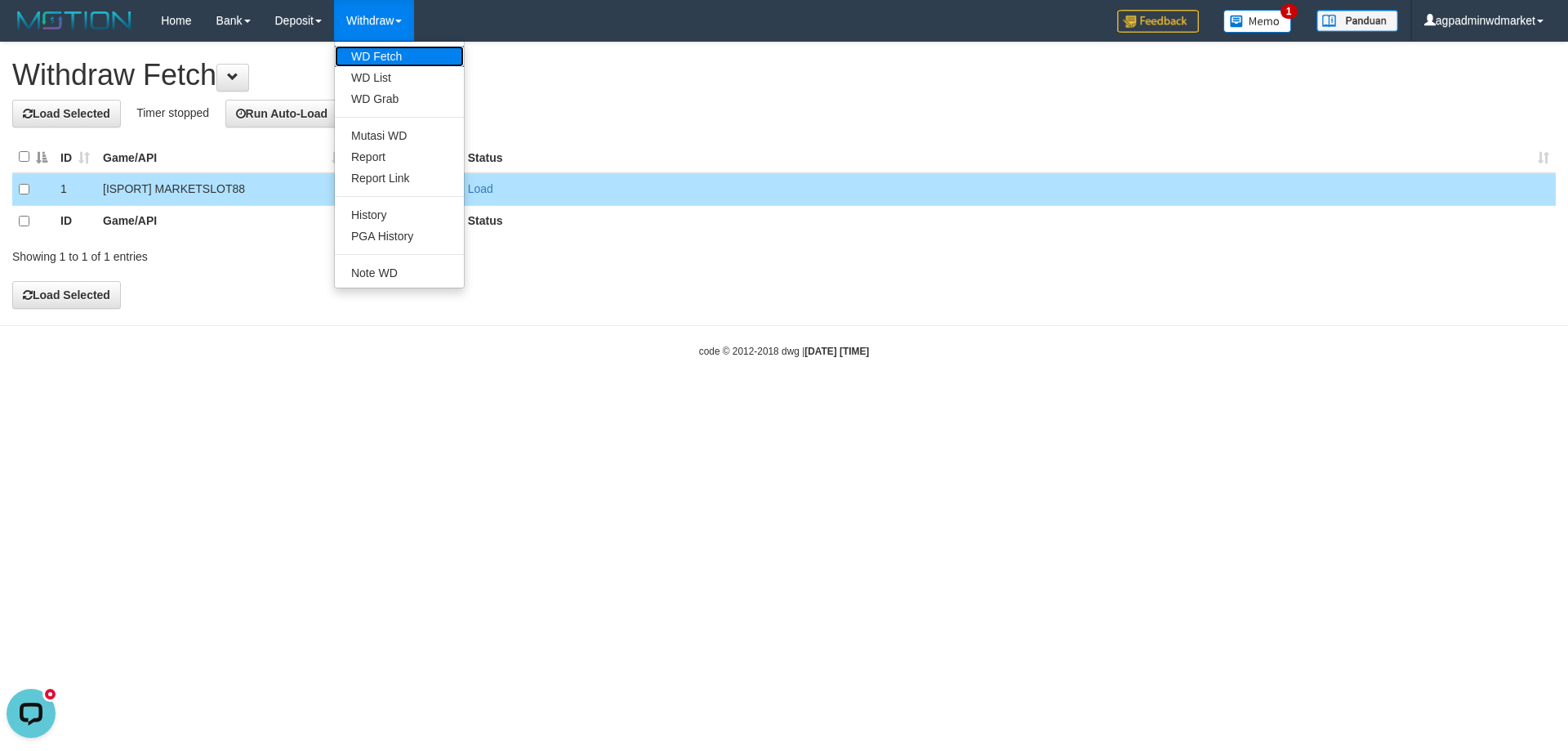click on "WD Fetch" at bounding box center (399, 56) 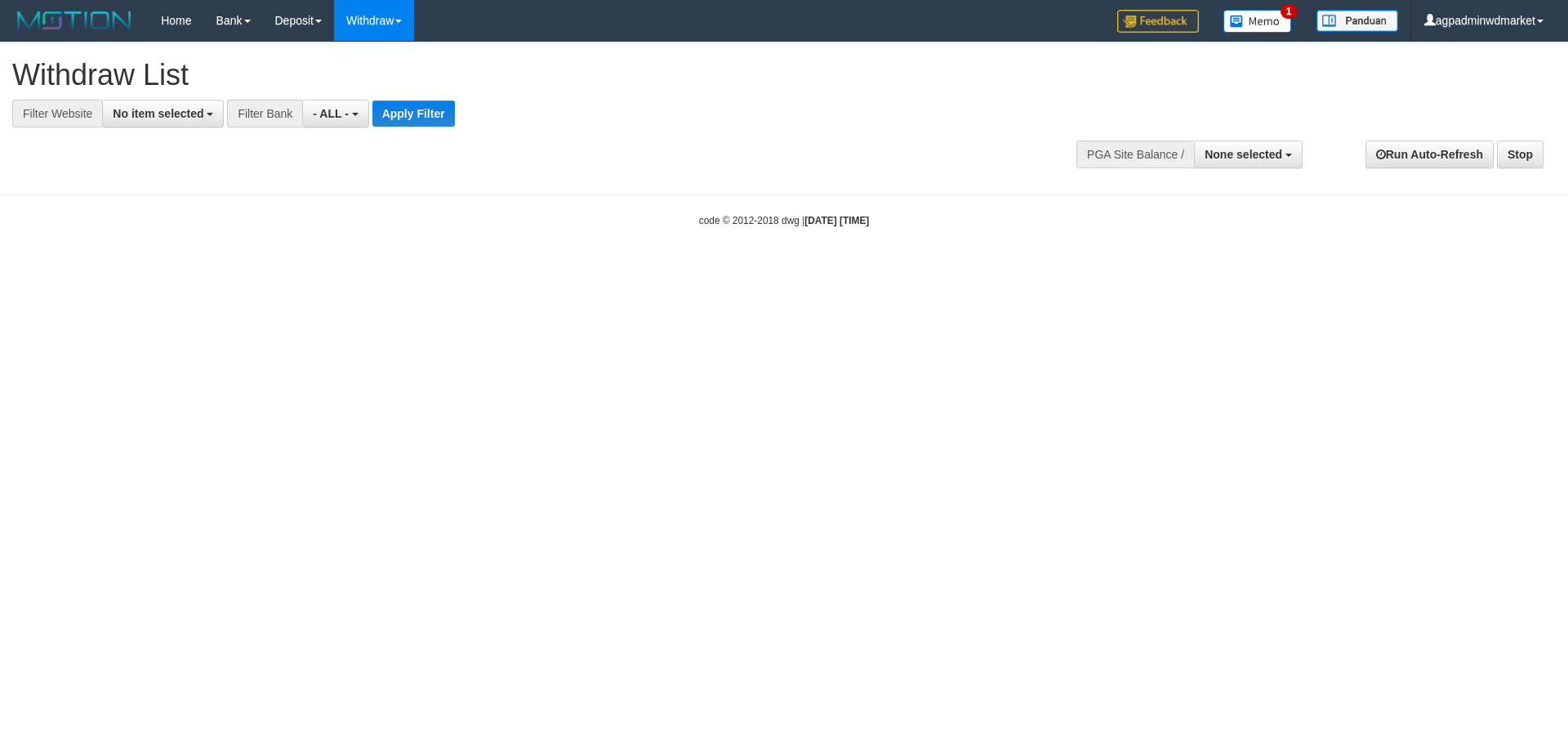 select 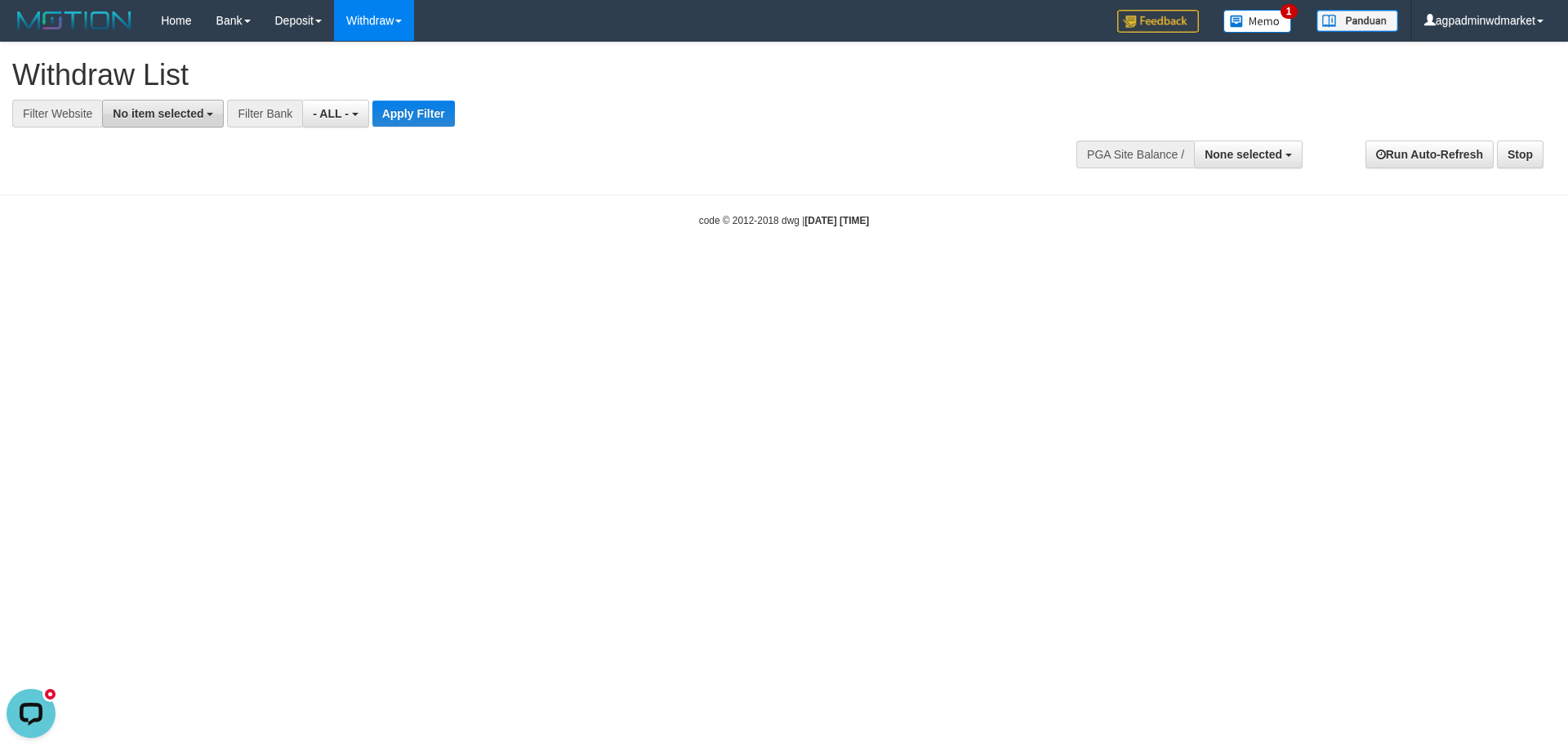 scroll, scrollTop: 0, scrollLeft: 0, axis: both 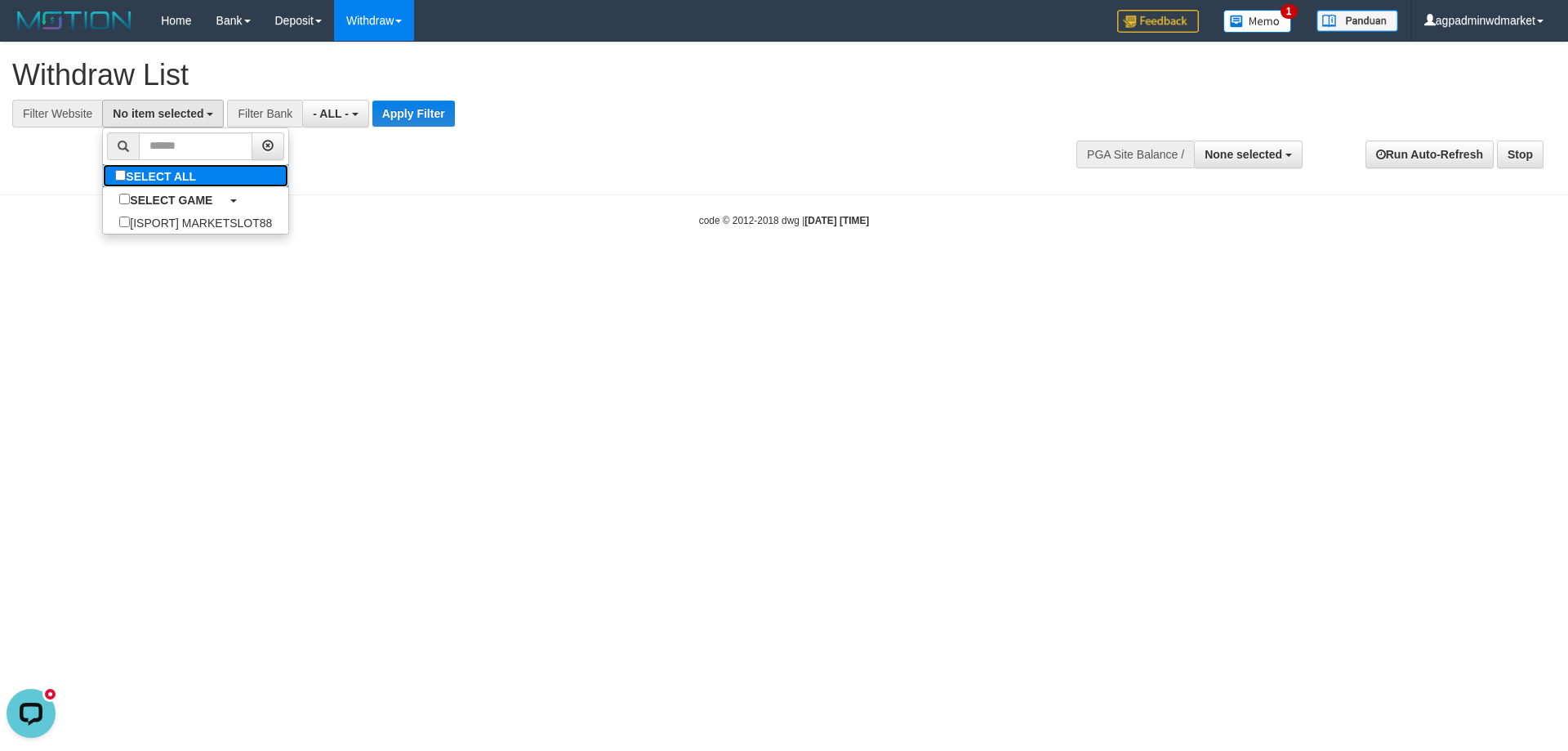click on "SELECT ALL" at bounding box center (158, 176) 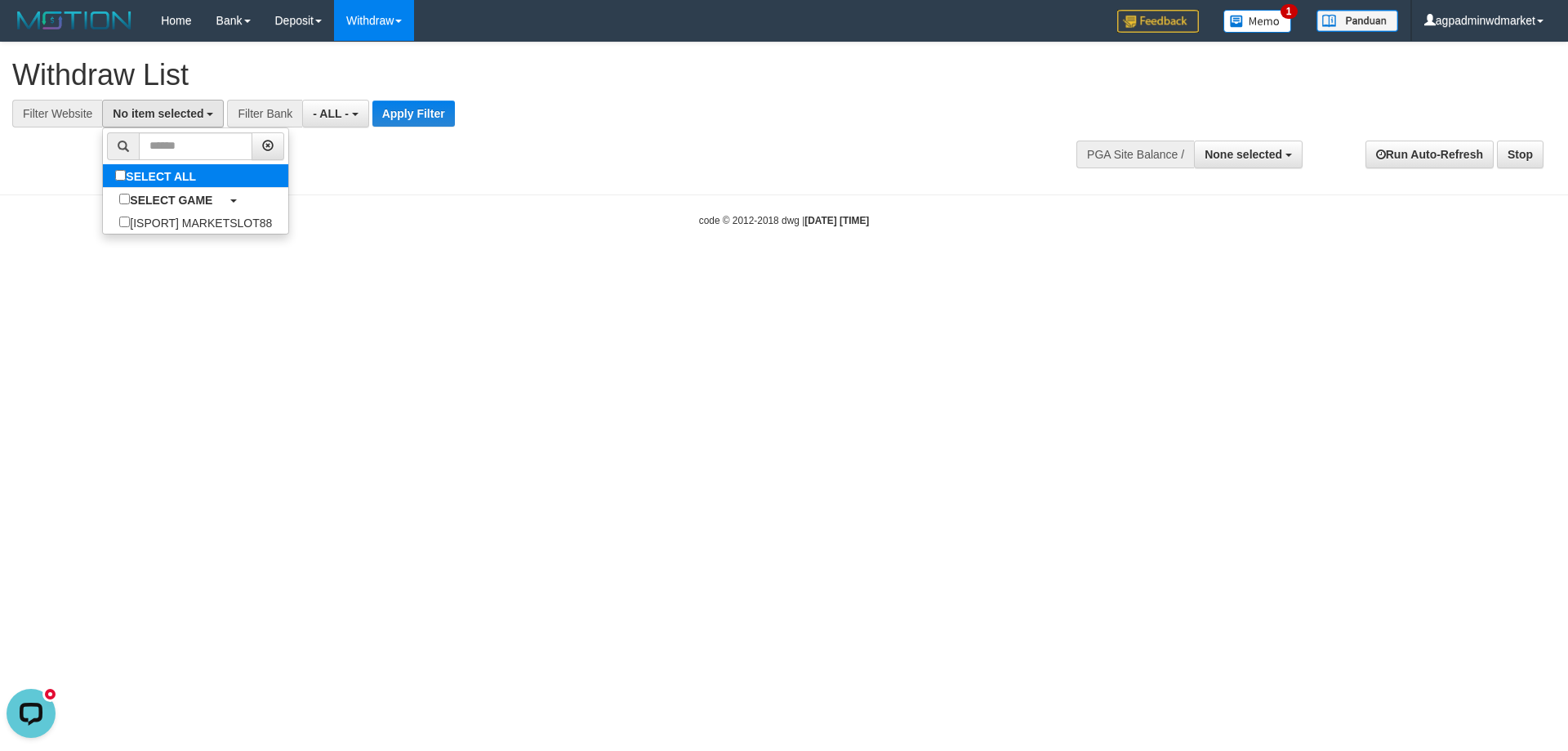 select on "***" 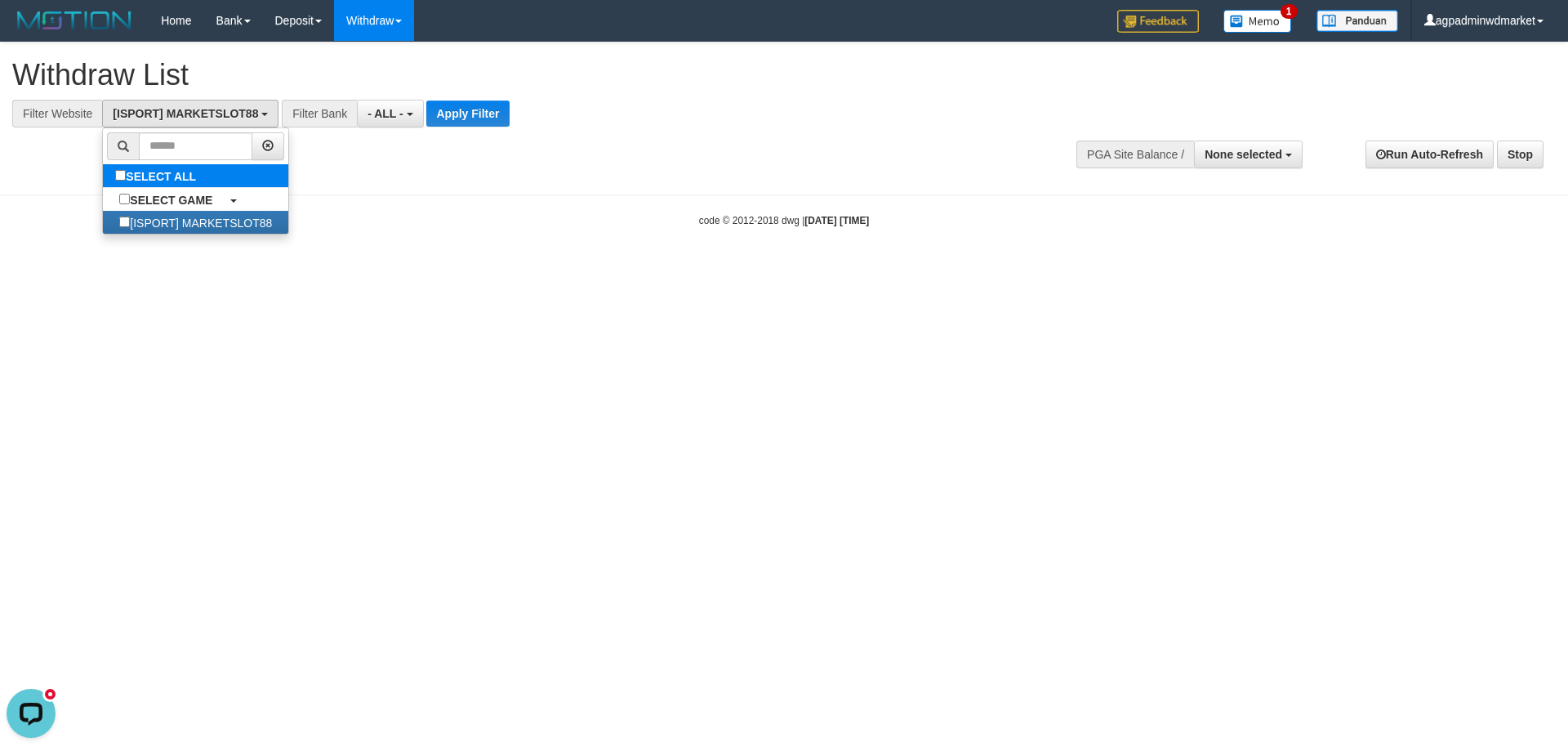 scroll, scrollTop: 15, scrollLeft: 0, axis: vertical 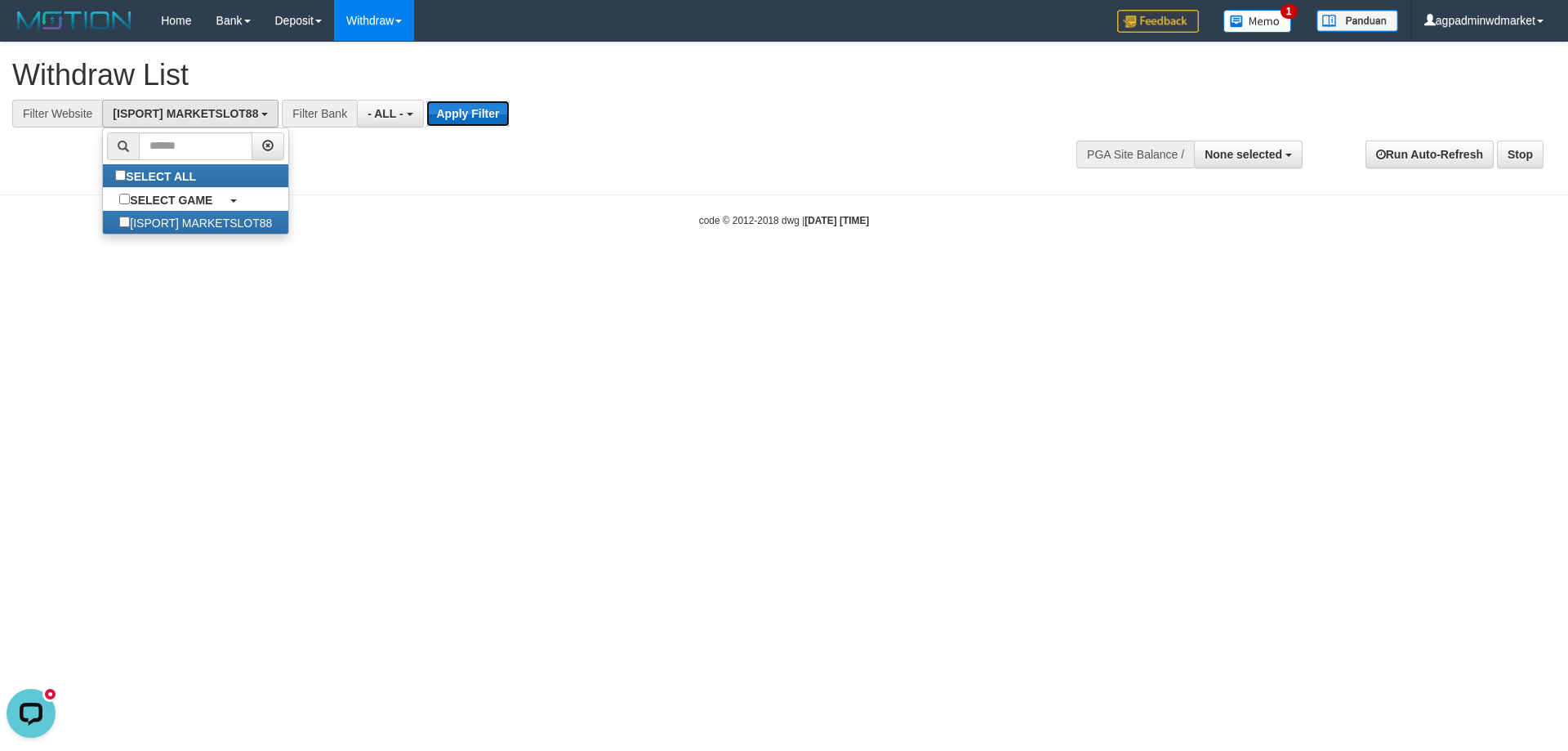 click on "Apply Filter" at bounding box center (467, 114) 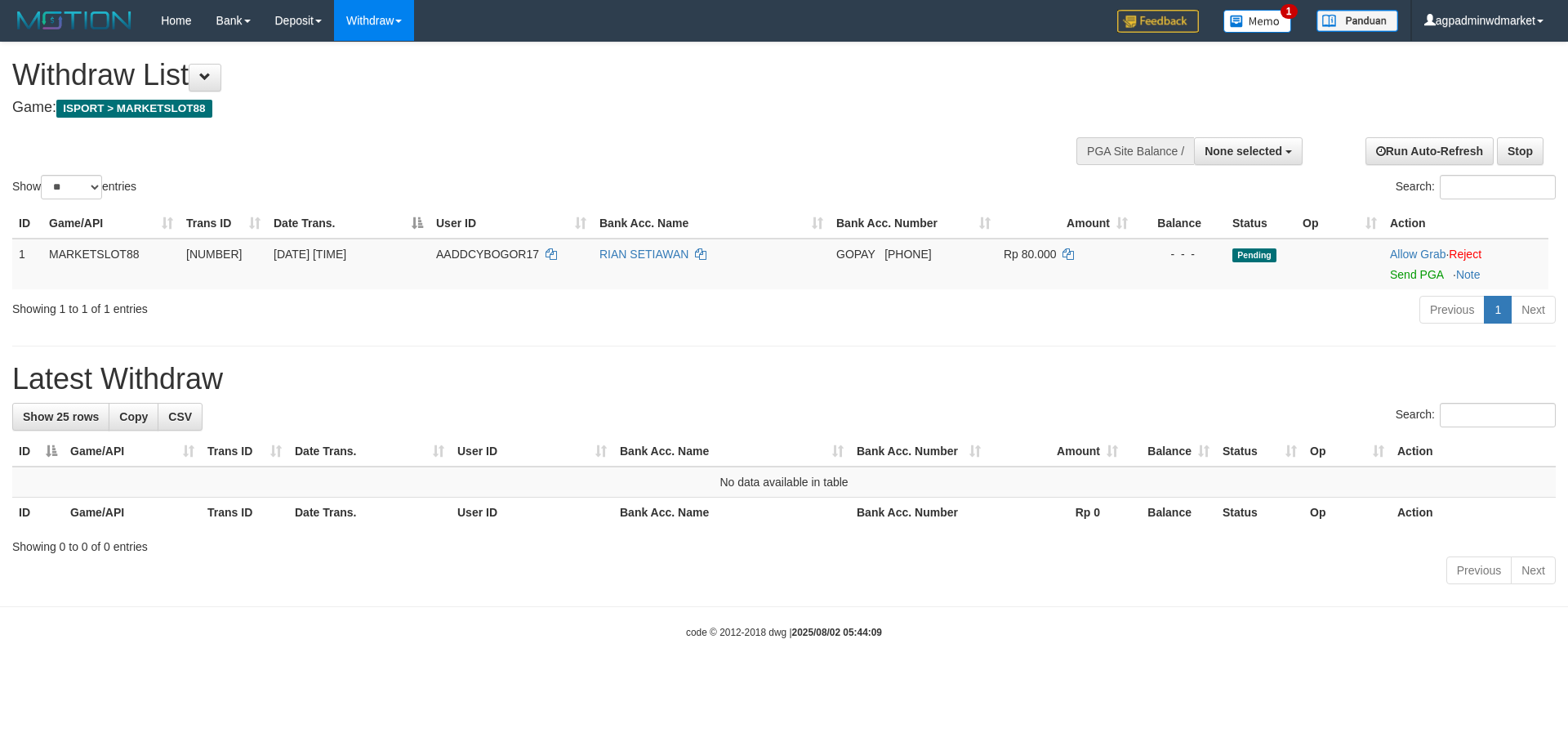 select 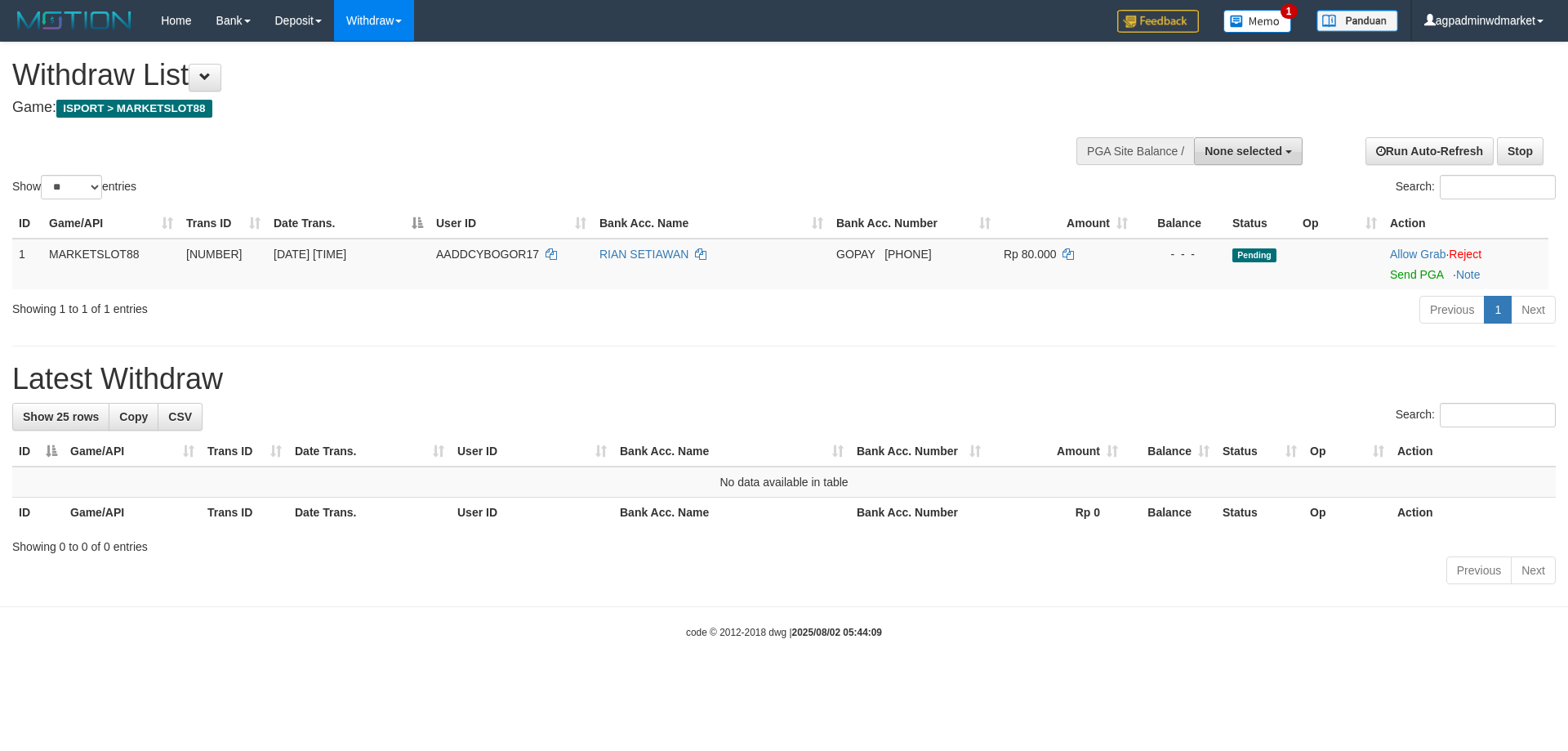 click on "None selected" at bounding box center [1248, 151] 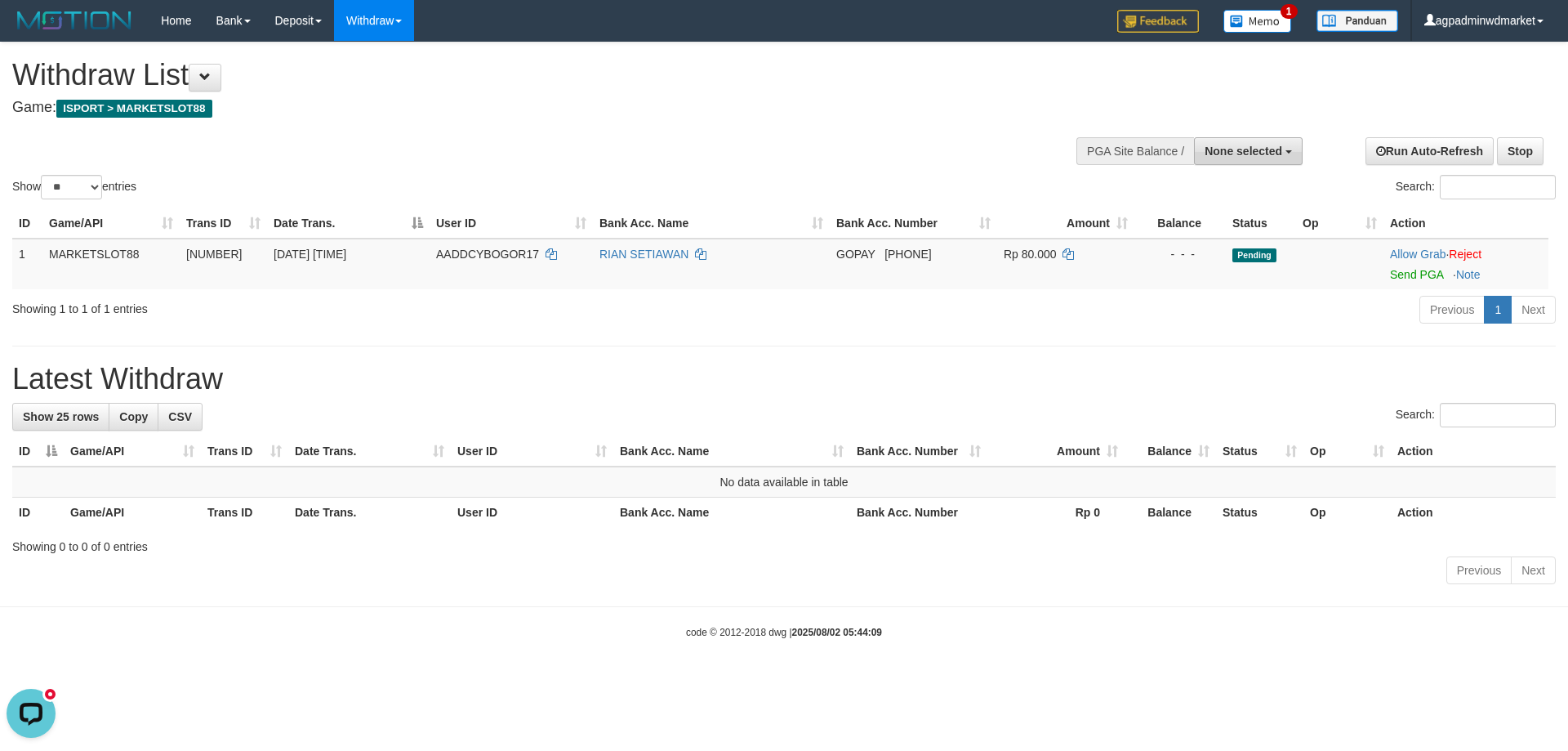scroll, scrollTop: 0, scrollLeft: 0, axis: both 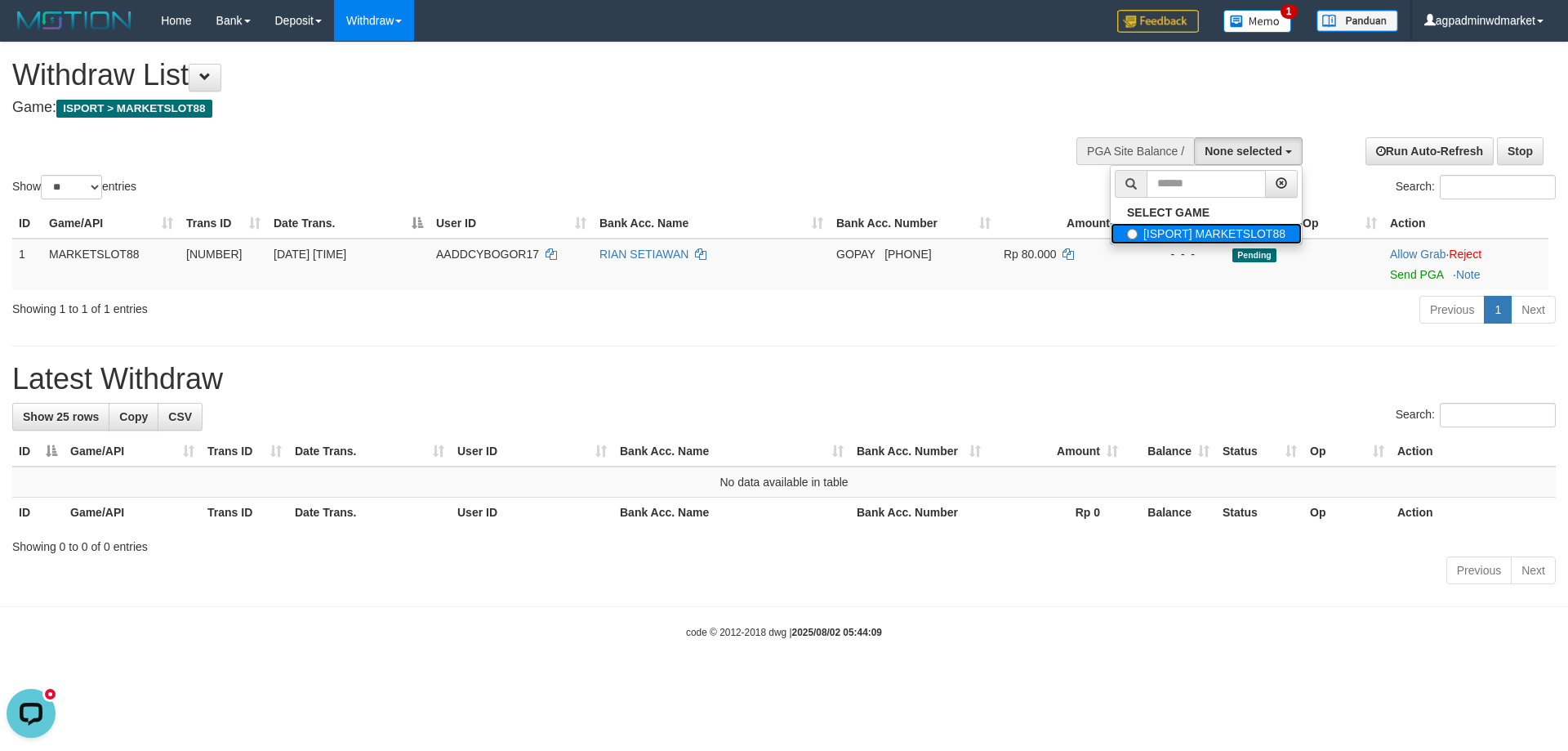 click on "[ISPORT] MARKETSLOT88" at bounding box center (1206, 234) 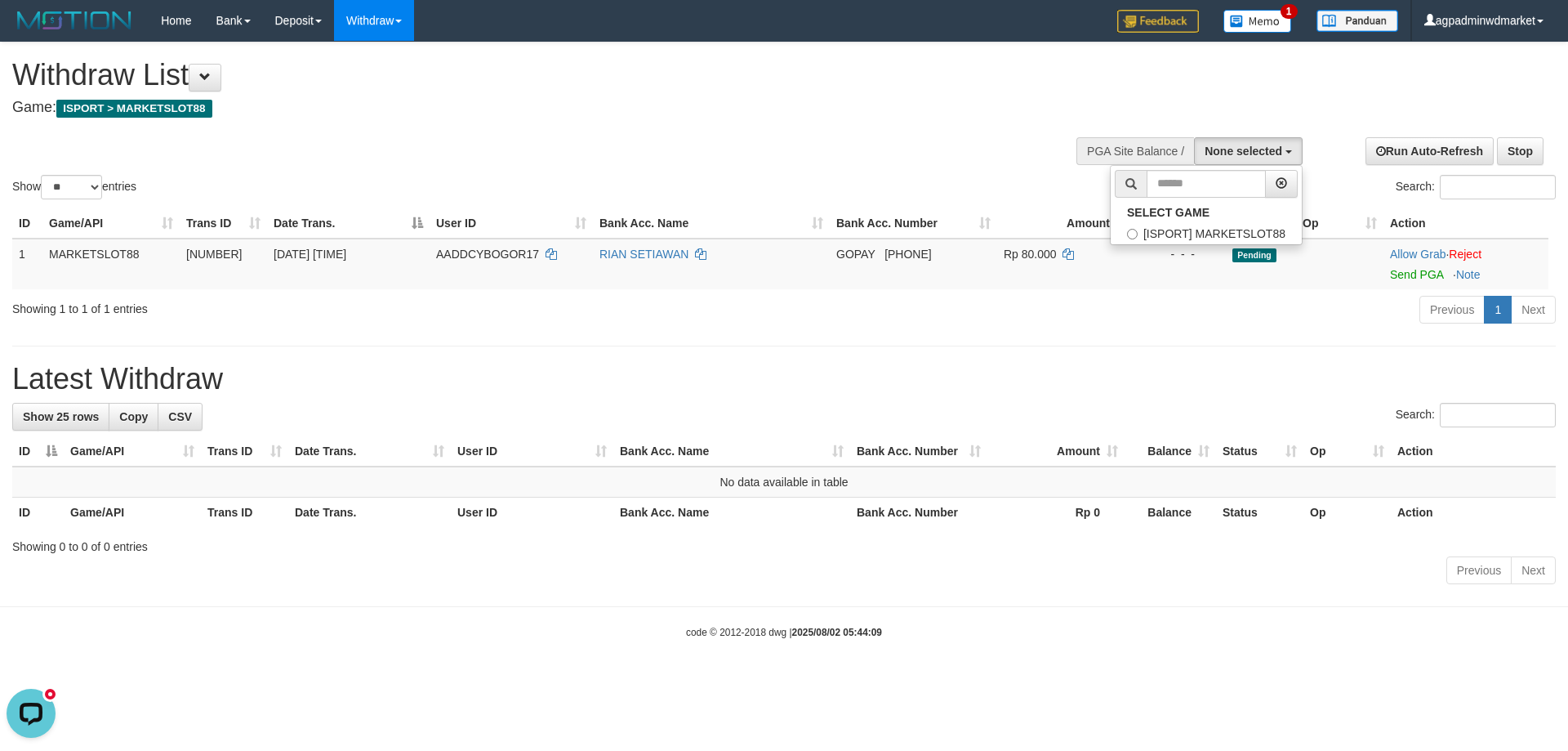 select on "***" 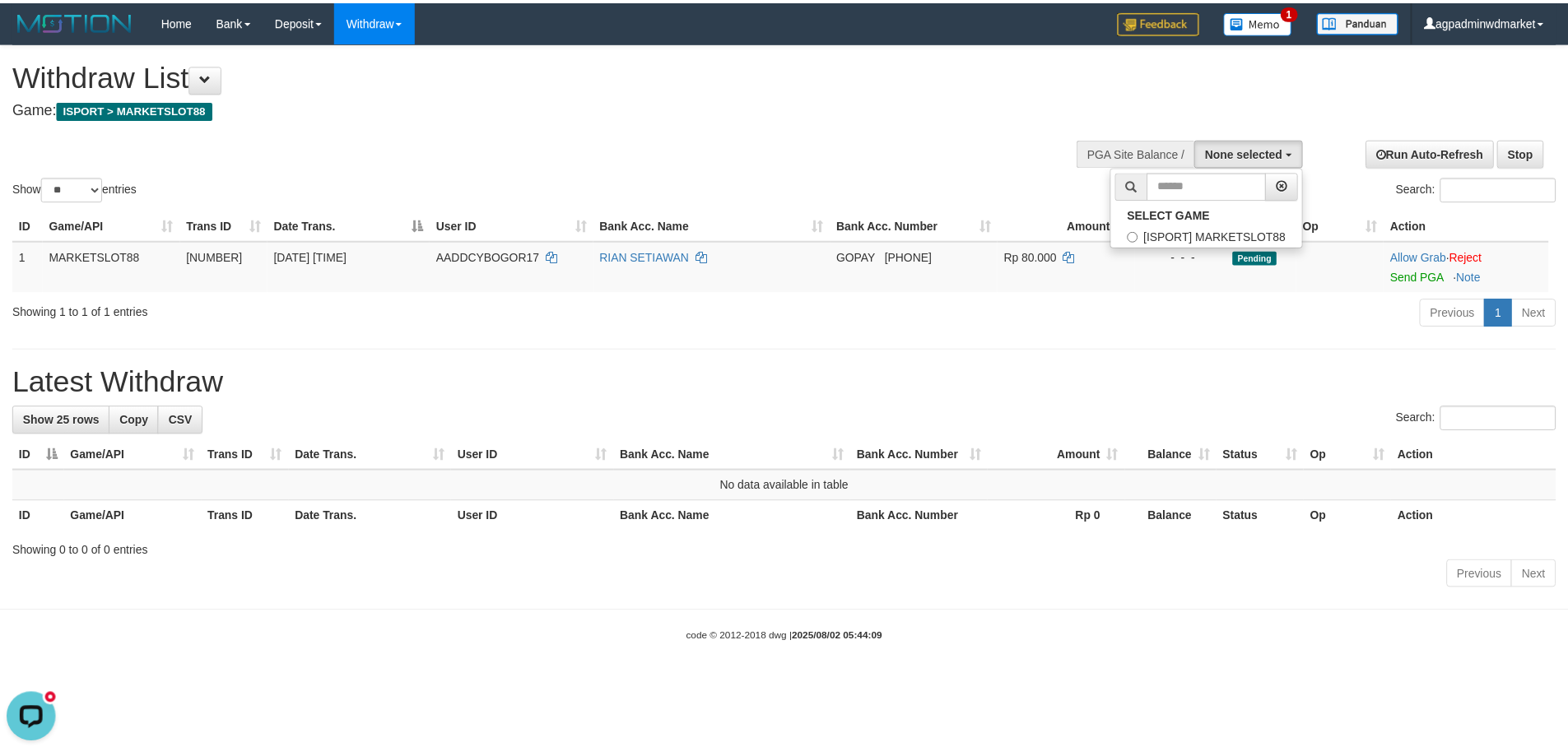 scroll, scrollTop: 15, scrollLeft: 0, axis: vertical 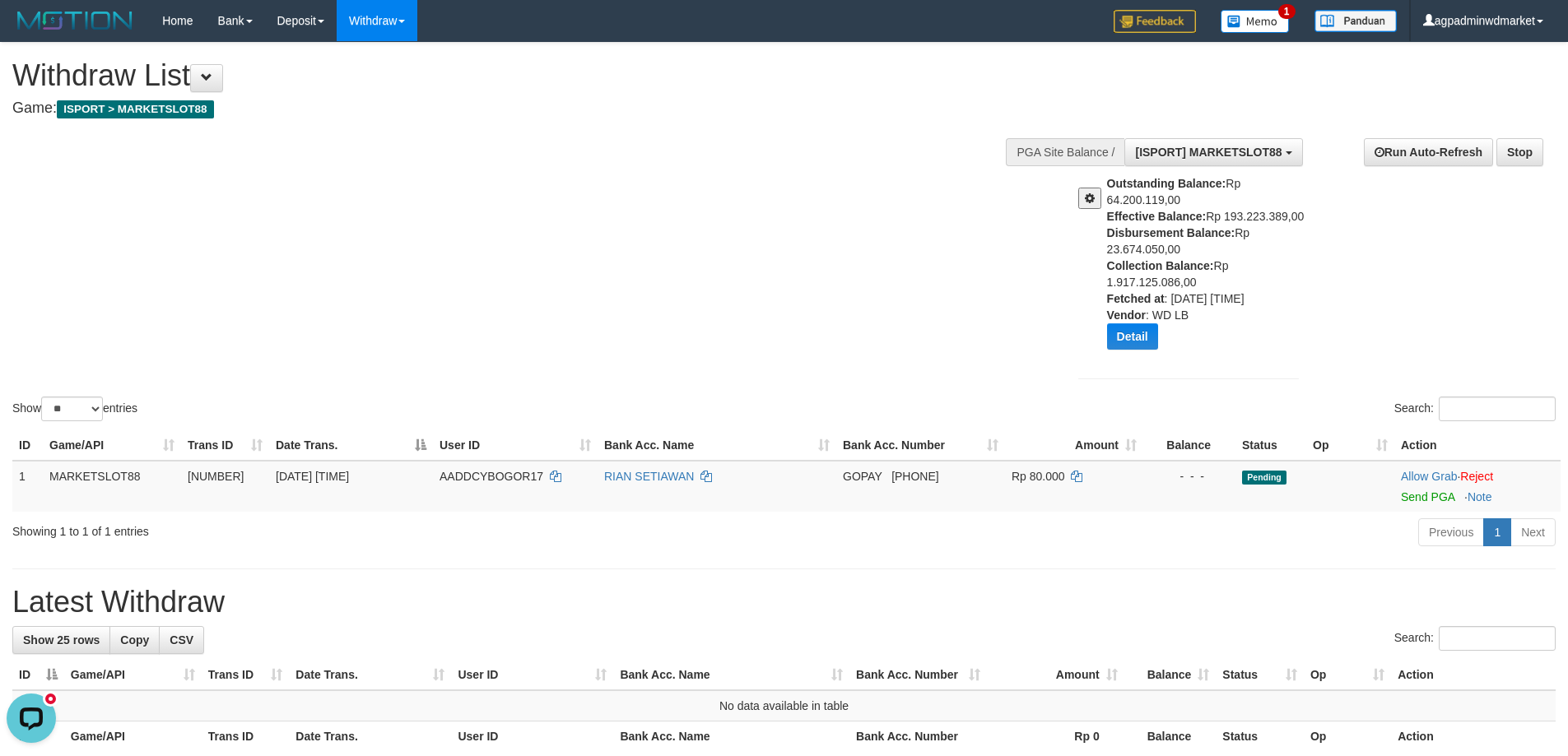 click on "Outstanding Balance:  Rp 64.200.119,00
Effective Balance:  Rp 193.223.389,00
Disbursement Balance:  Rp 23.674.050,00
Collection Balance:  Rp 1.917.125.086,00
Fetched at : 2025-08-02 05:44:13
Vendor : WD LB
Detail
Vendor Name
Outstanding Balance
Effective Balance
Disbursment Balance
Collection Balance
Bigon
Rp 24.899.567,00
Rp 186.088.040,00
Rp 10.962.050,00
Rp 827.933.197,00
Borde
Rp 0,00
Rp 663.938,00
Rp 0,00
Rp 28.449.576,00
IBX3 Pusatjualpulsa" at bounding box center [1209, 268] 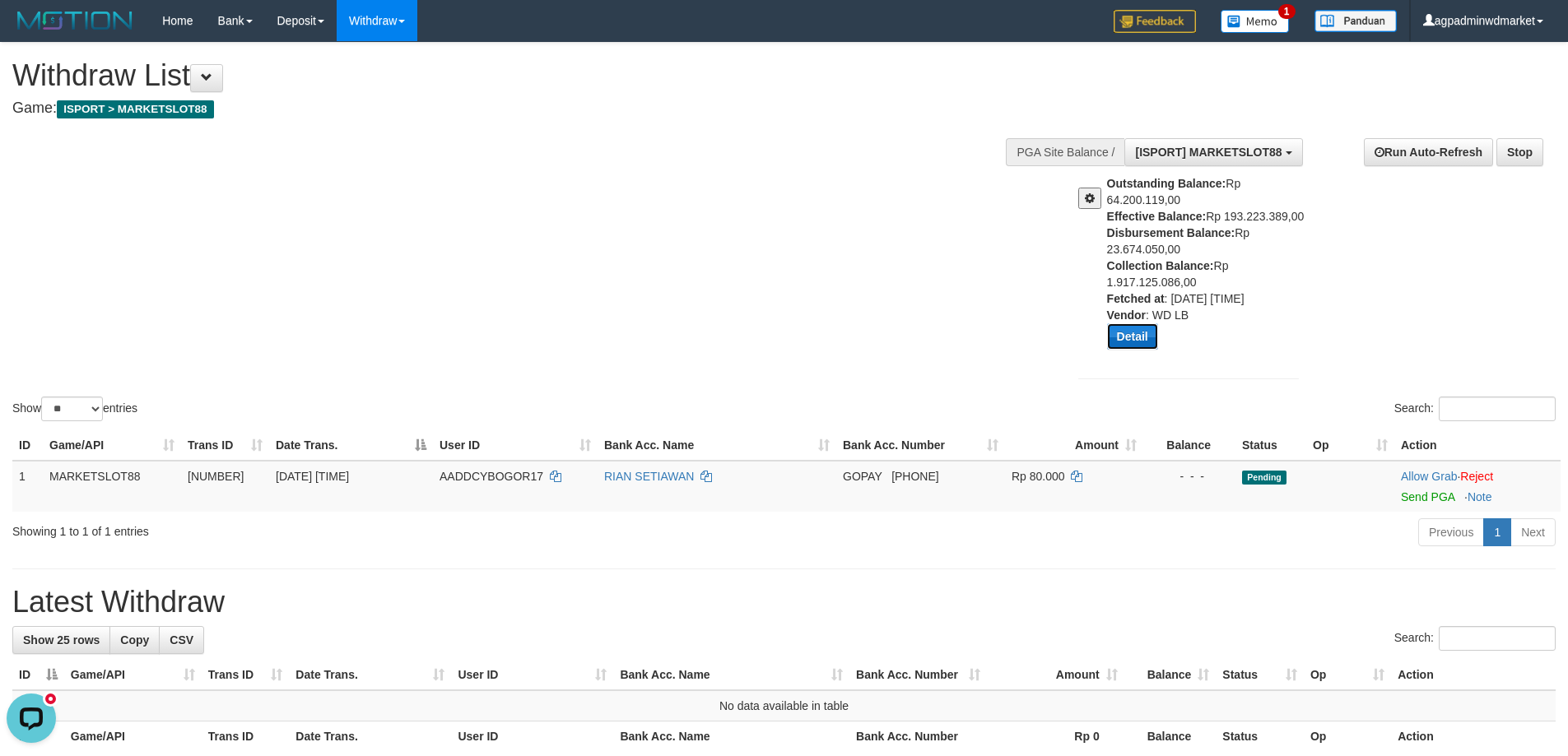 click on "Detail" at bounding box center [1133, 336] 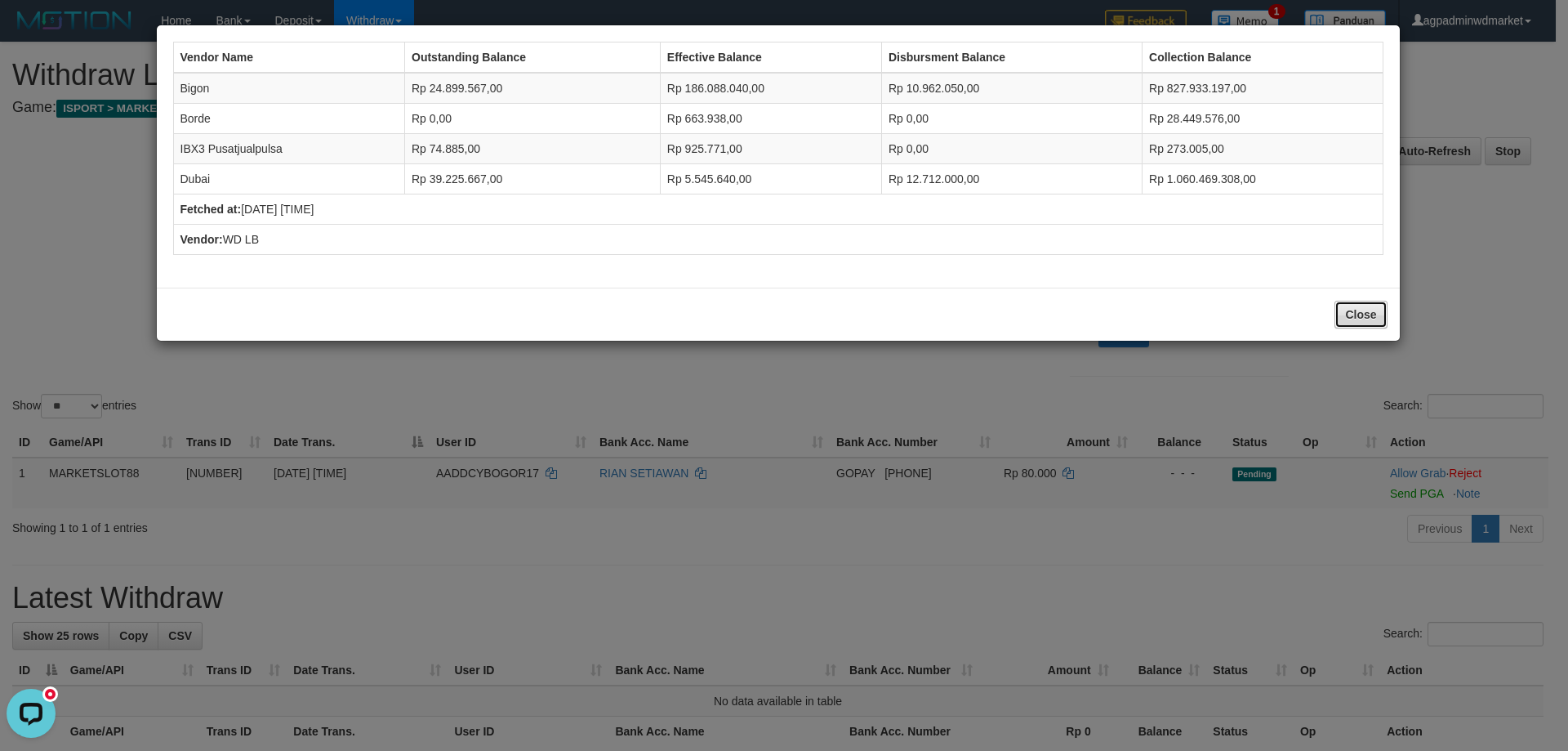 click on "Close" at bounding box center [1361, 315] 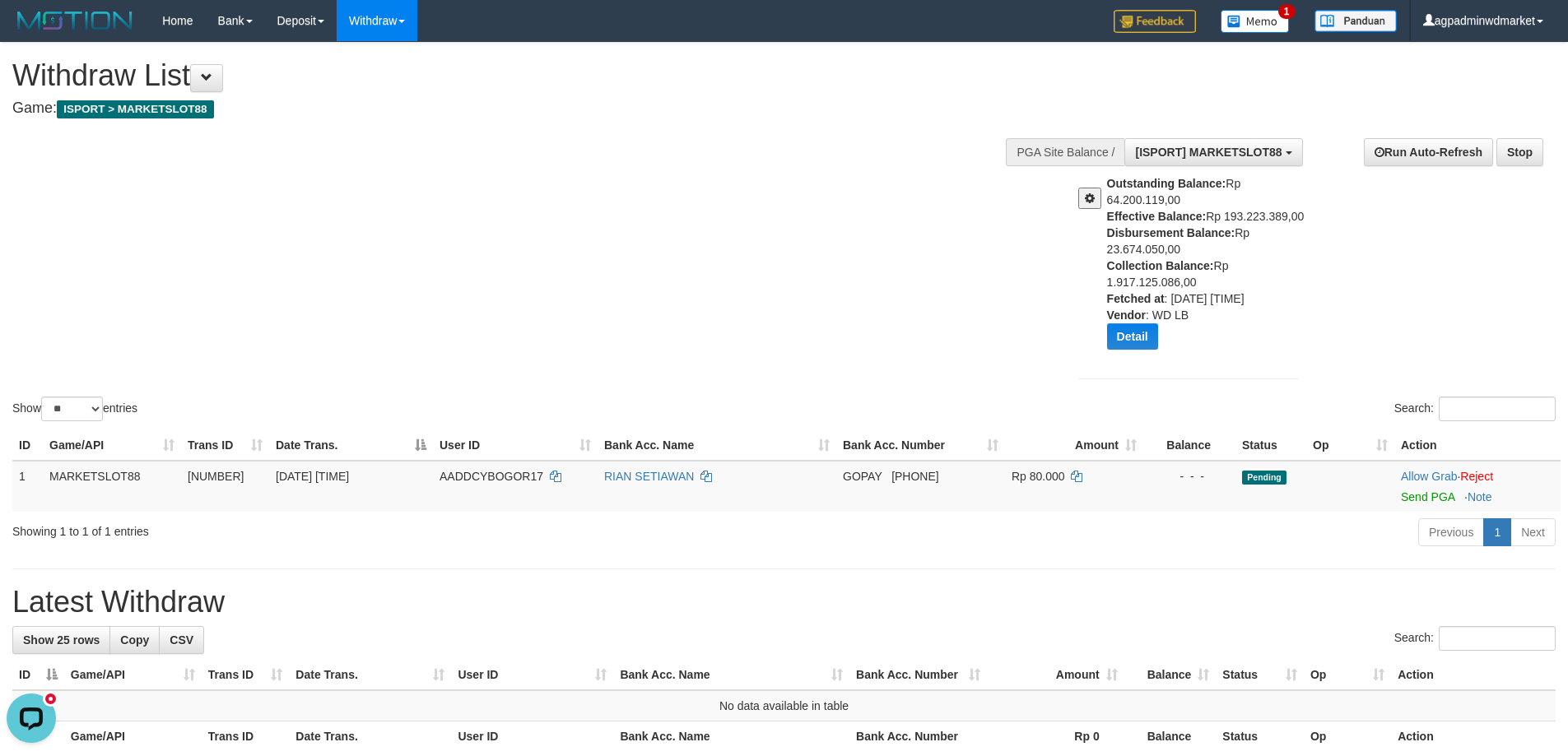 click on "Show  ** ** ** ***  entries Search:" at bounding box center [784, 234] 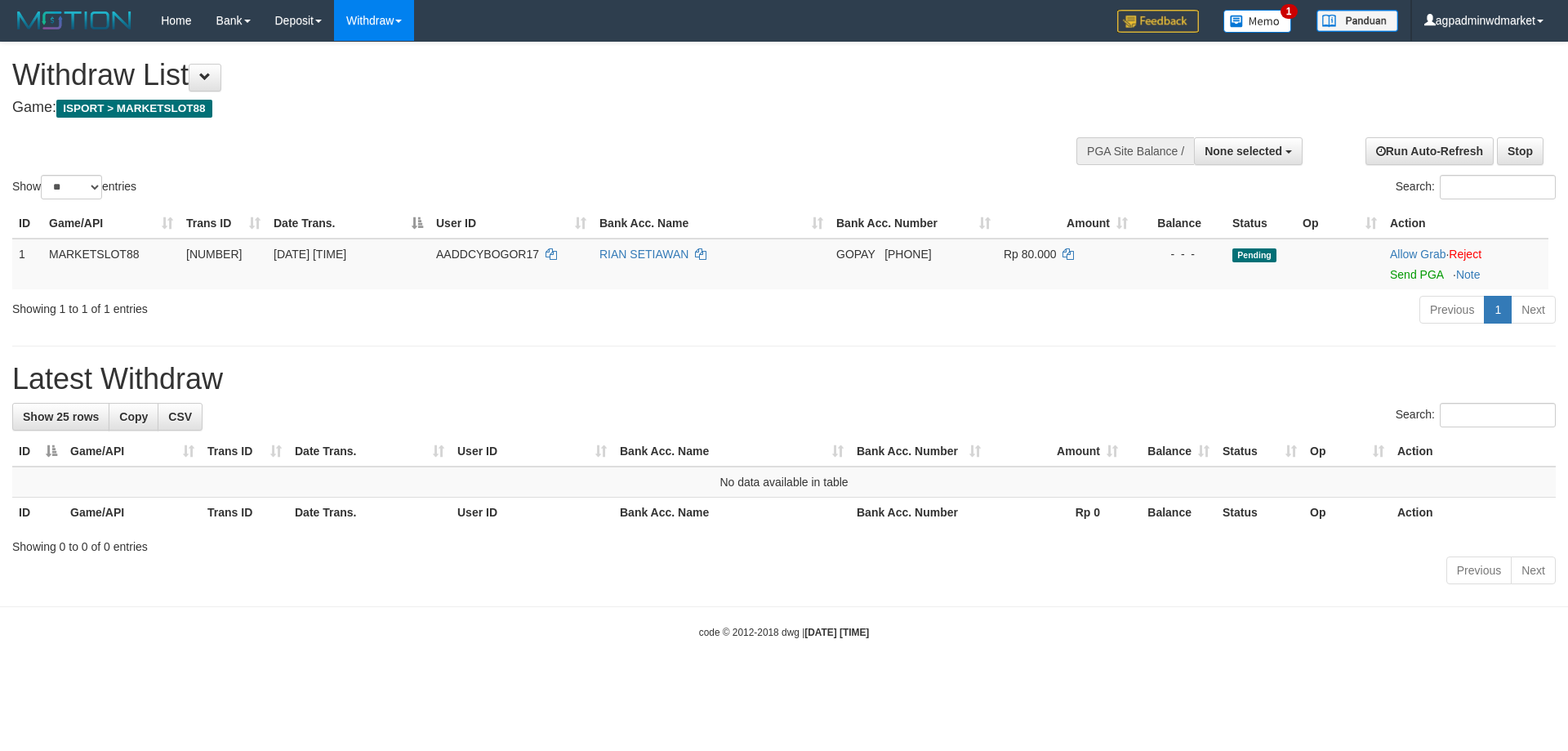 select 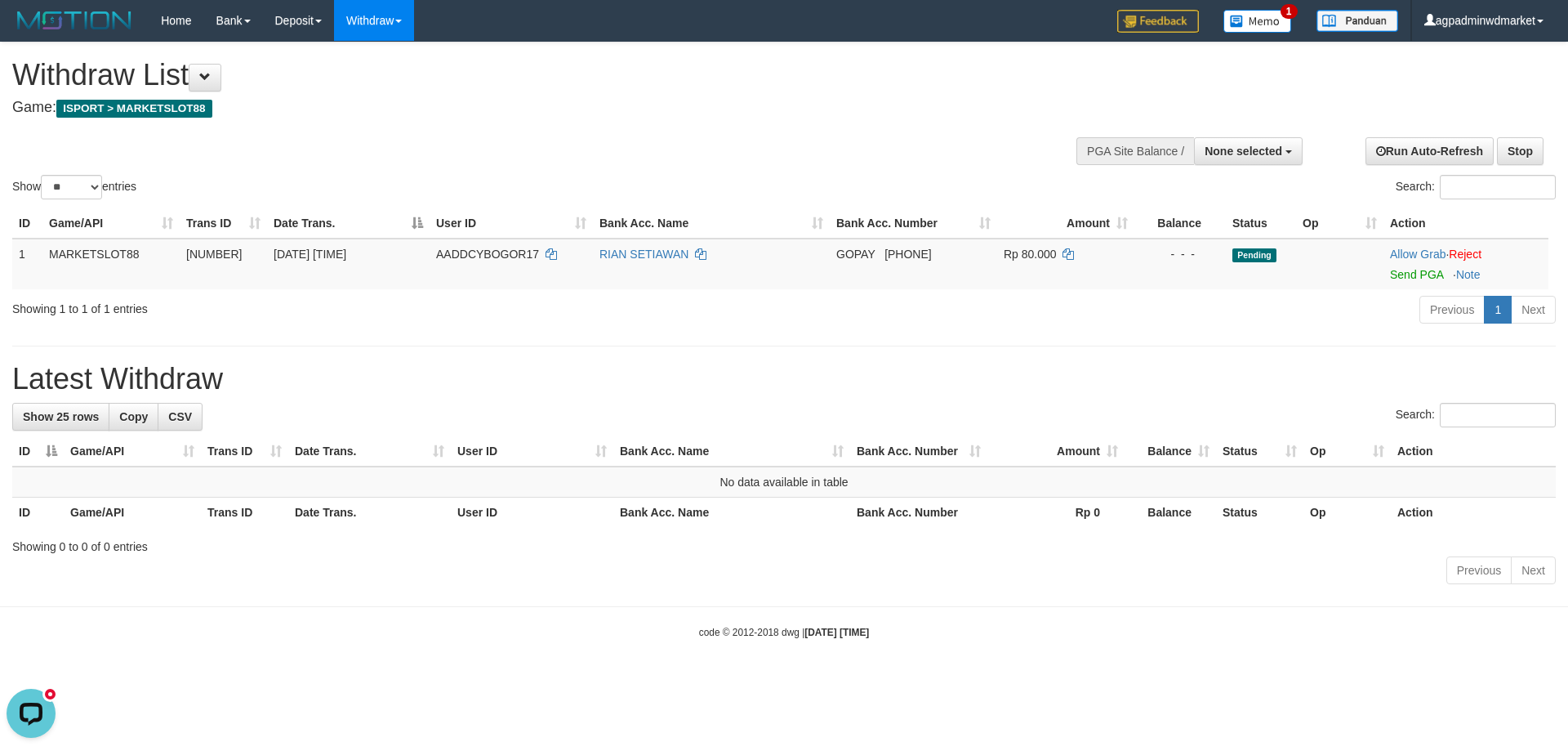 scroll, scrollTop: 0, scrollLeft: 0, axis: both 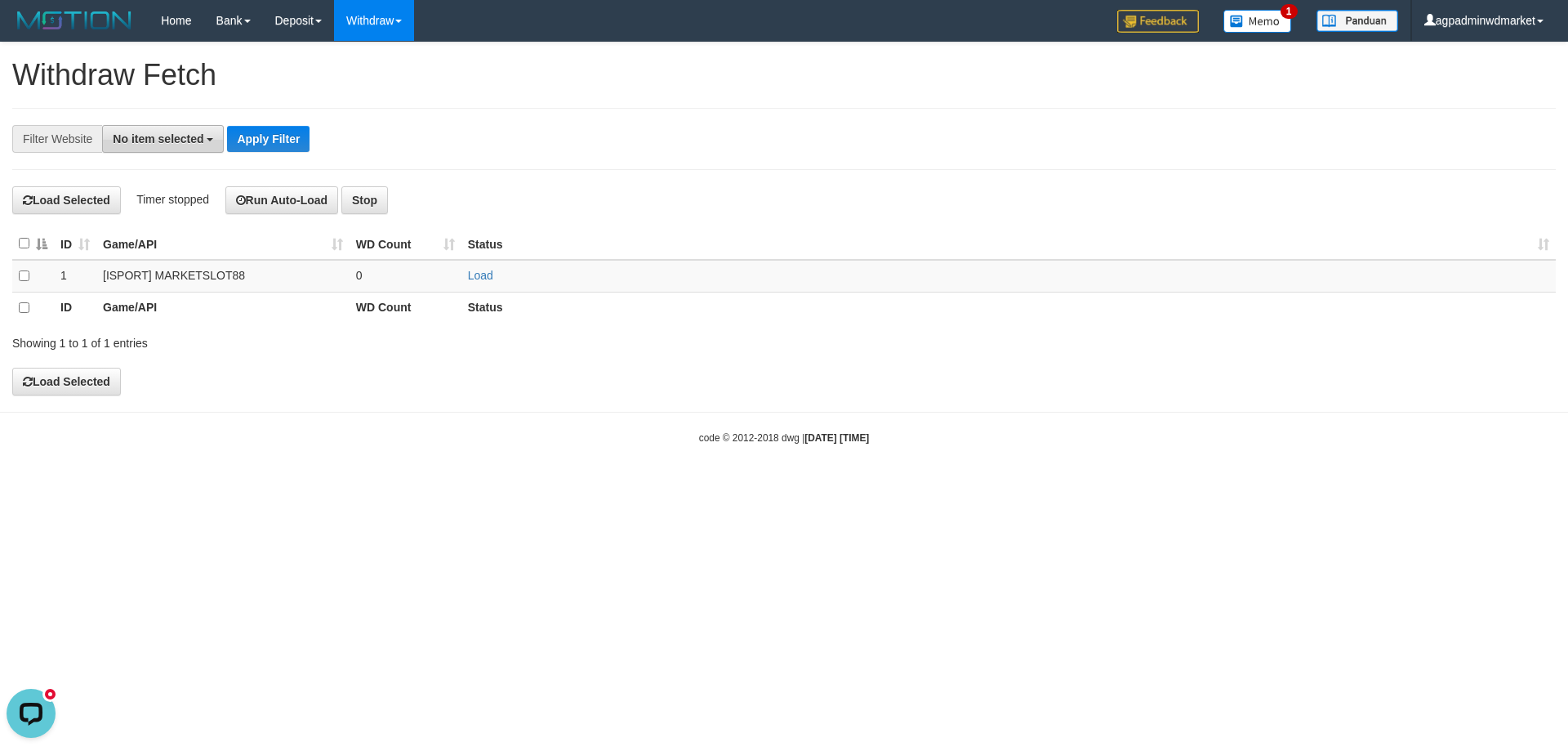 click on "No item selected" at bounding box center [158, 139] 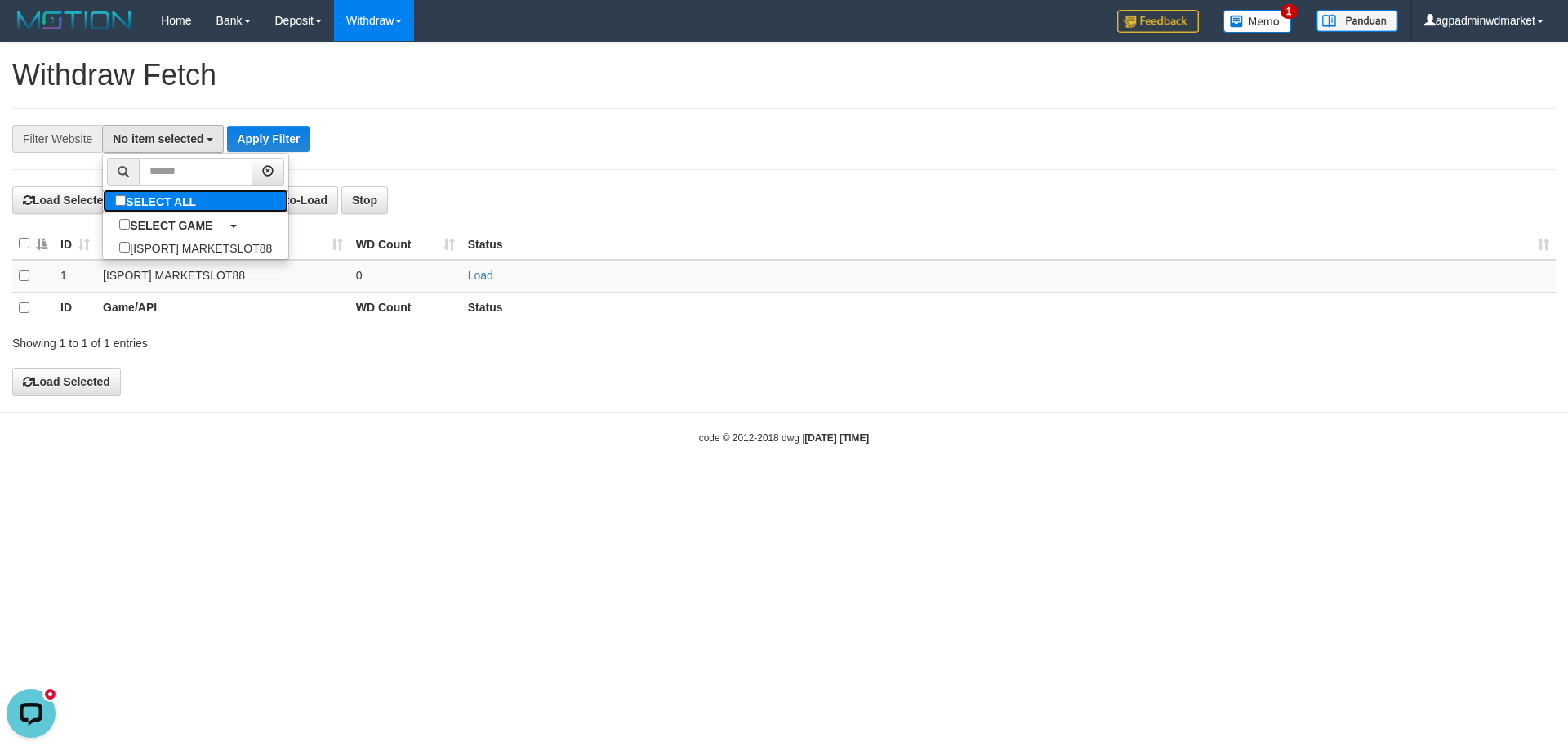 click on "SELECT ALL" at bounding box center (158, 201) 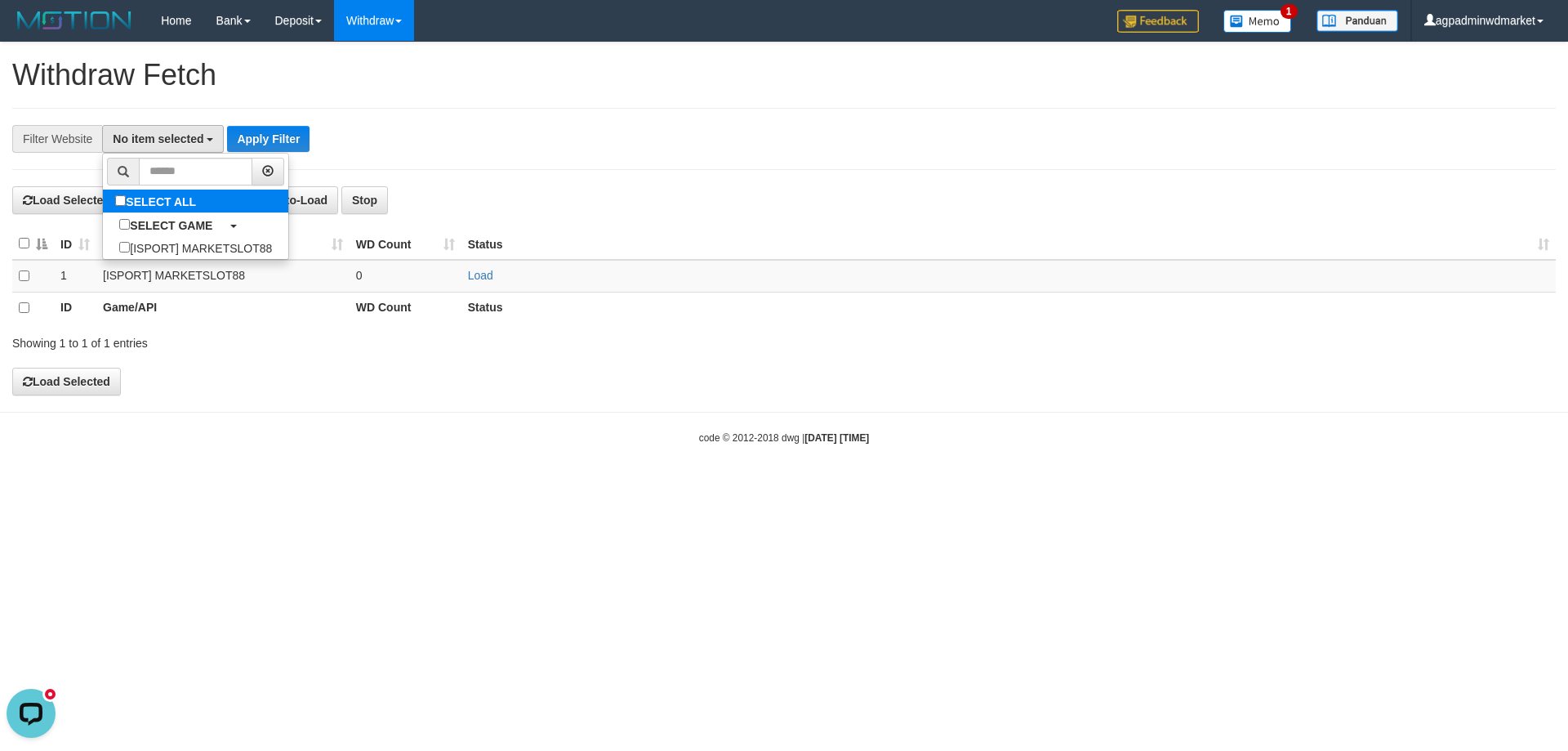select on "***" 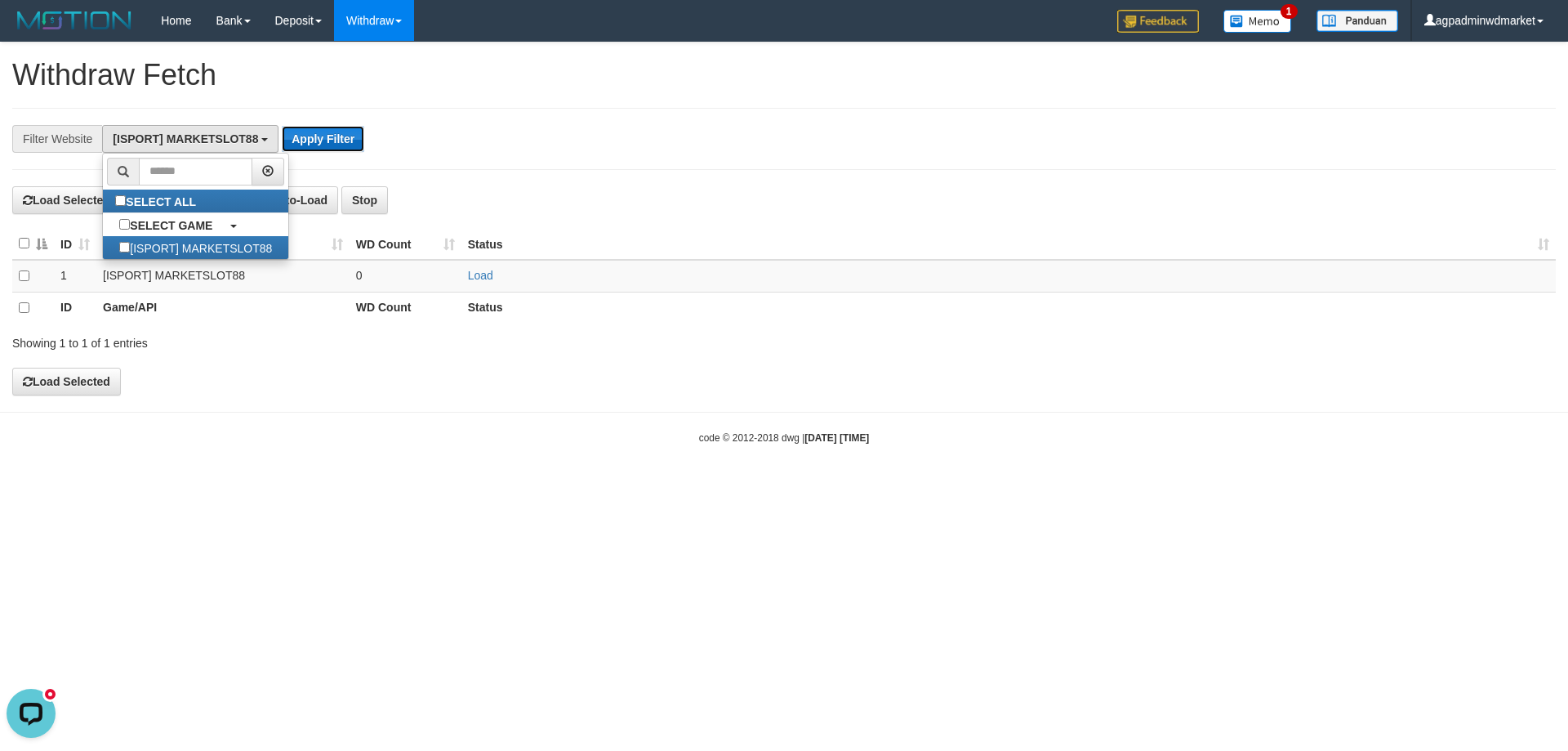 click on "Apply Filter" at bounding box center (323, 139) 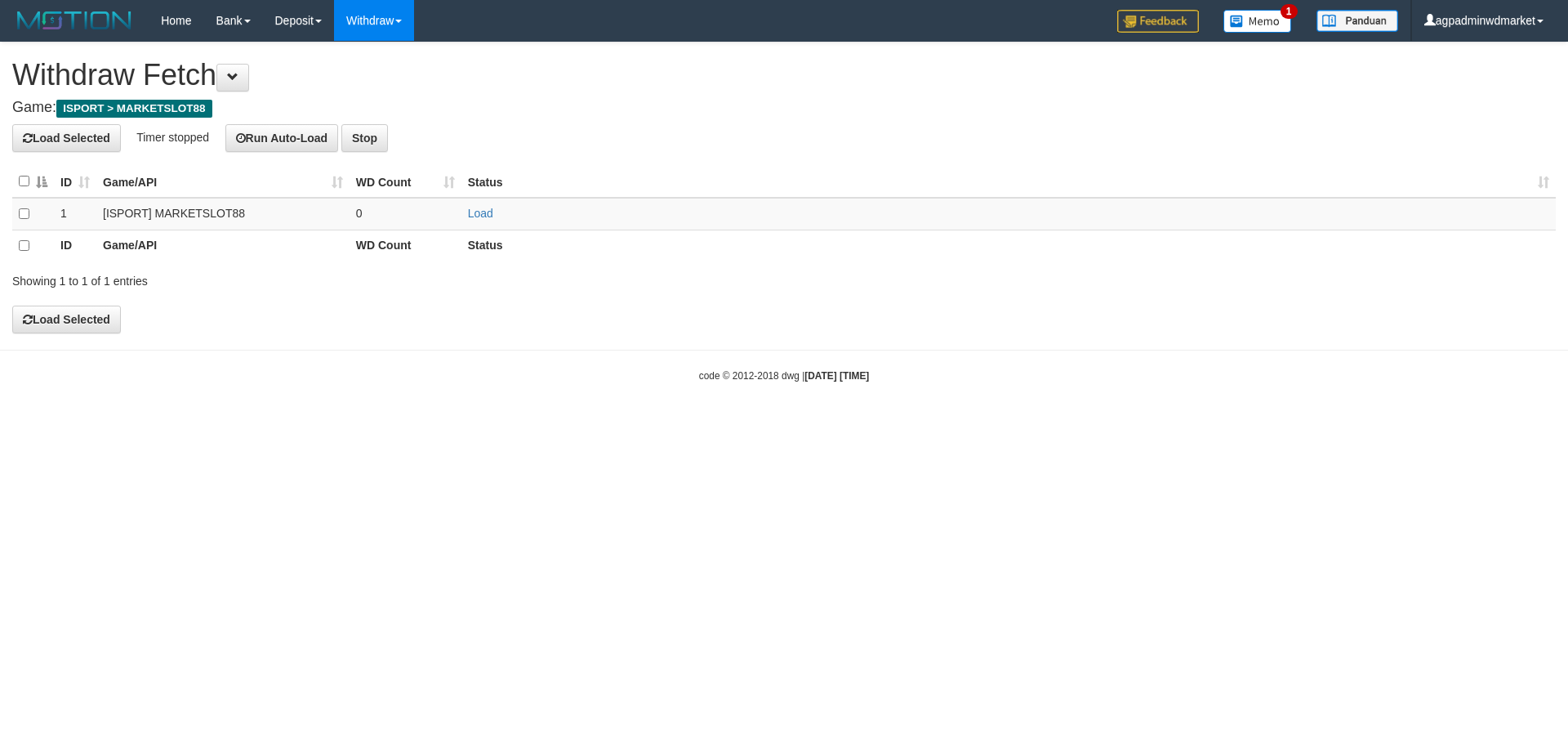 scroll, scrollTop: 0, scrollLeft: 0, axis: both 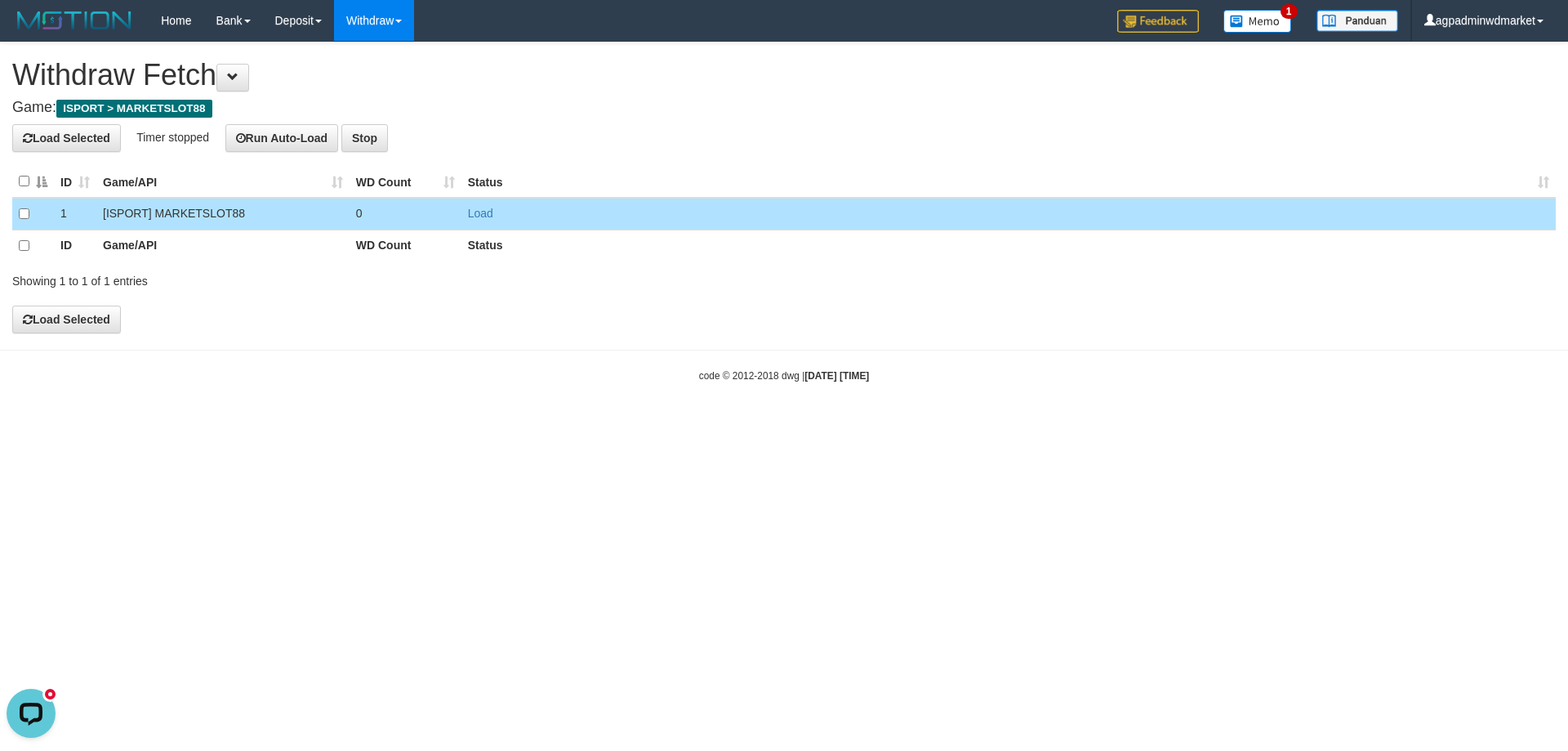 click on "Withdraw Fetch" at bounding box center (784, 75) 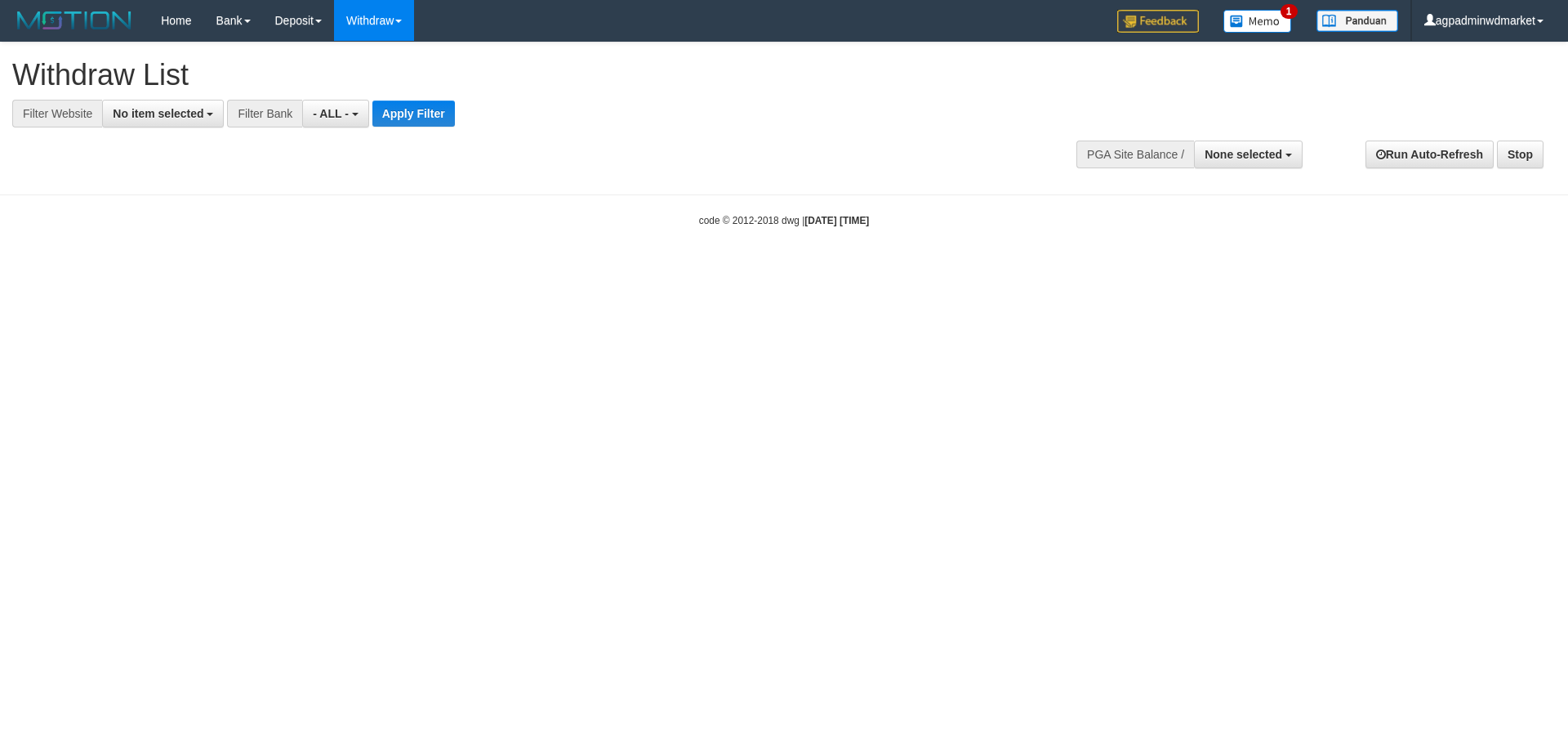 select 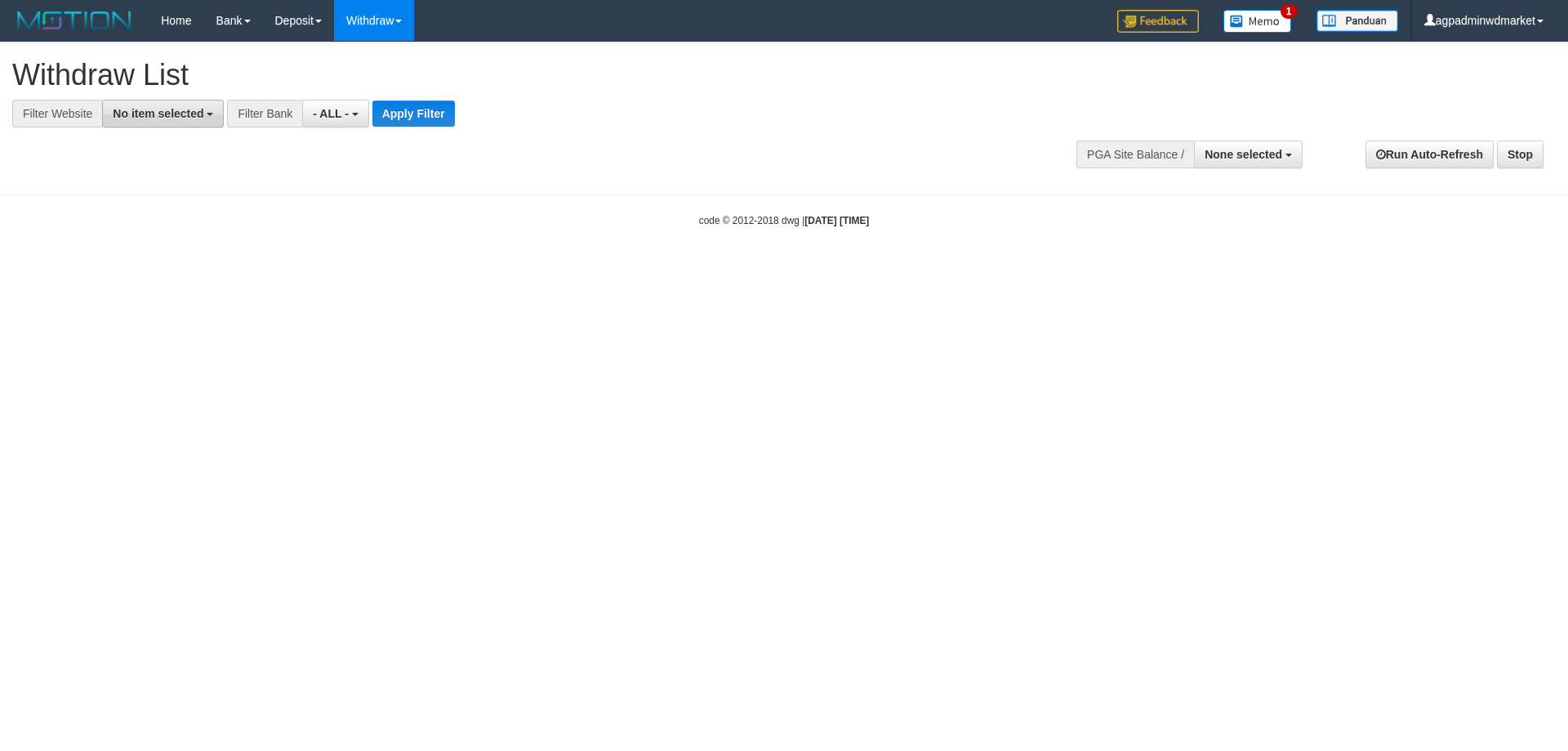 click on "No item selected" at bounding box center (163, 114) 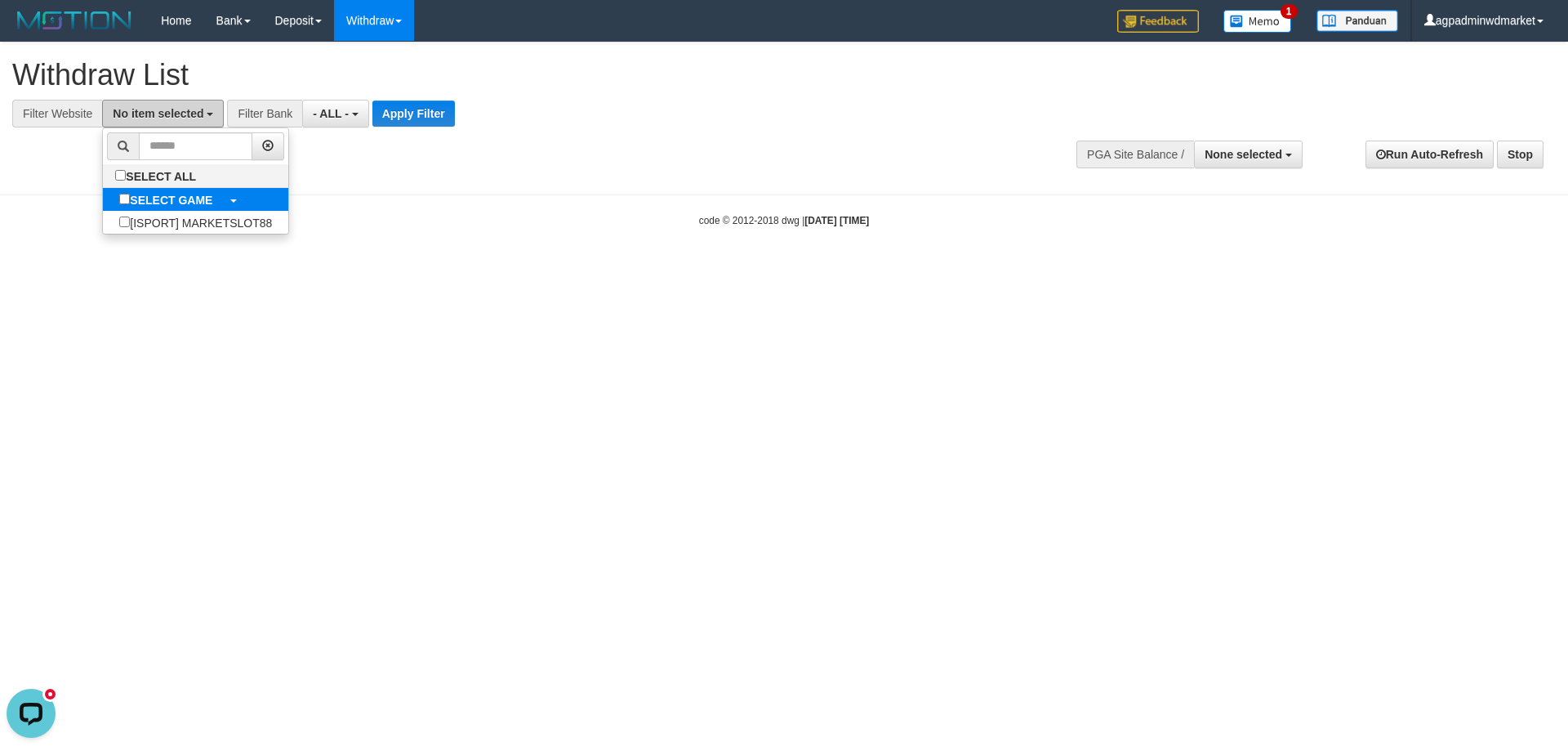 scroll, scrollTop: 0, scrollLeft: 0, axis: both 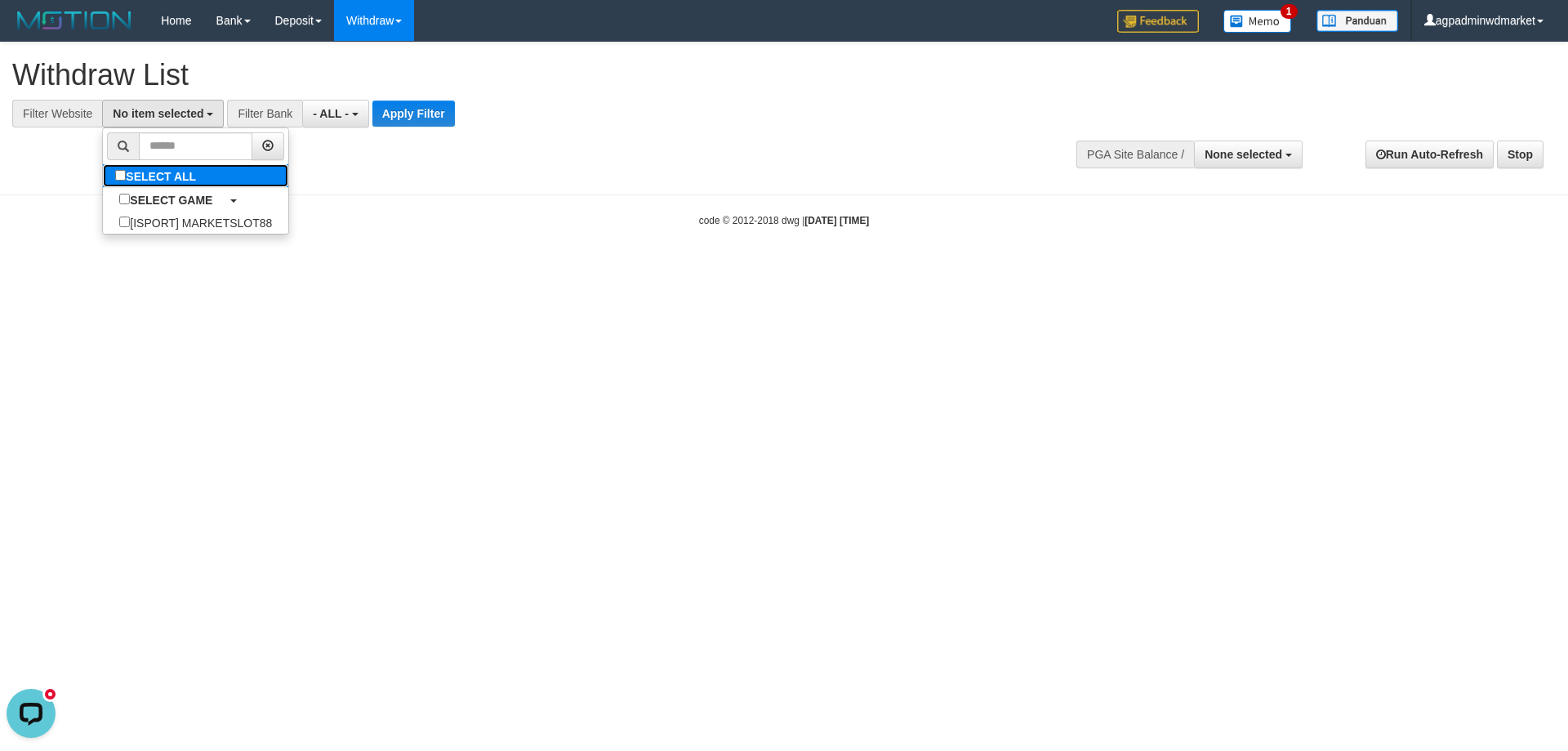 click on "SELECT ALL" at bounding box center (158, 176) 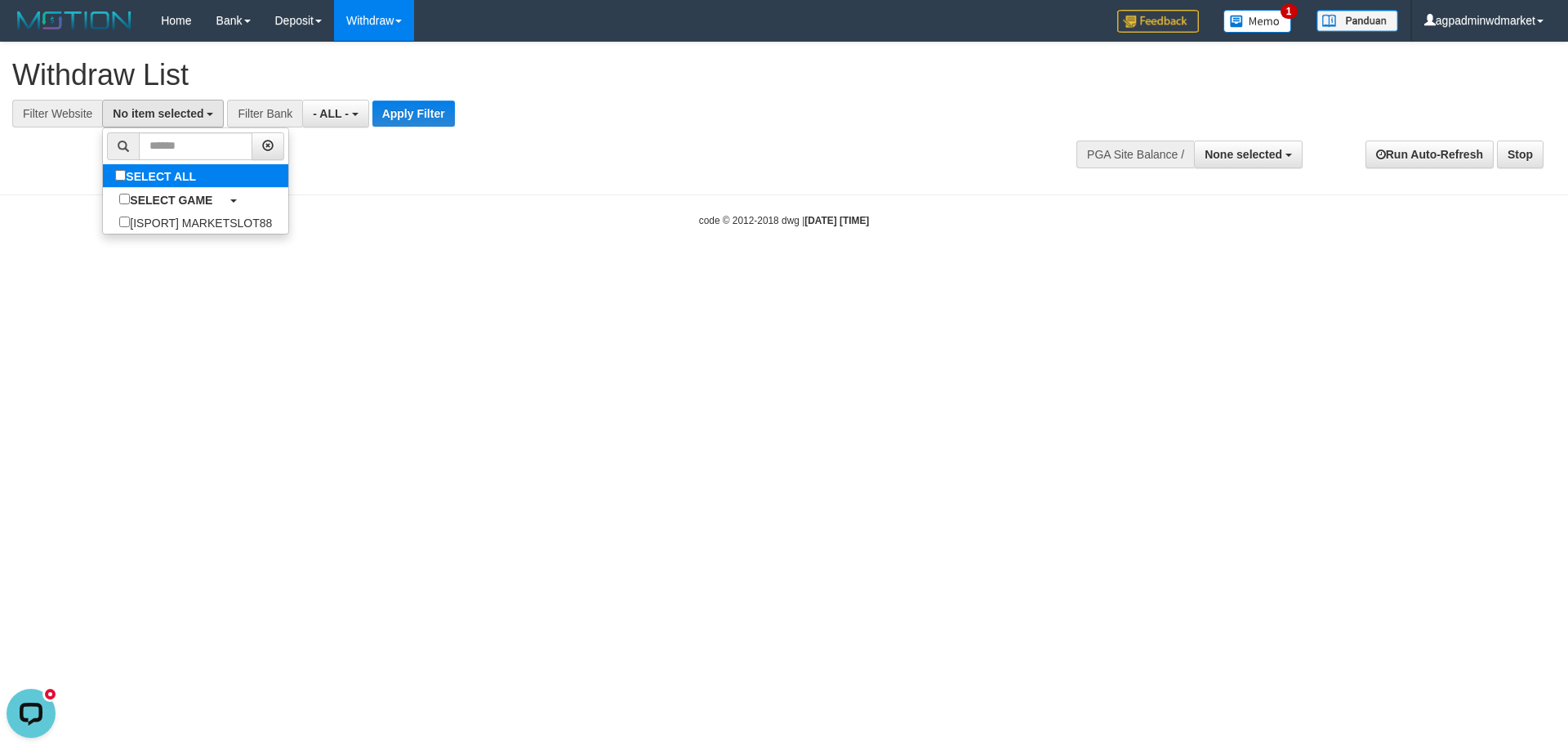 select on "***" 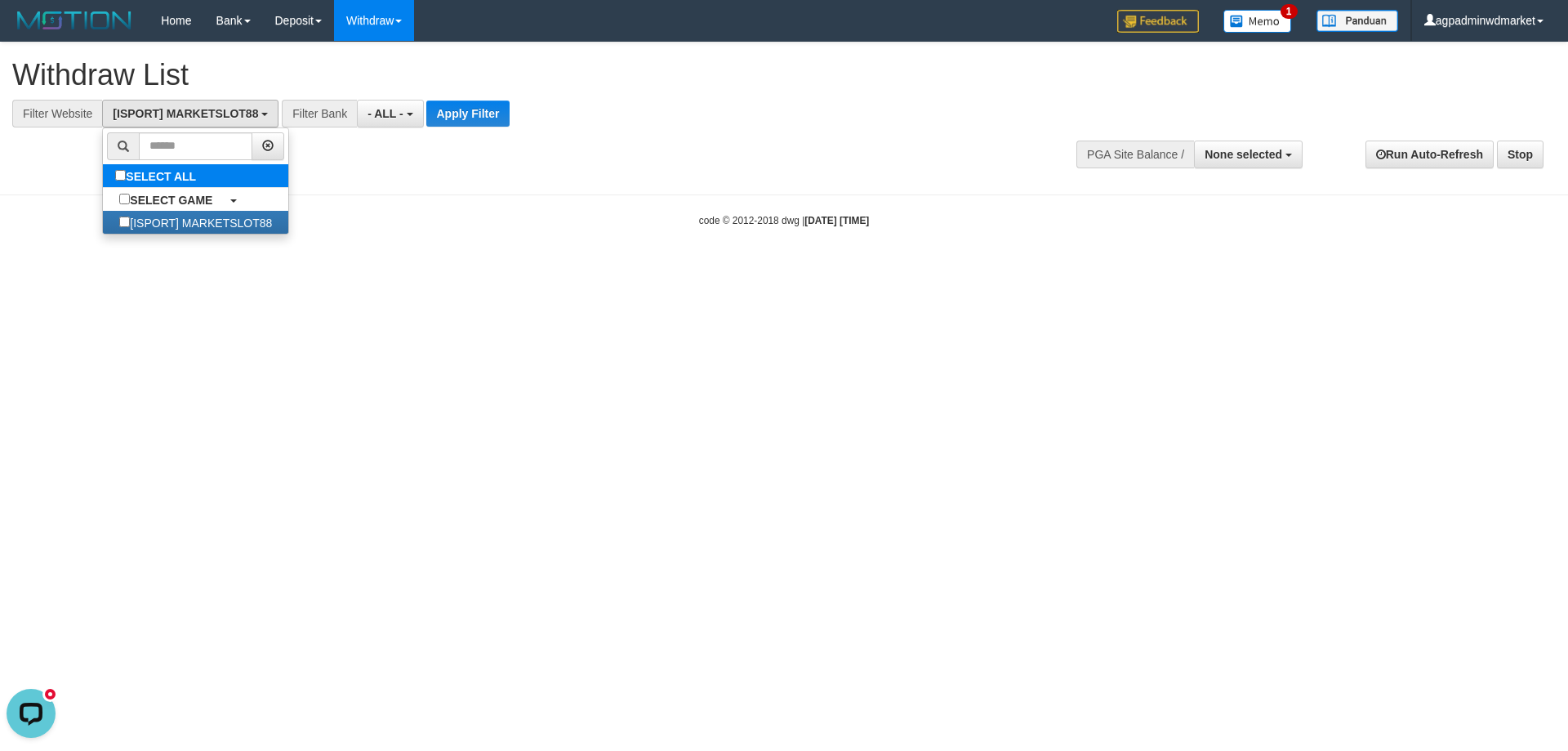 scroll, scrollTop: 15, scrollLeft: 0, axis: vertical 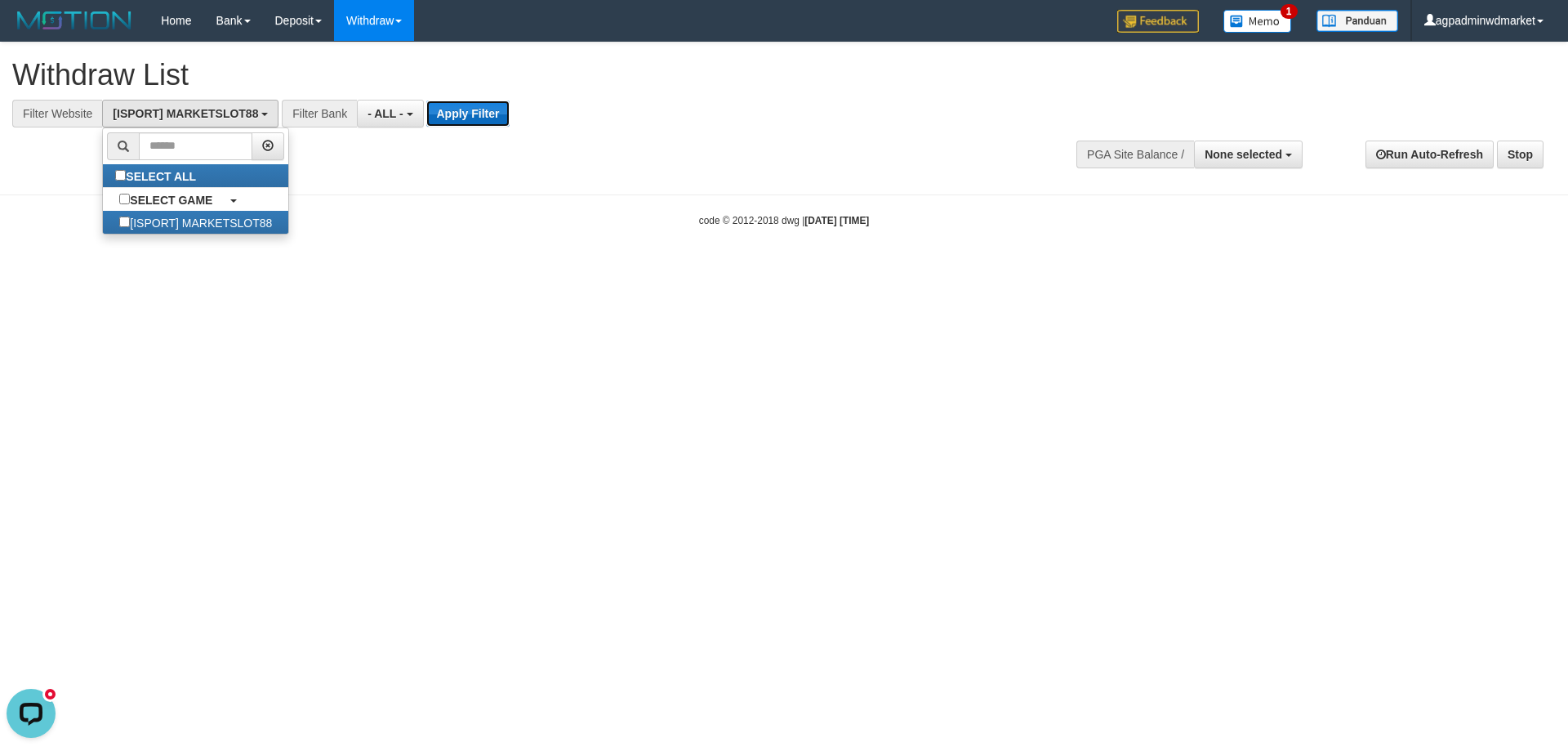 click on "Apply Filter" at bounding box center (467, 114) 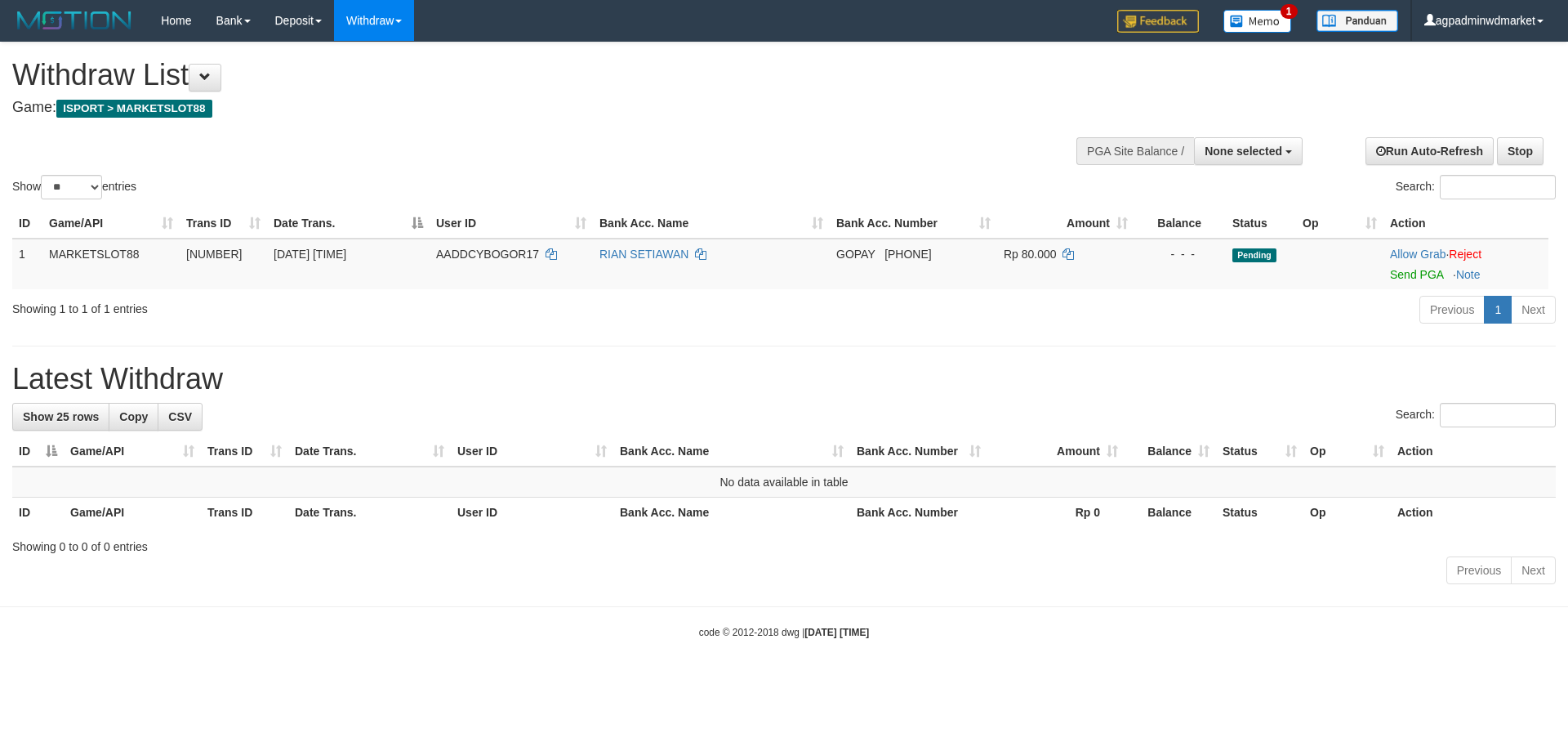 select 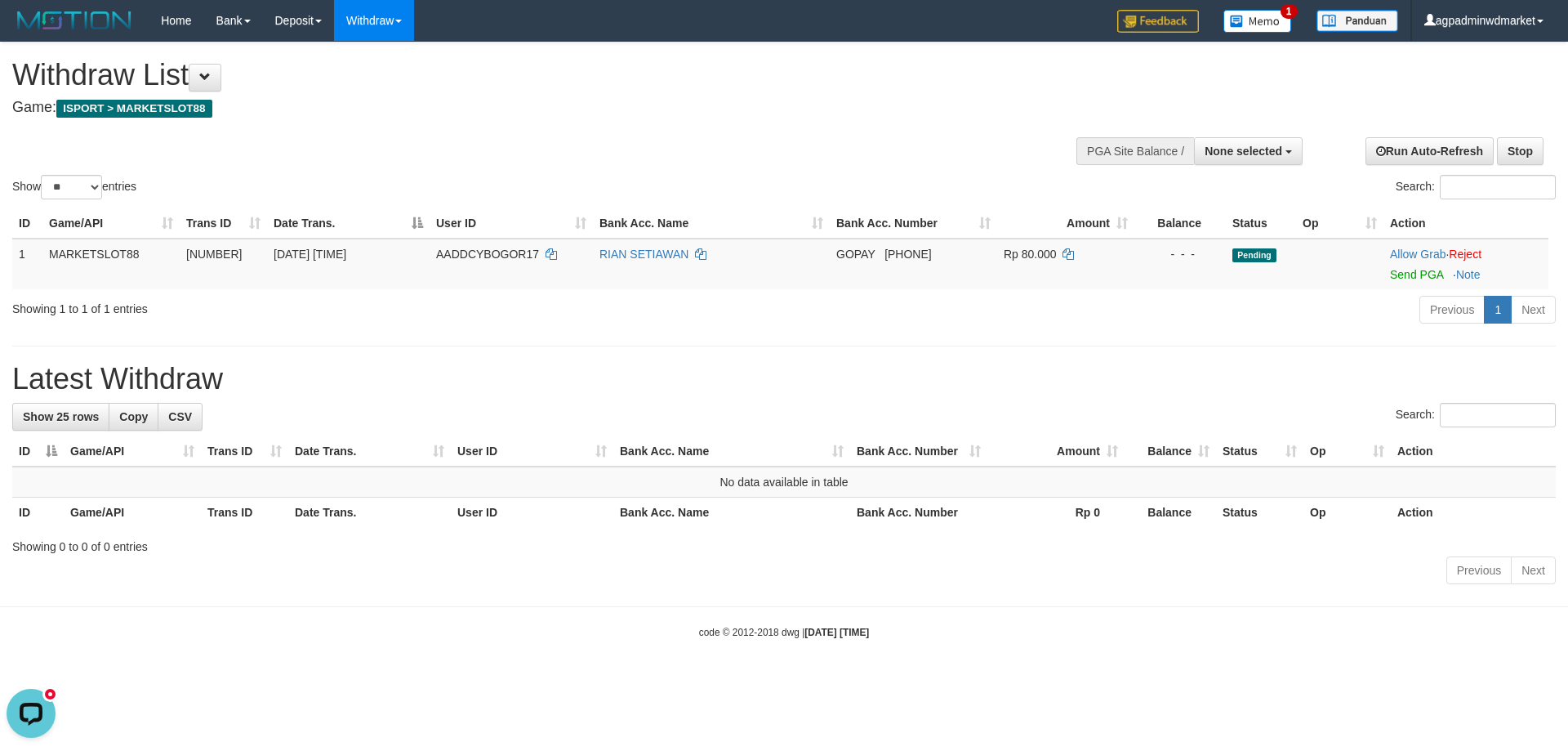 scroll, scrollTop: 0, scrollLeft: 0, axis: both 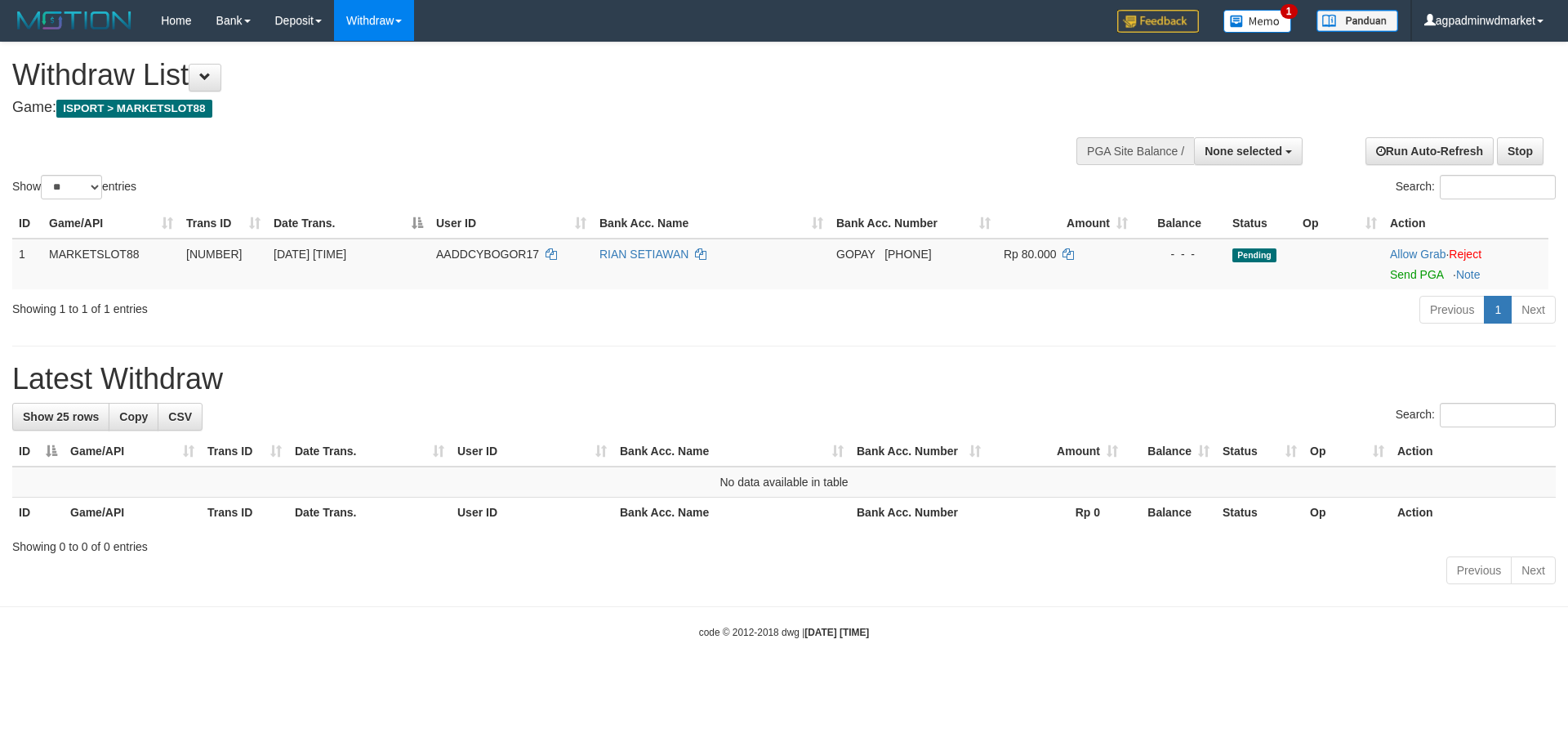 select 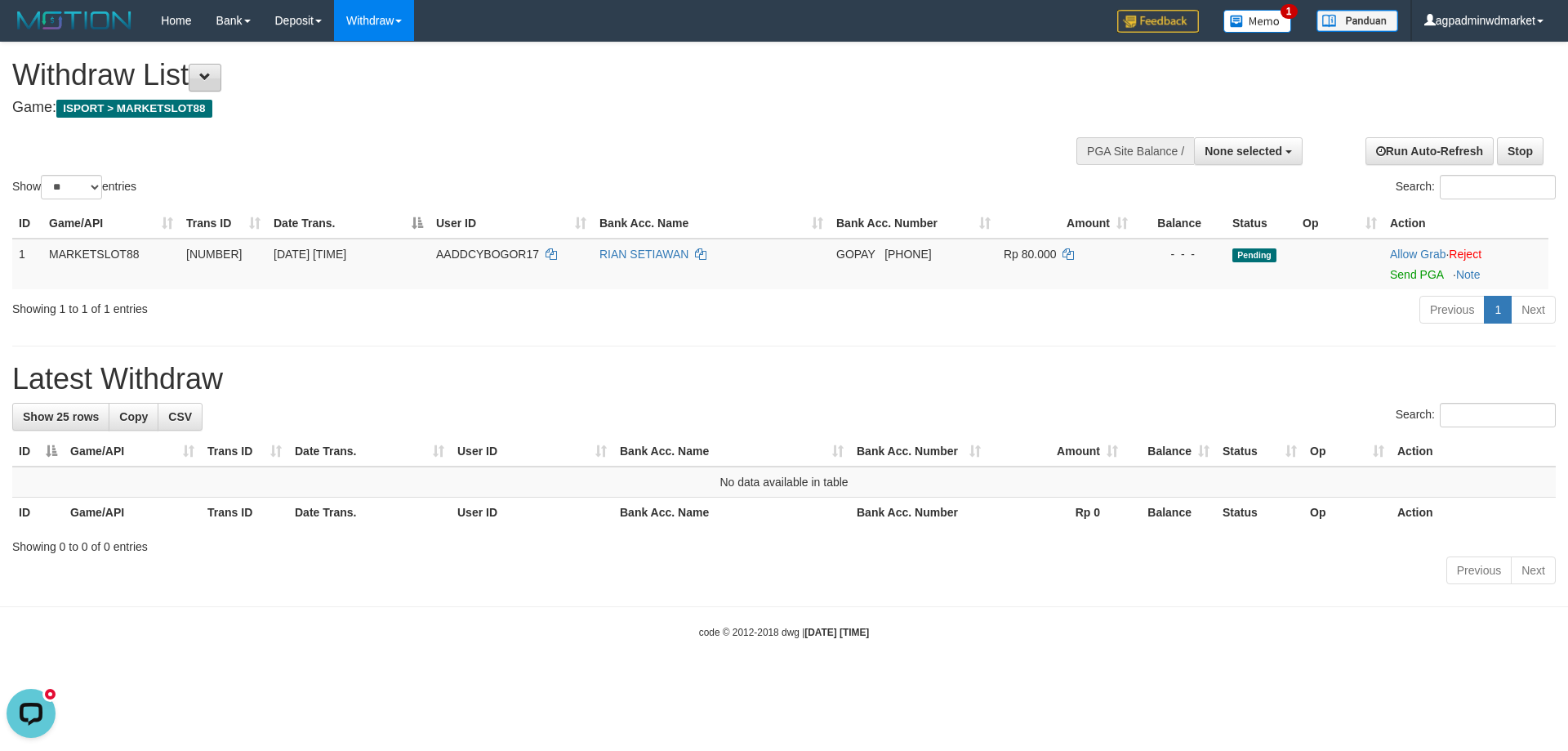 scroll, scrollTop: 0, scrollLeft: 0, axis: both 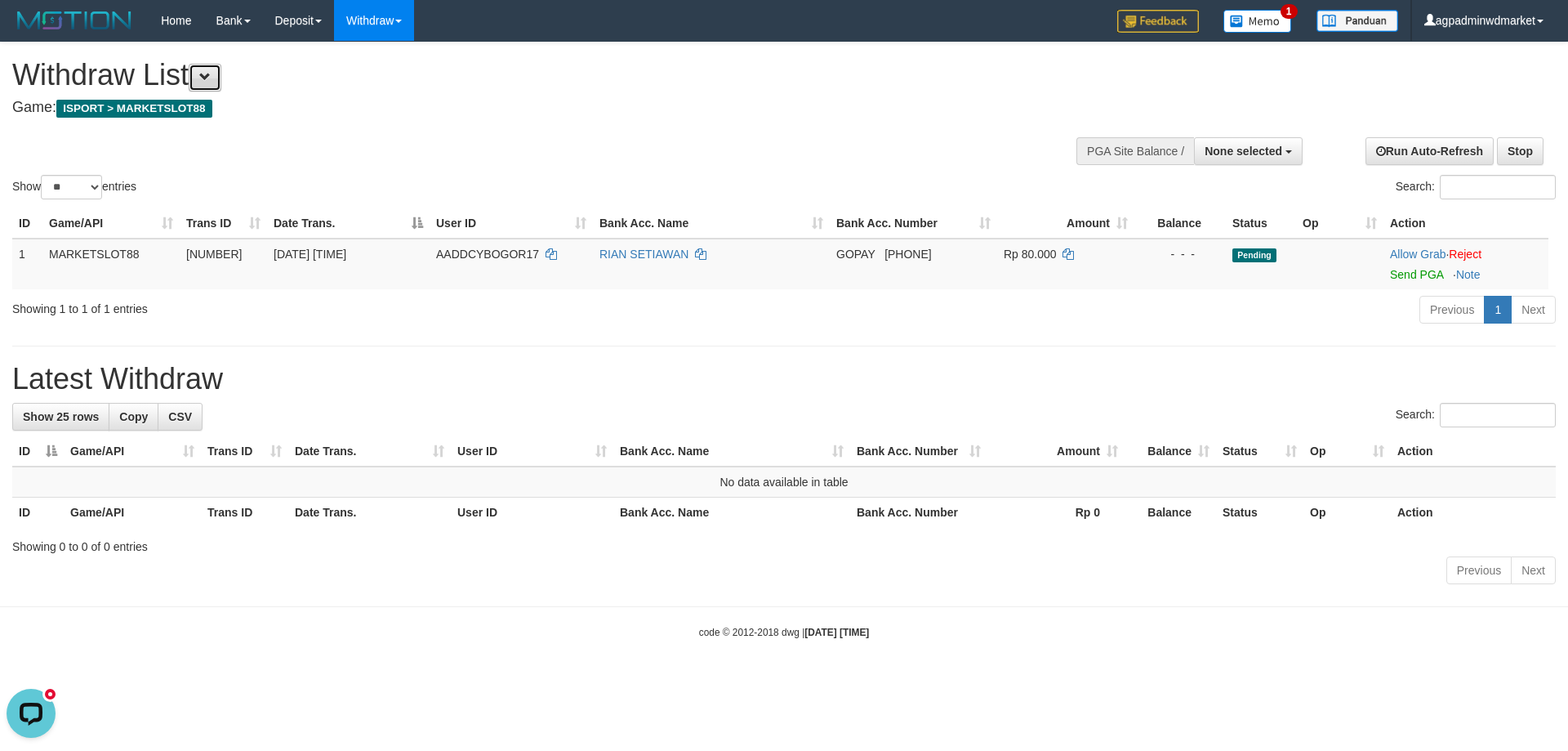 click at bounding box center (205, 78) 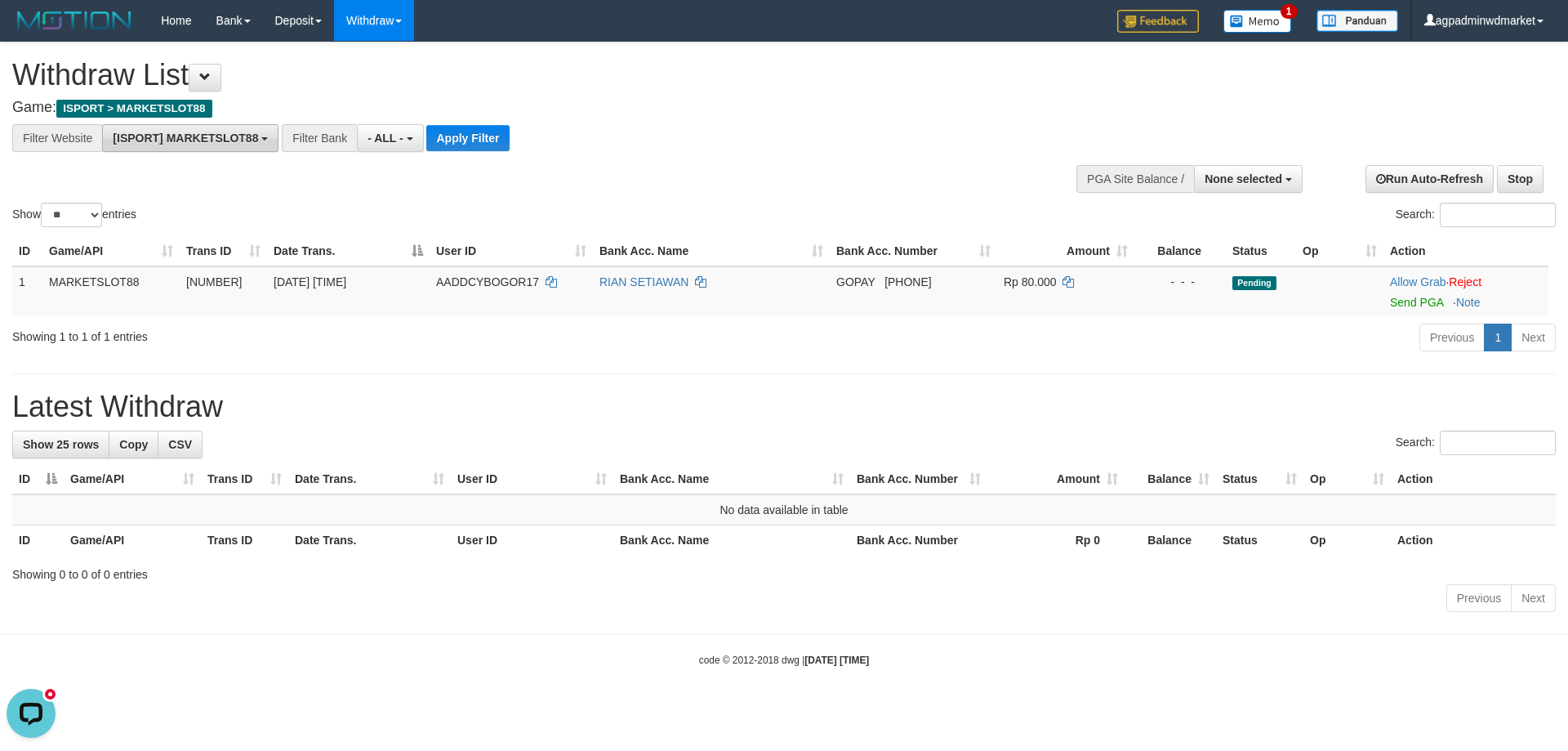 click on "[ISPORT] MARKETSLOT88" at bounding box center (185, 138) 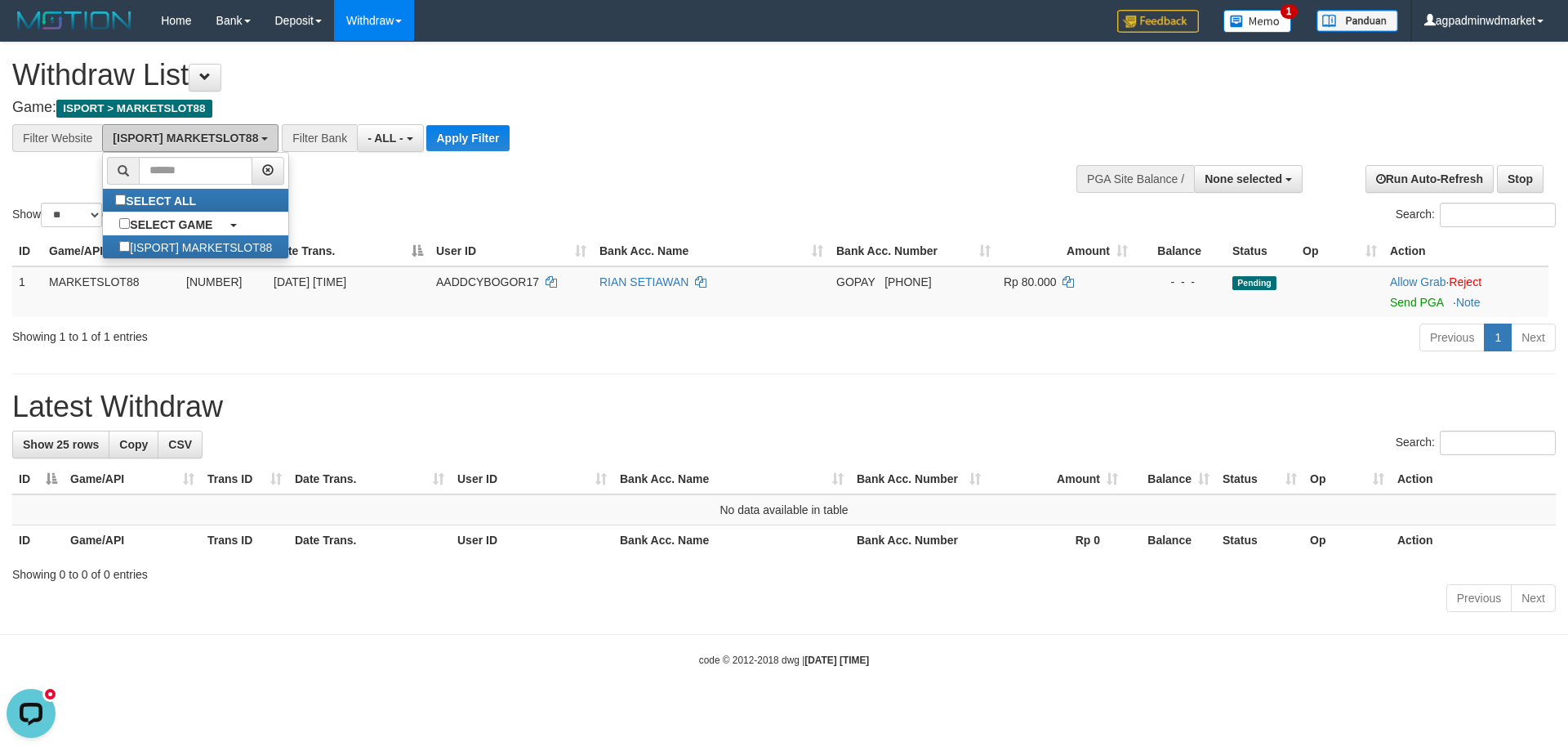 click on "[ISPORT] MARKETSLOT88" at bounding box center (185, 138) 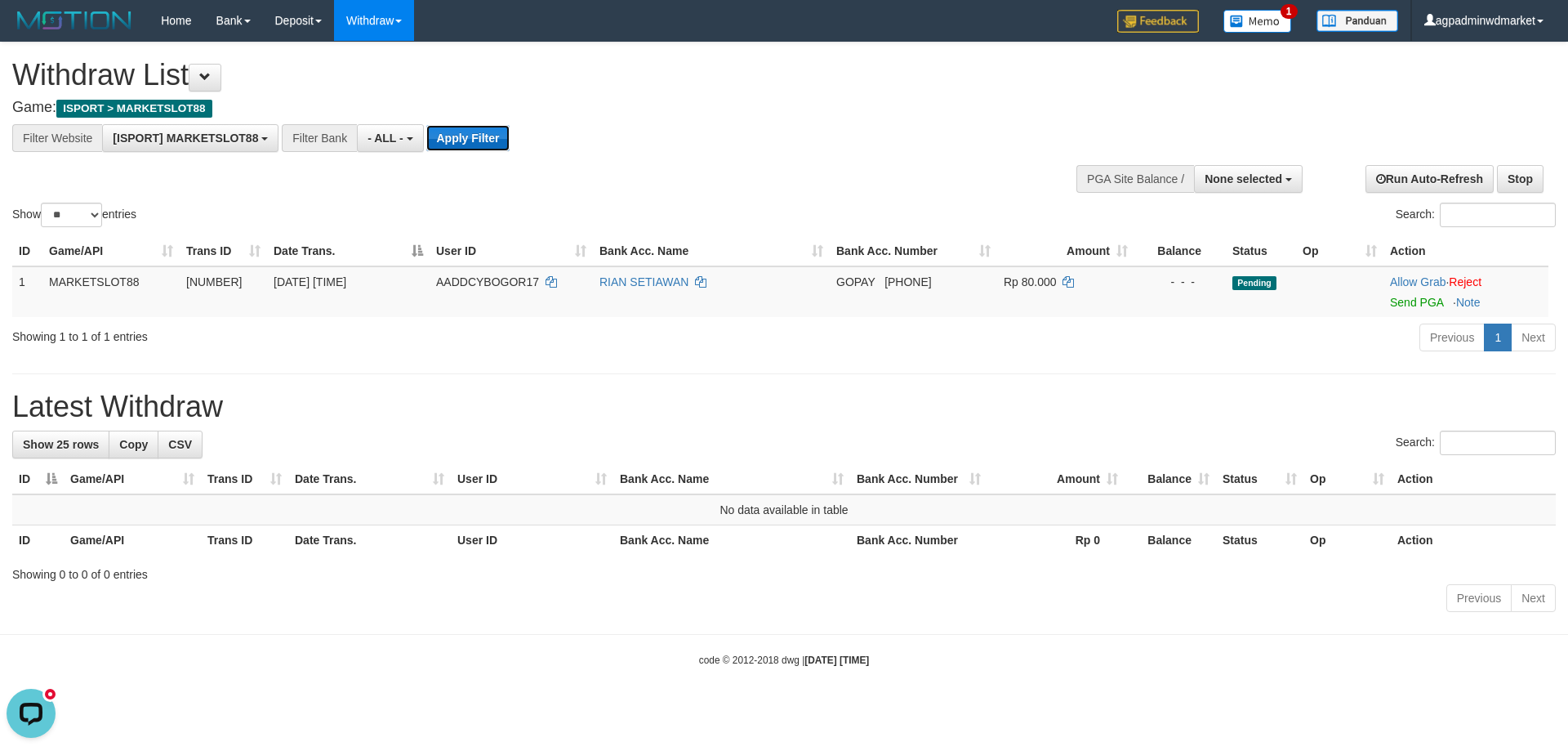 click on "Apply Filter" at bounding box center [467, 138] 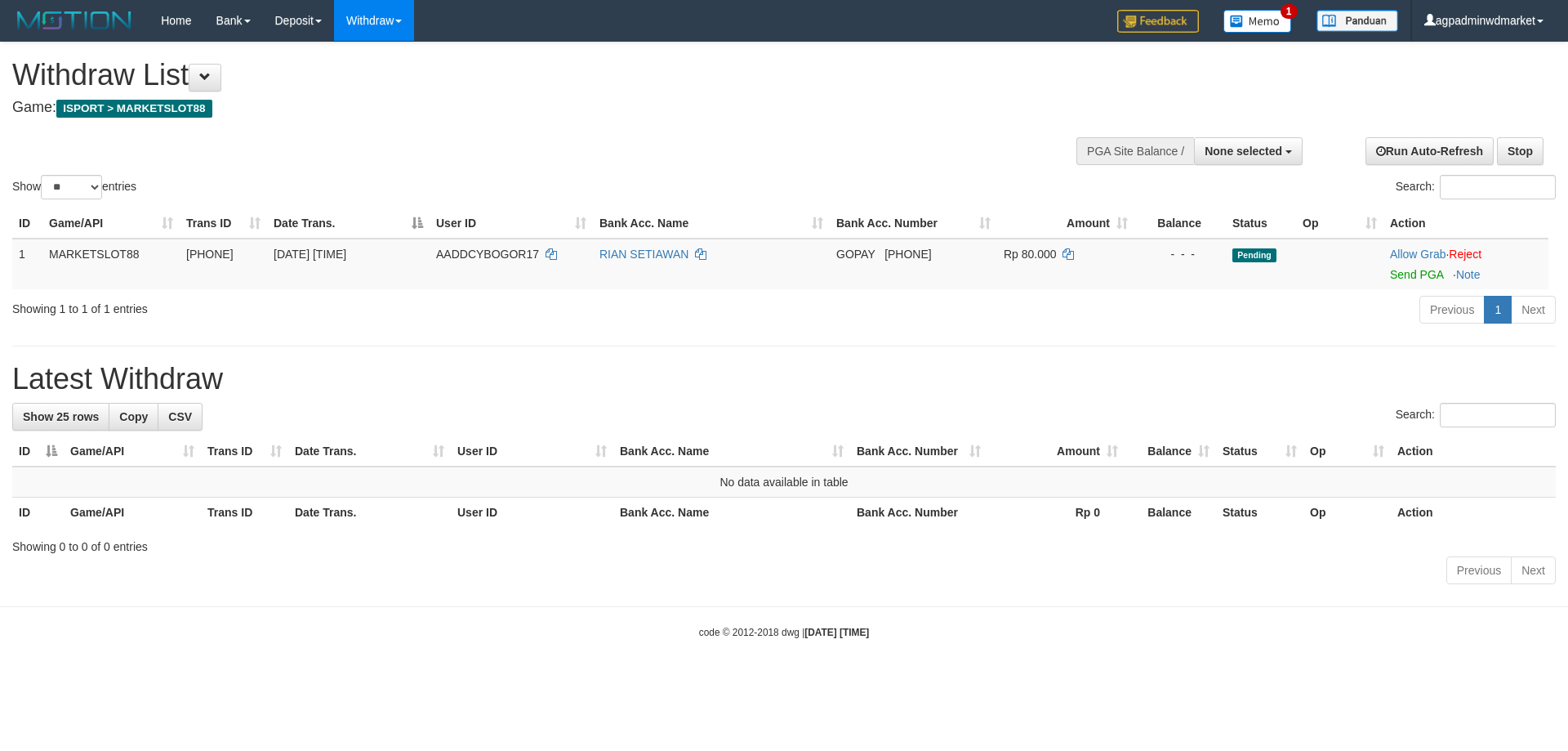 select 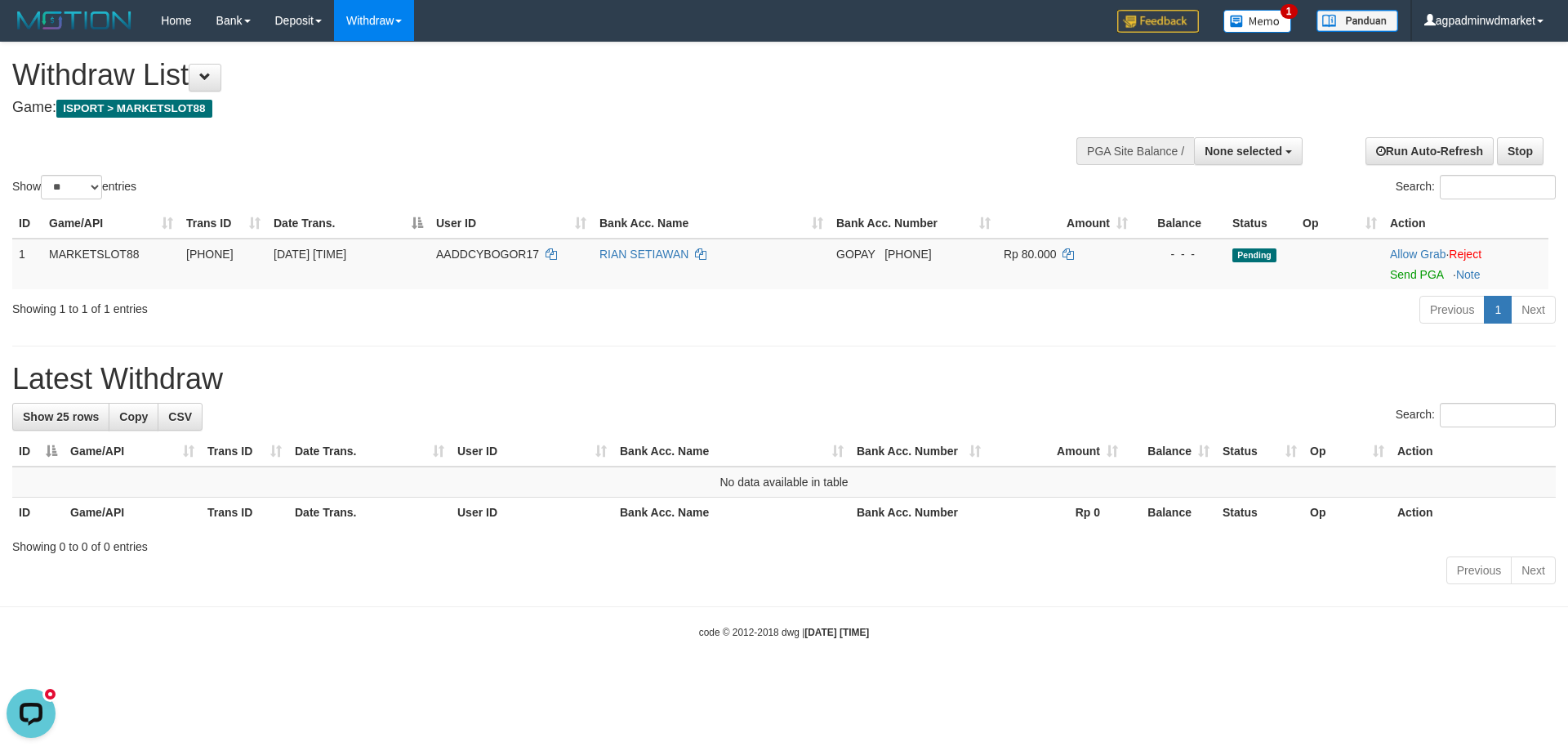 scroll, scrollTop: 0, scrollLeft: 0, axis: both 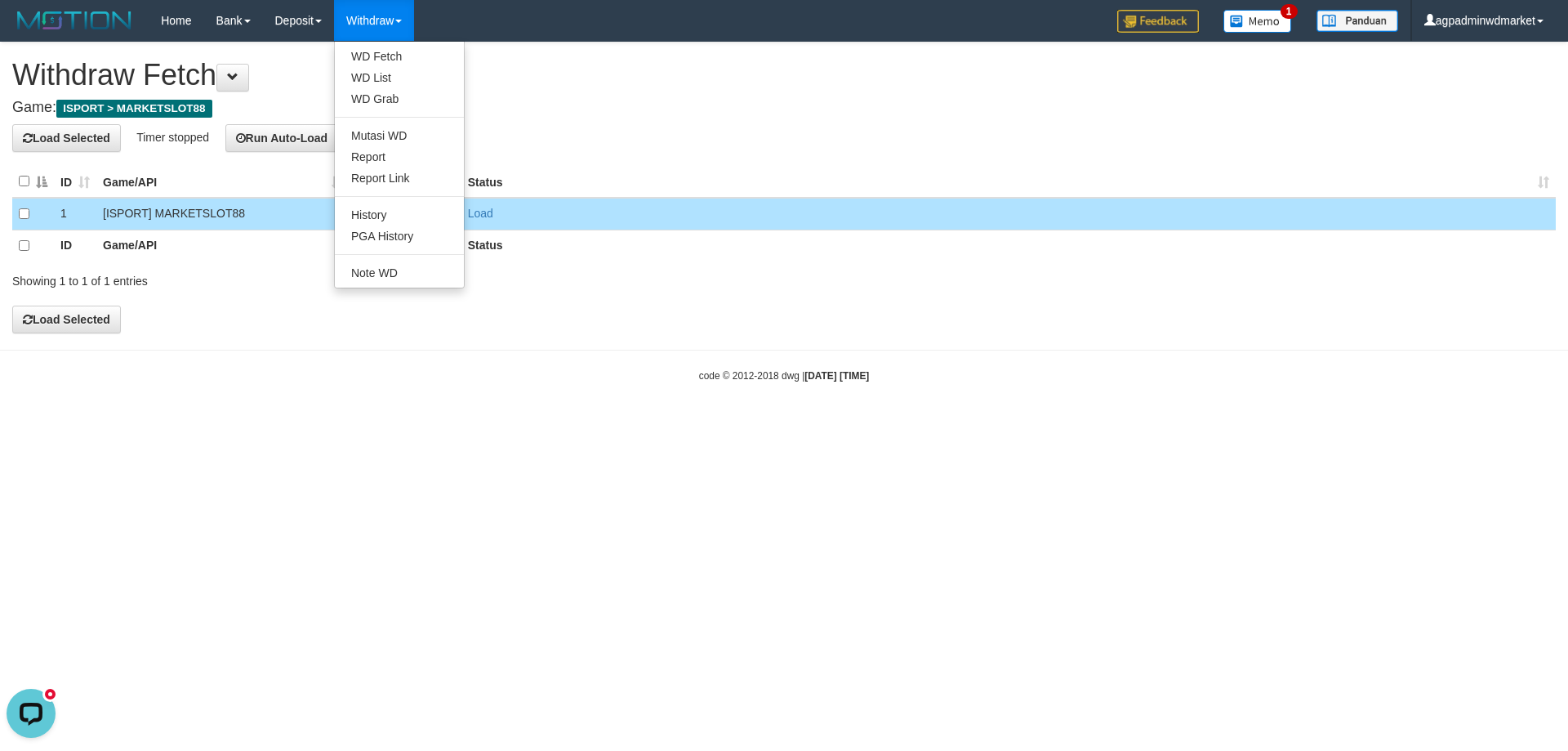 click on "Withdraw" at bounding box center [374, 20] 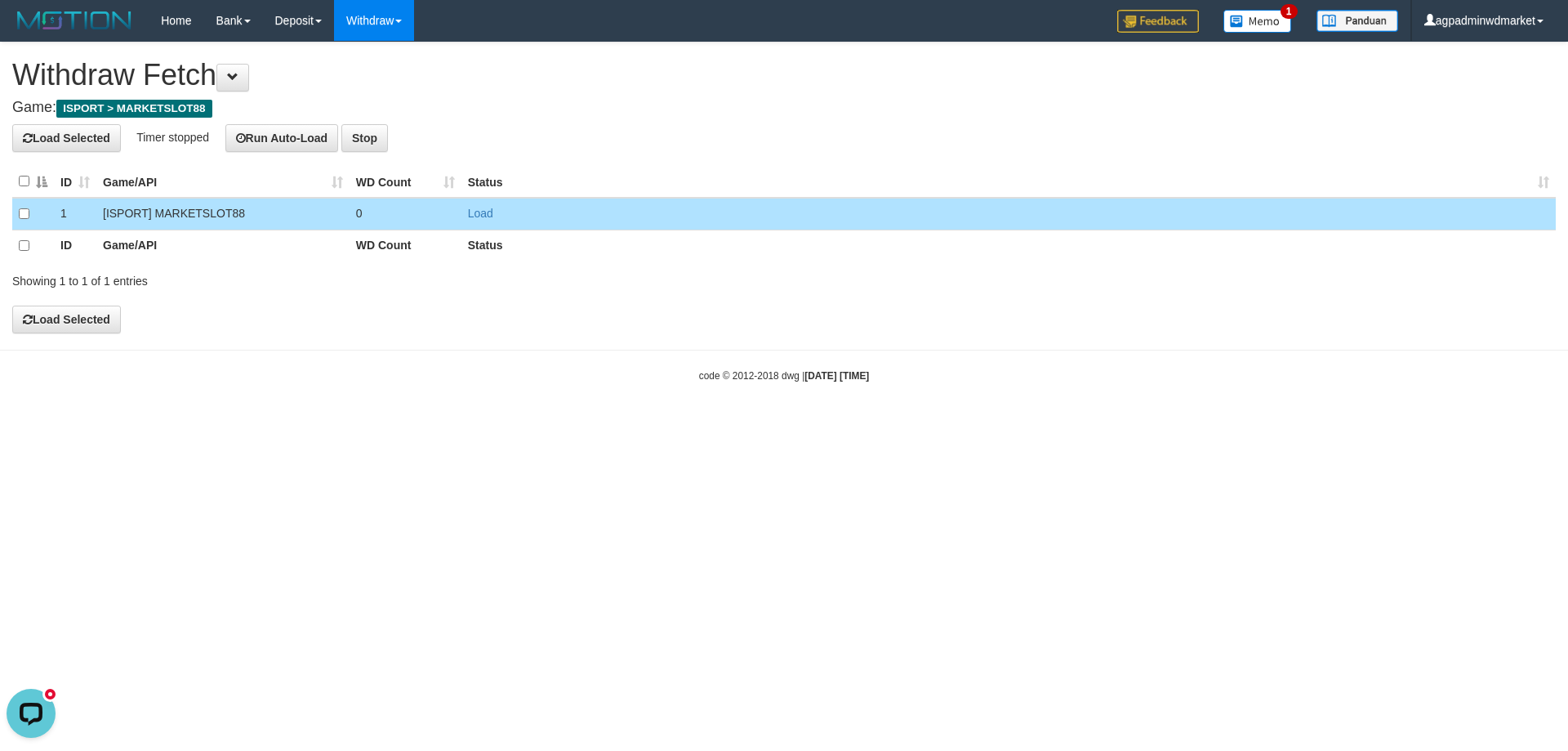 click on "Withdraw" at bounding box center (374, 20) 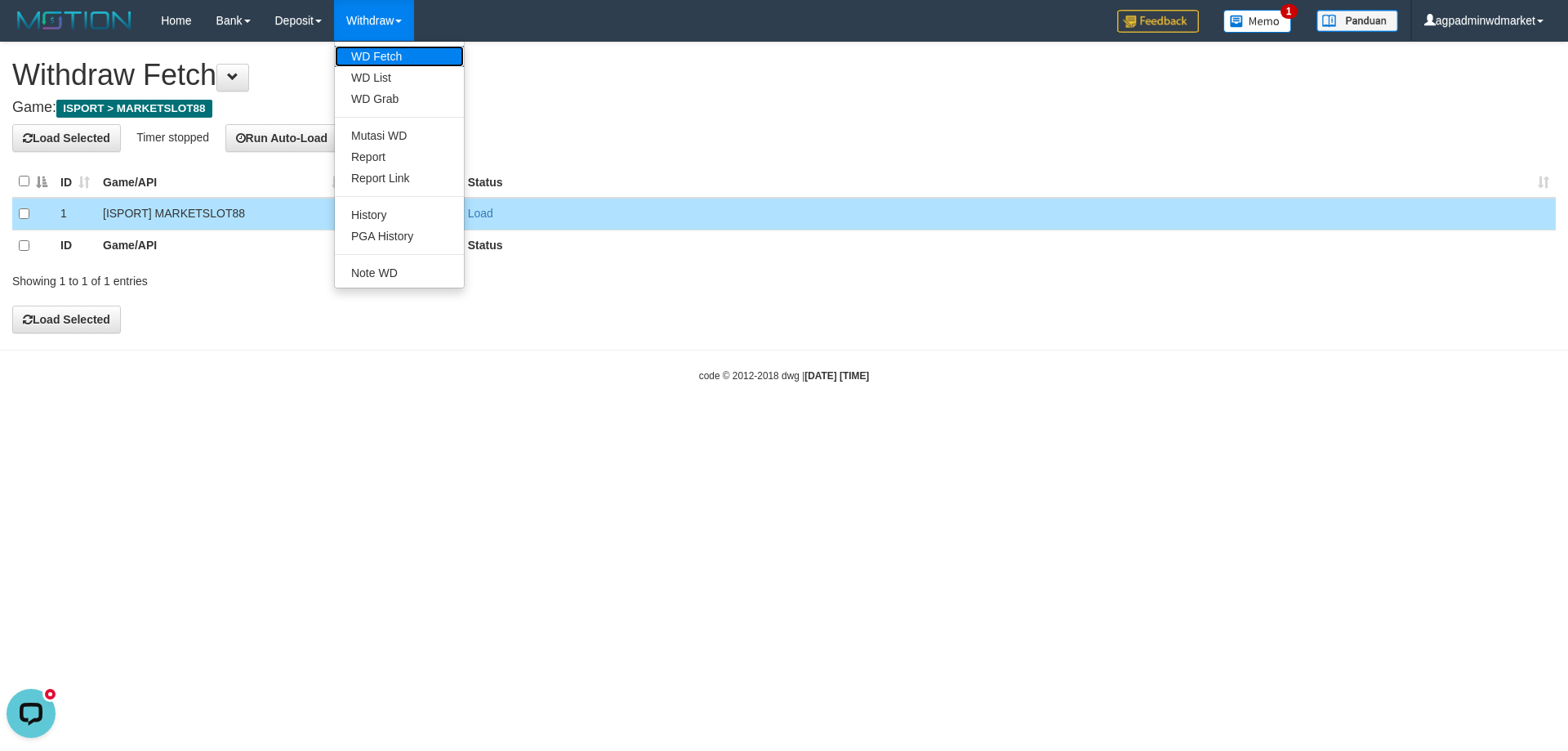 click on "WD Fetch" at bounding box center [399, 56] 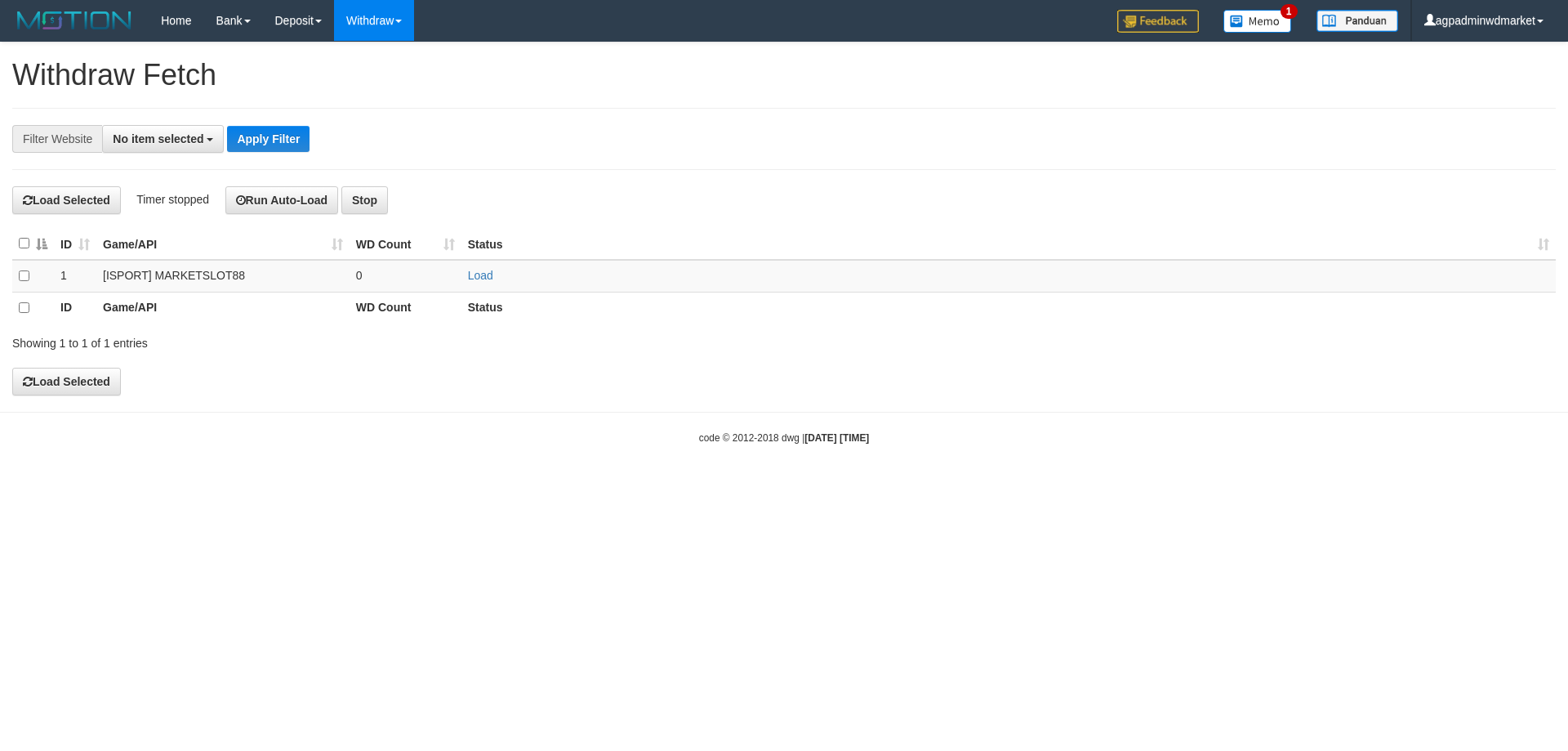 select 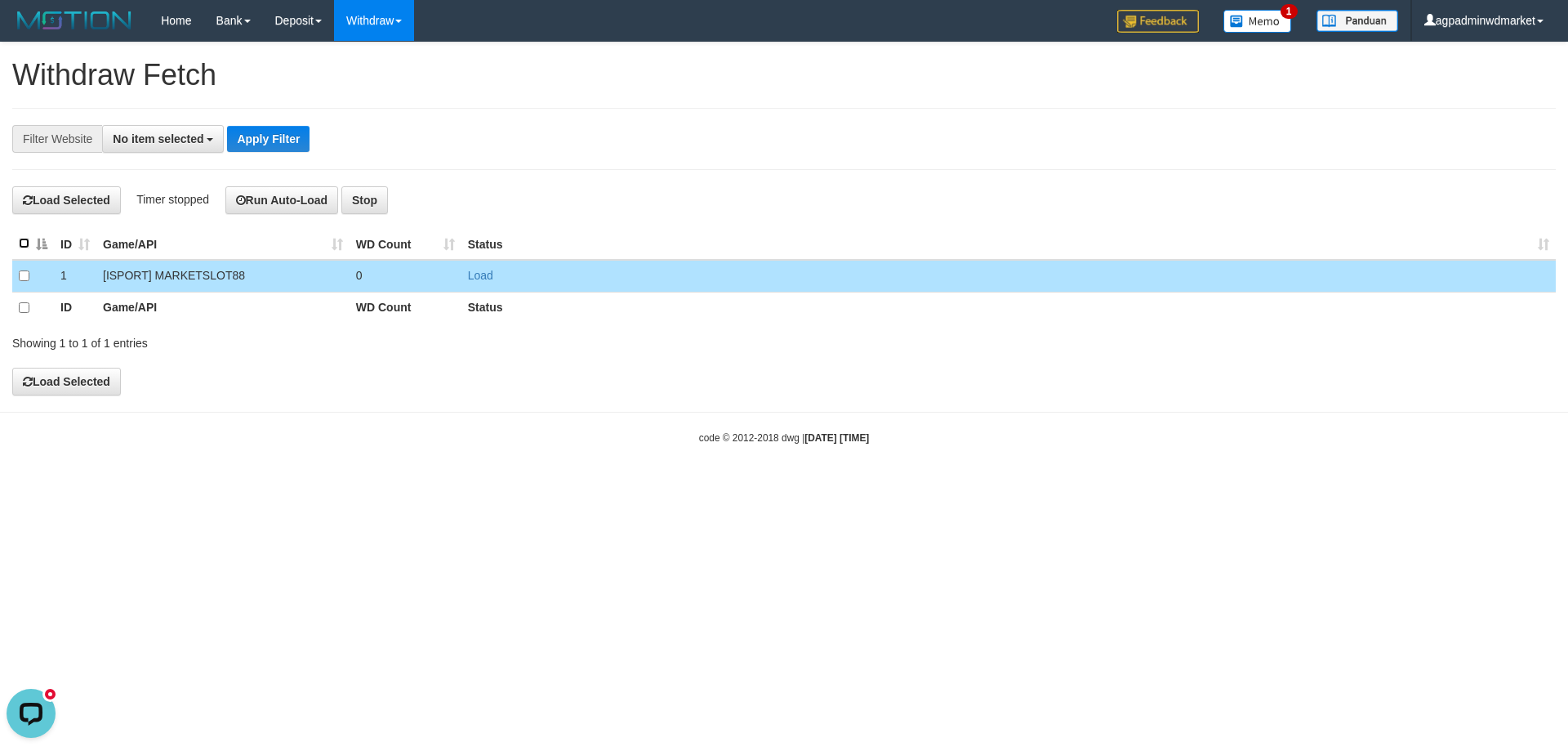 scroll, scrollTop: 0, scrollLeft: 0, axis: both 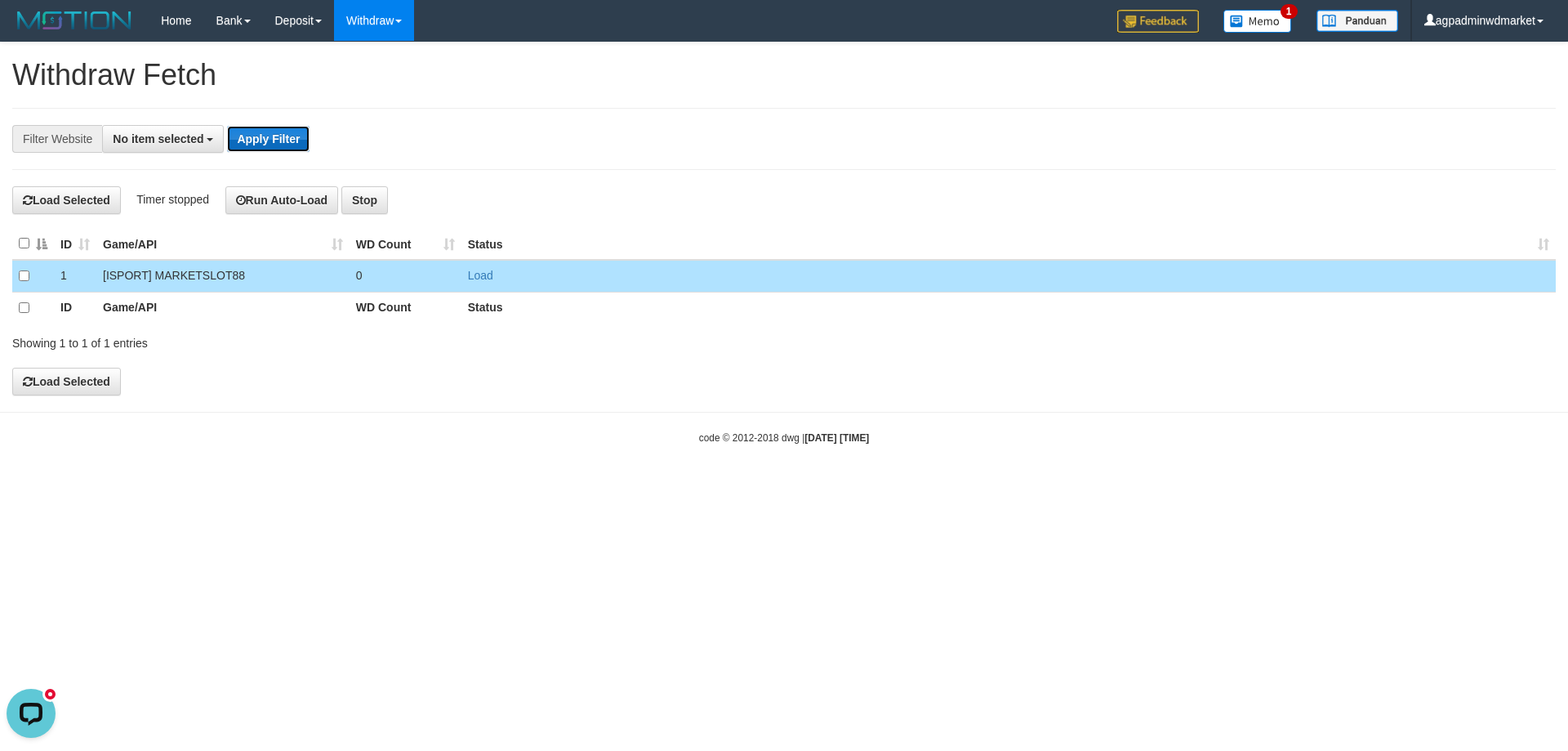 click on "Apply Filter" at bounding box center [268, 139] 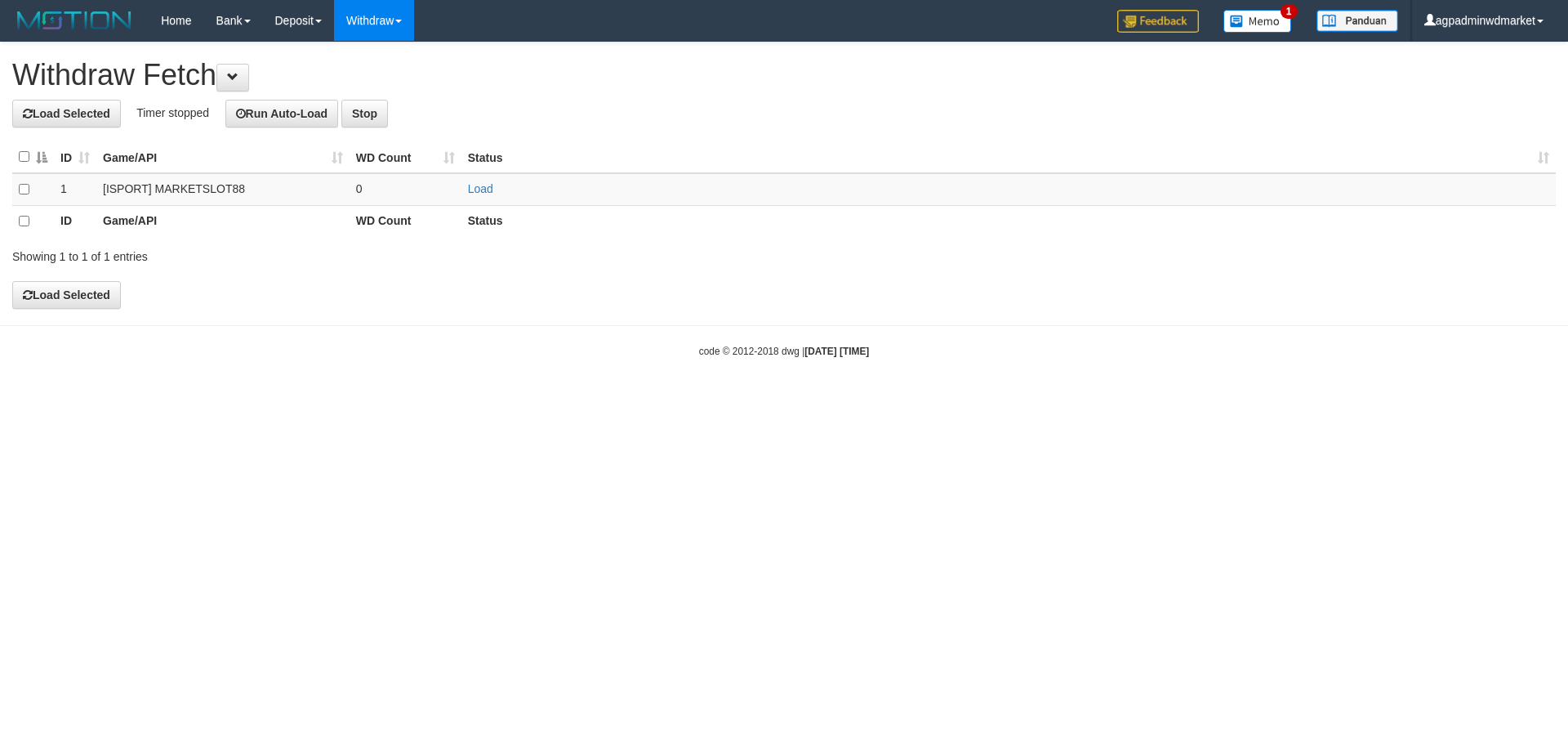scroll, scrollTop: 0, scrollLeft: 0, axis: both 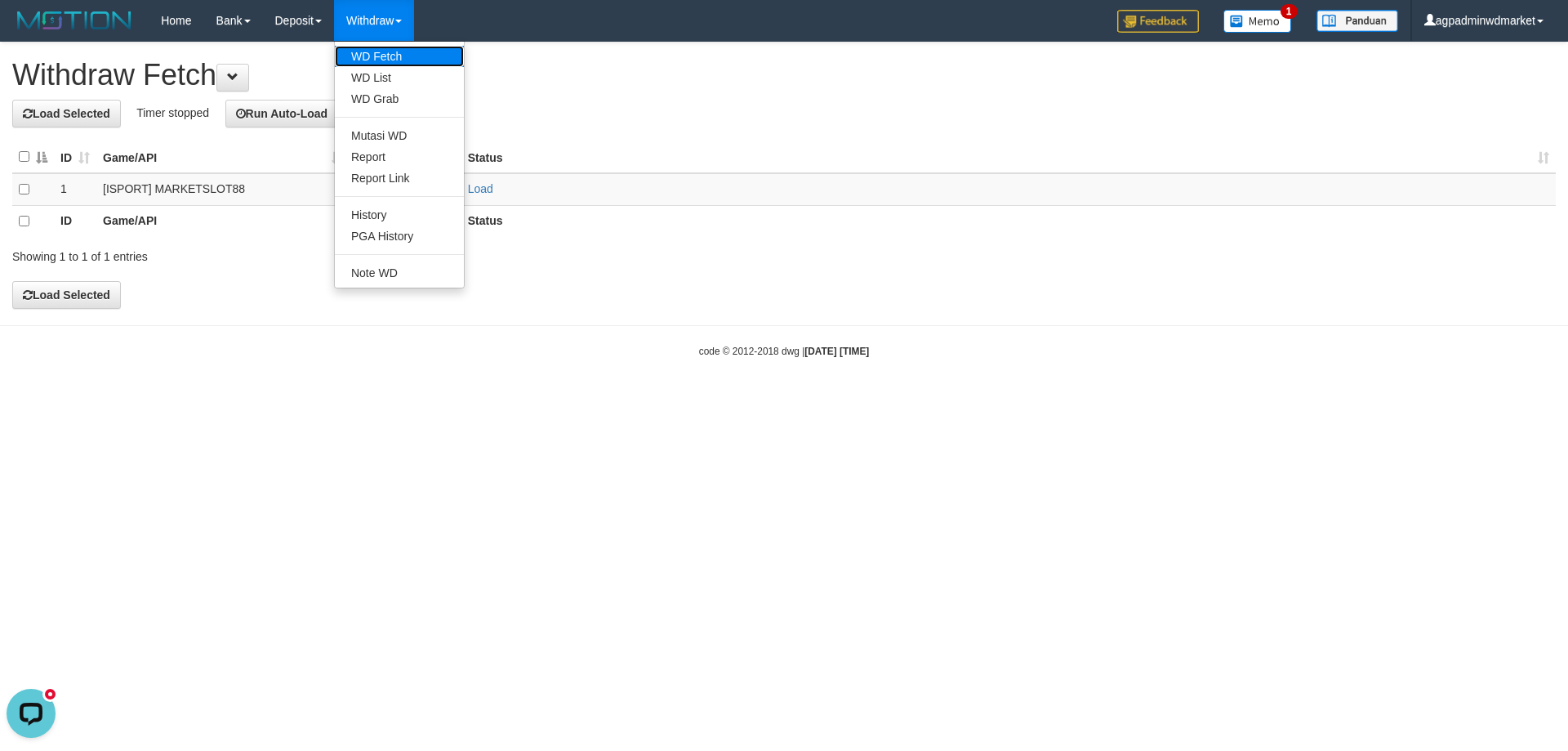 click on "WD Fetch" at bounding box center (399, 56) 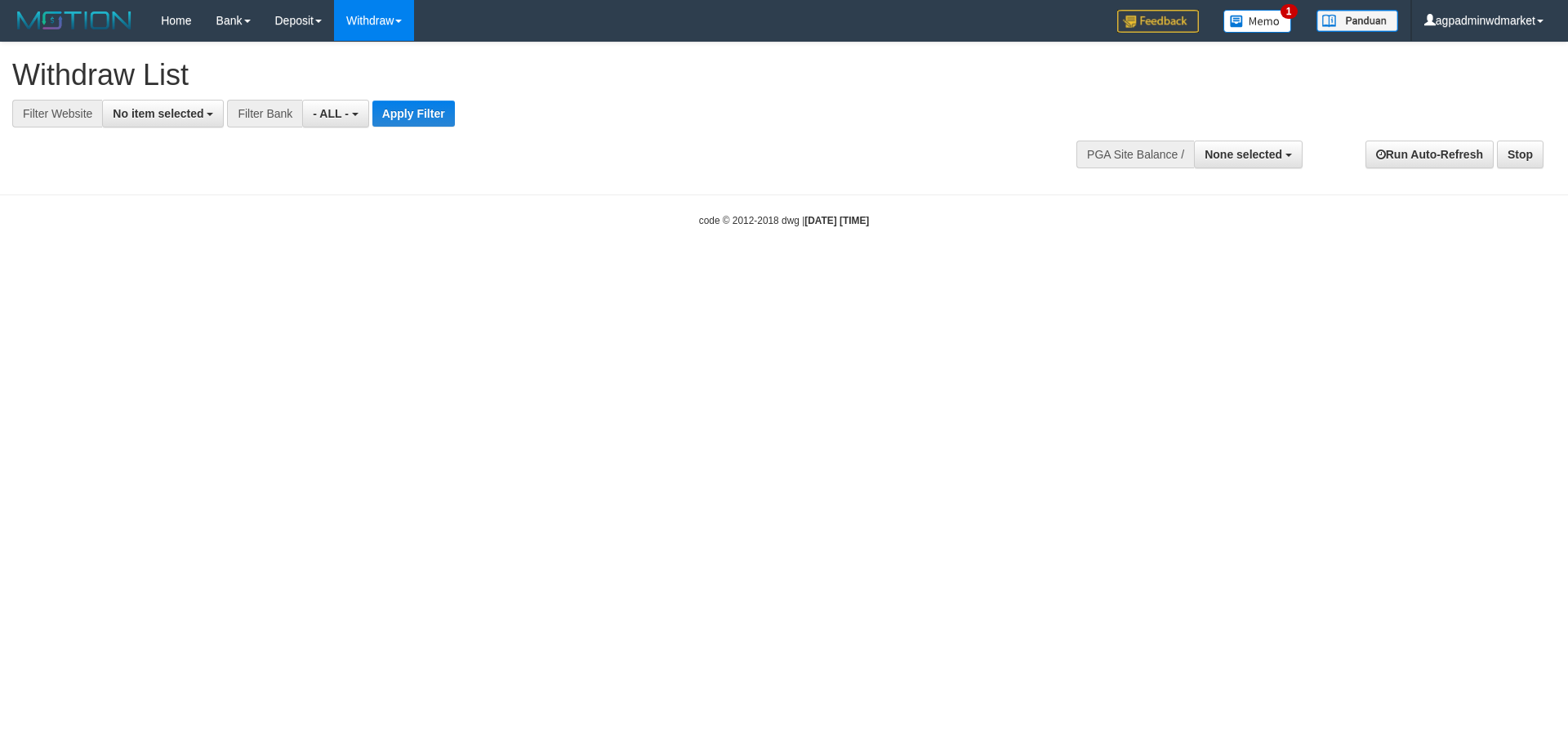 select 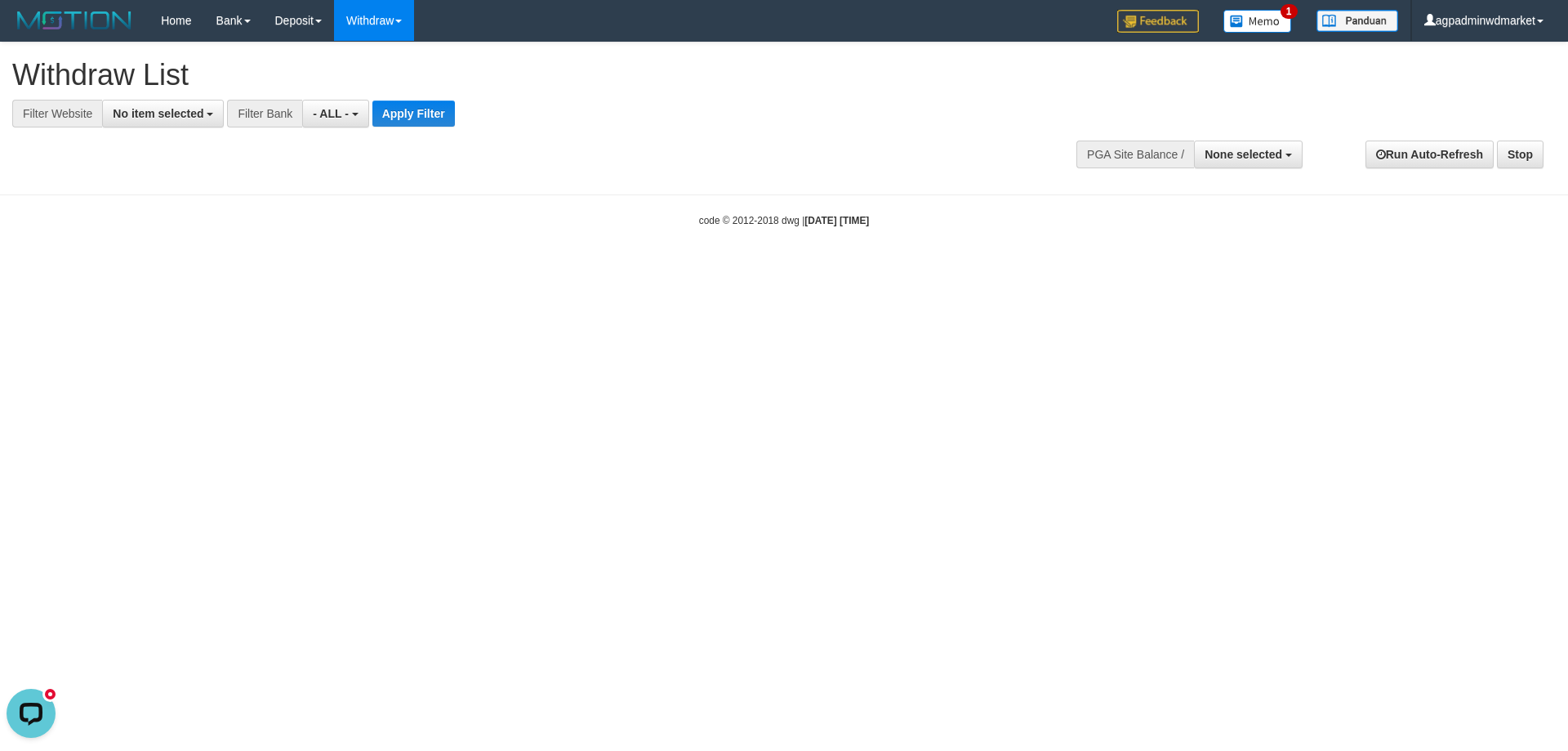 scroll, scrollTop: 0, scrollLeft: 0, axis: both 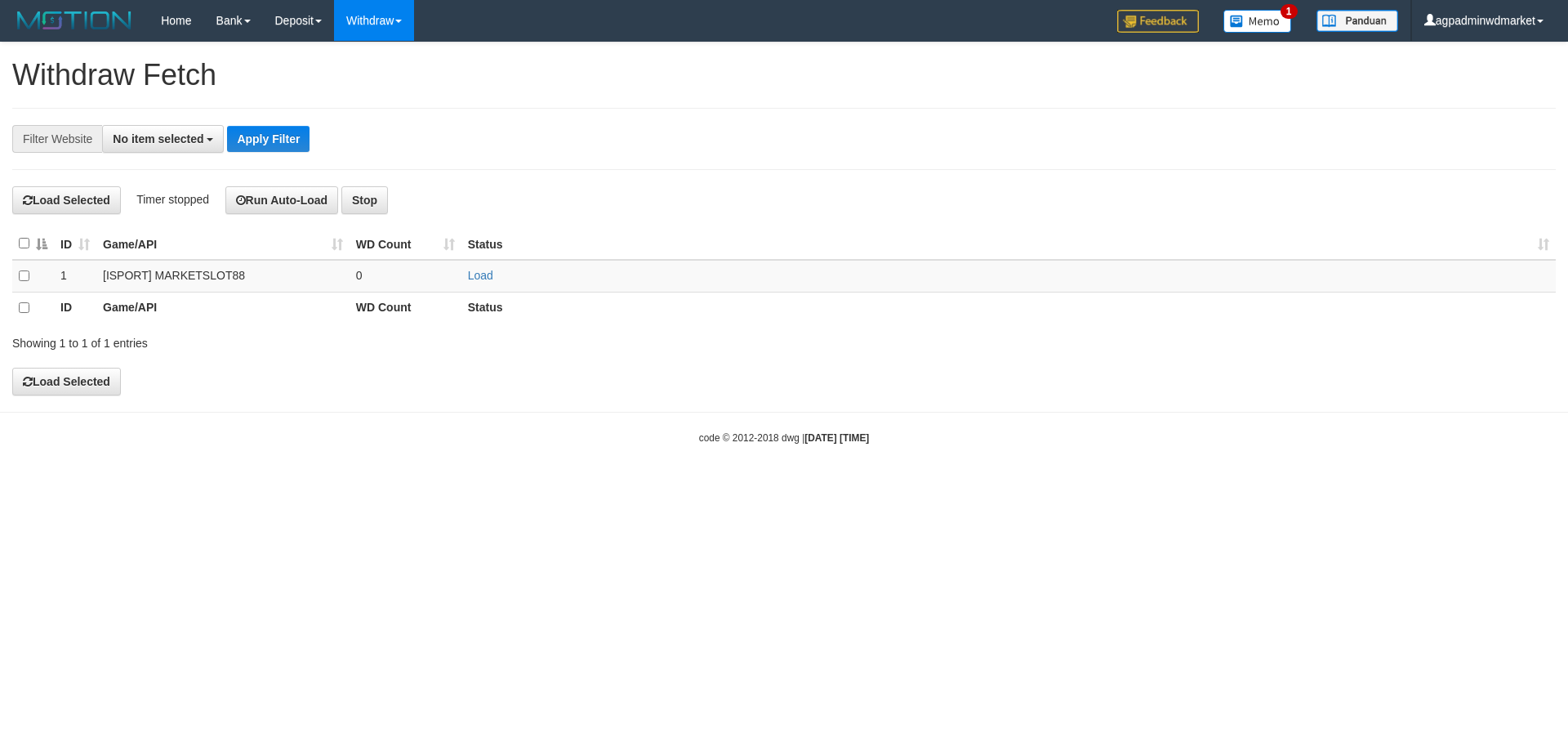 select 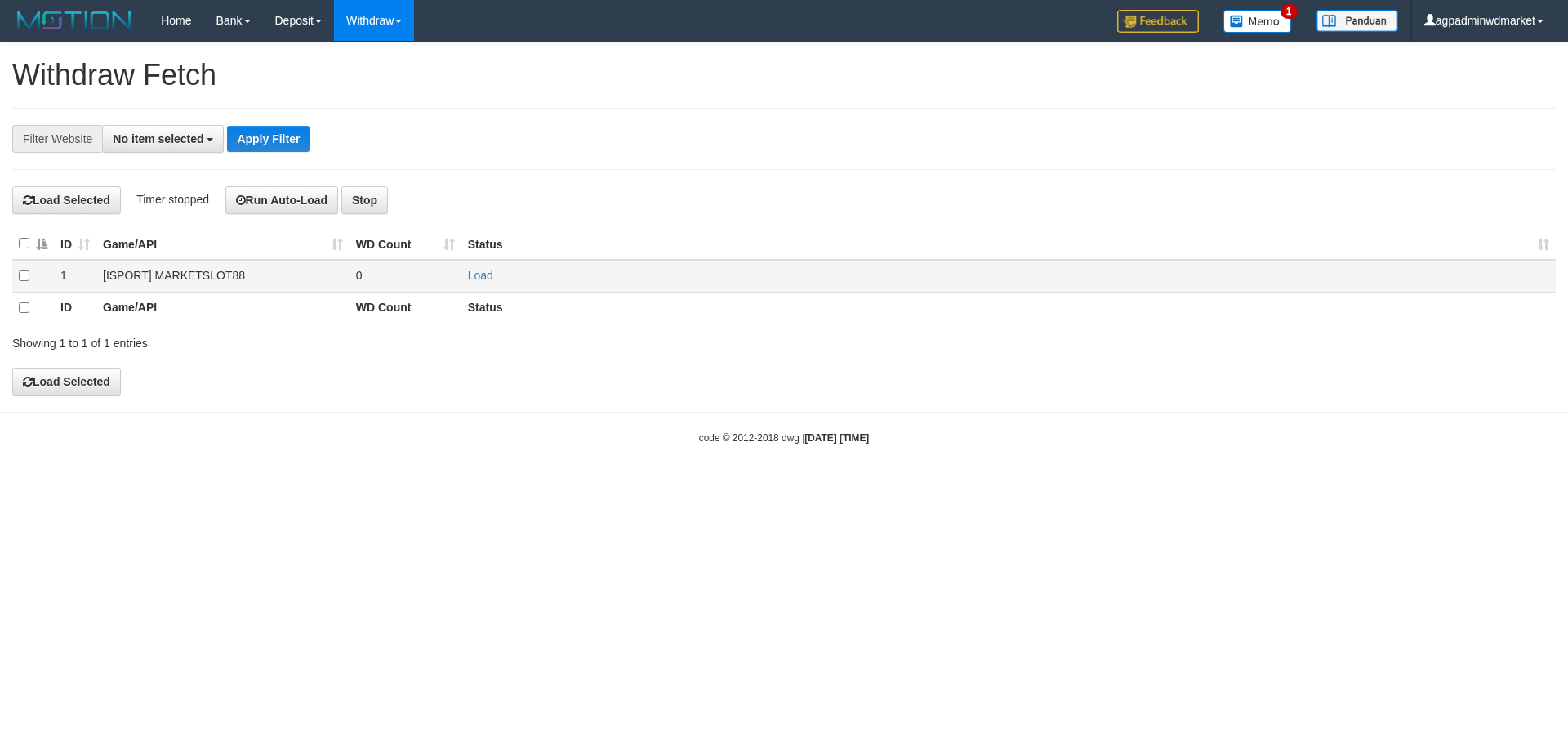 click at bounding box center [33, 276] 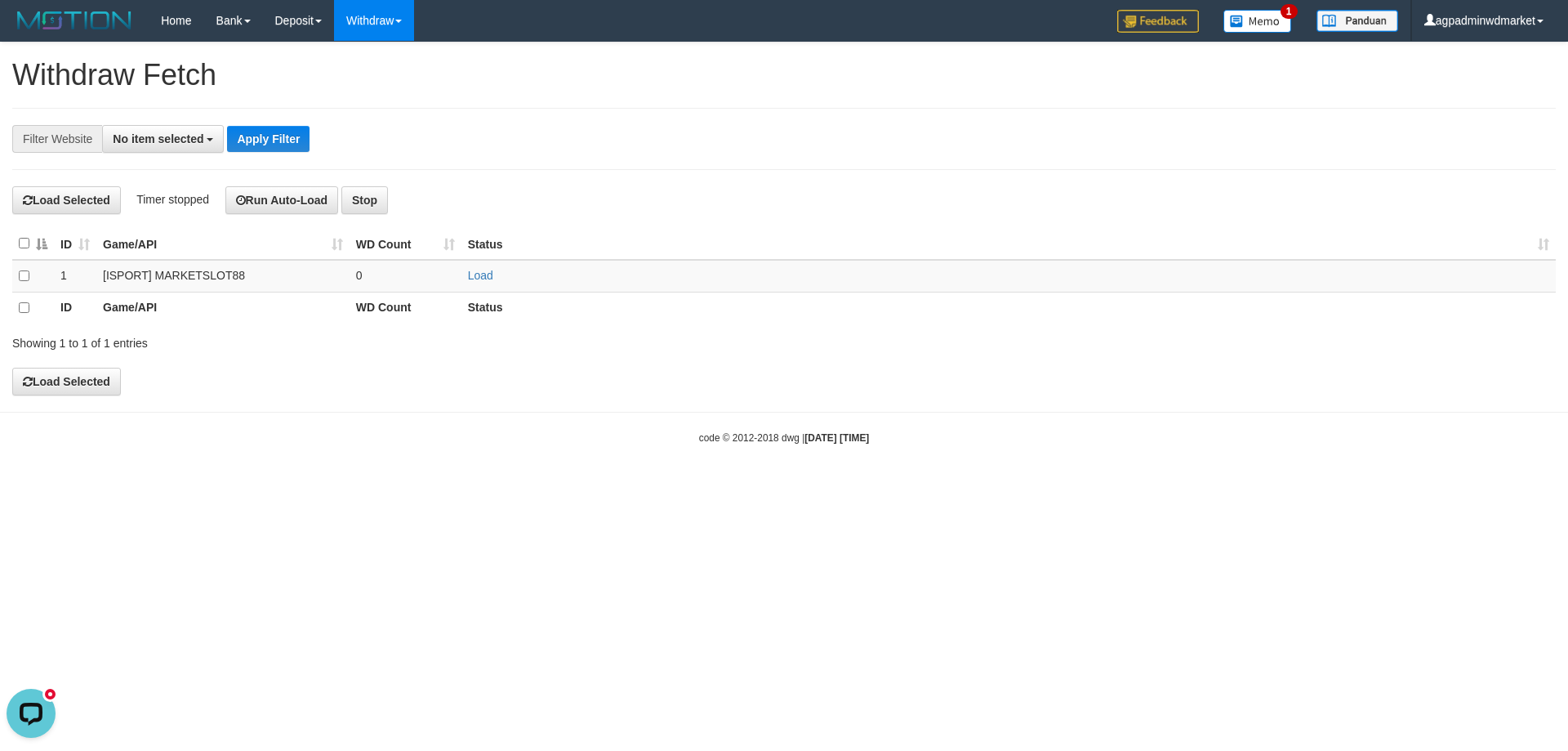 scroll, scrollTop: 0, scrollLeft: 0, axis: both 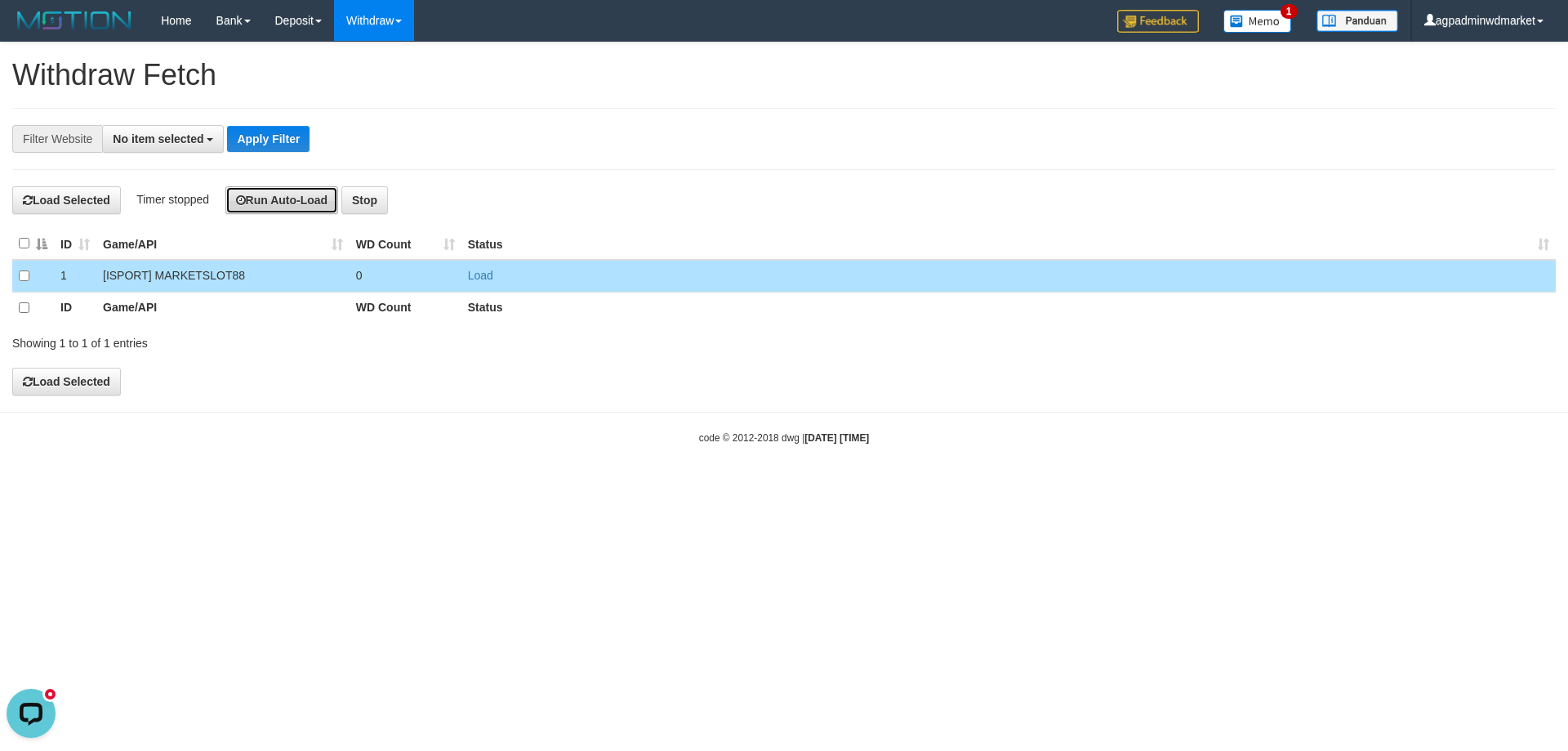 click on "Run Auto-Load" at bounding box center (282, 200) 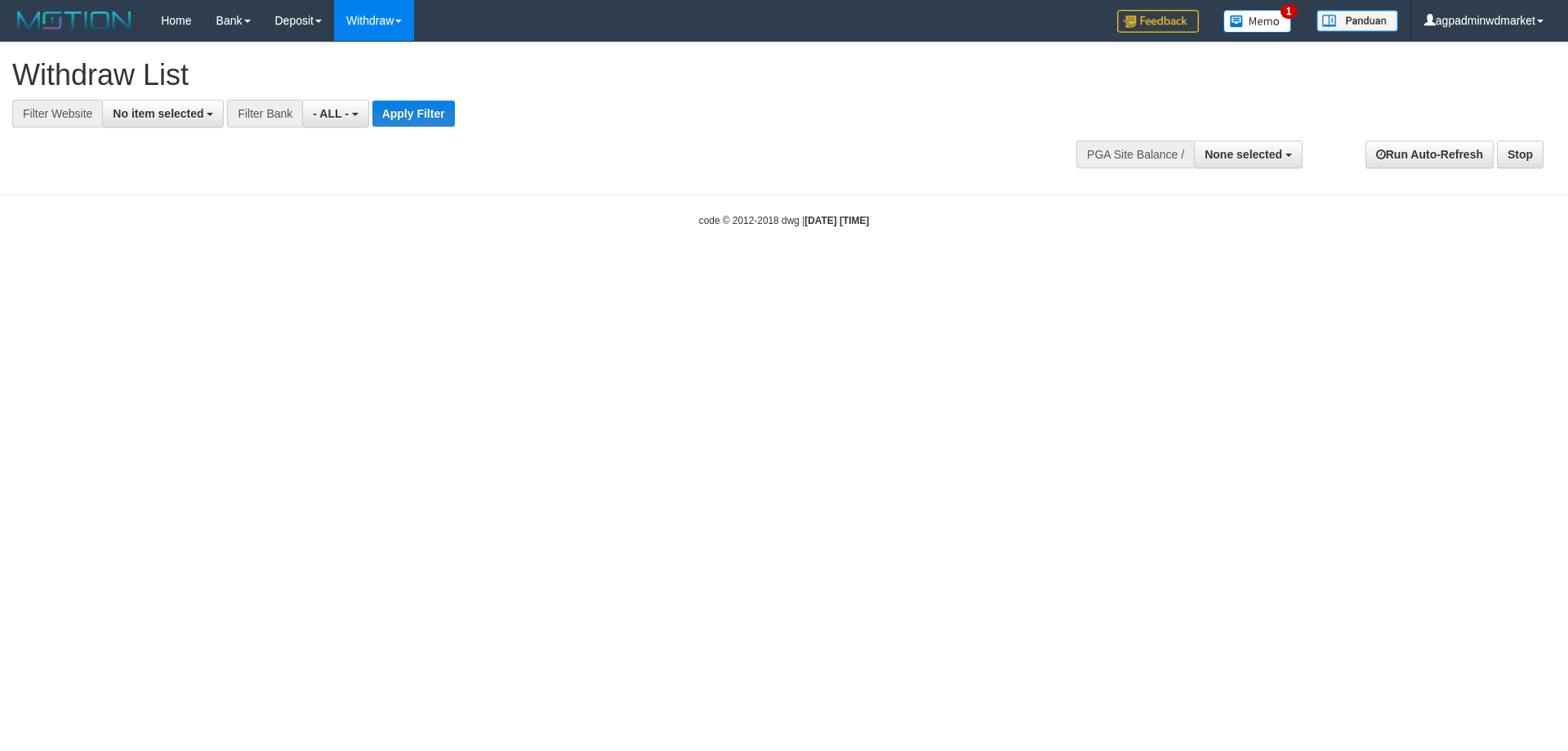 select 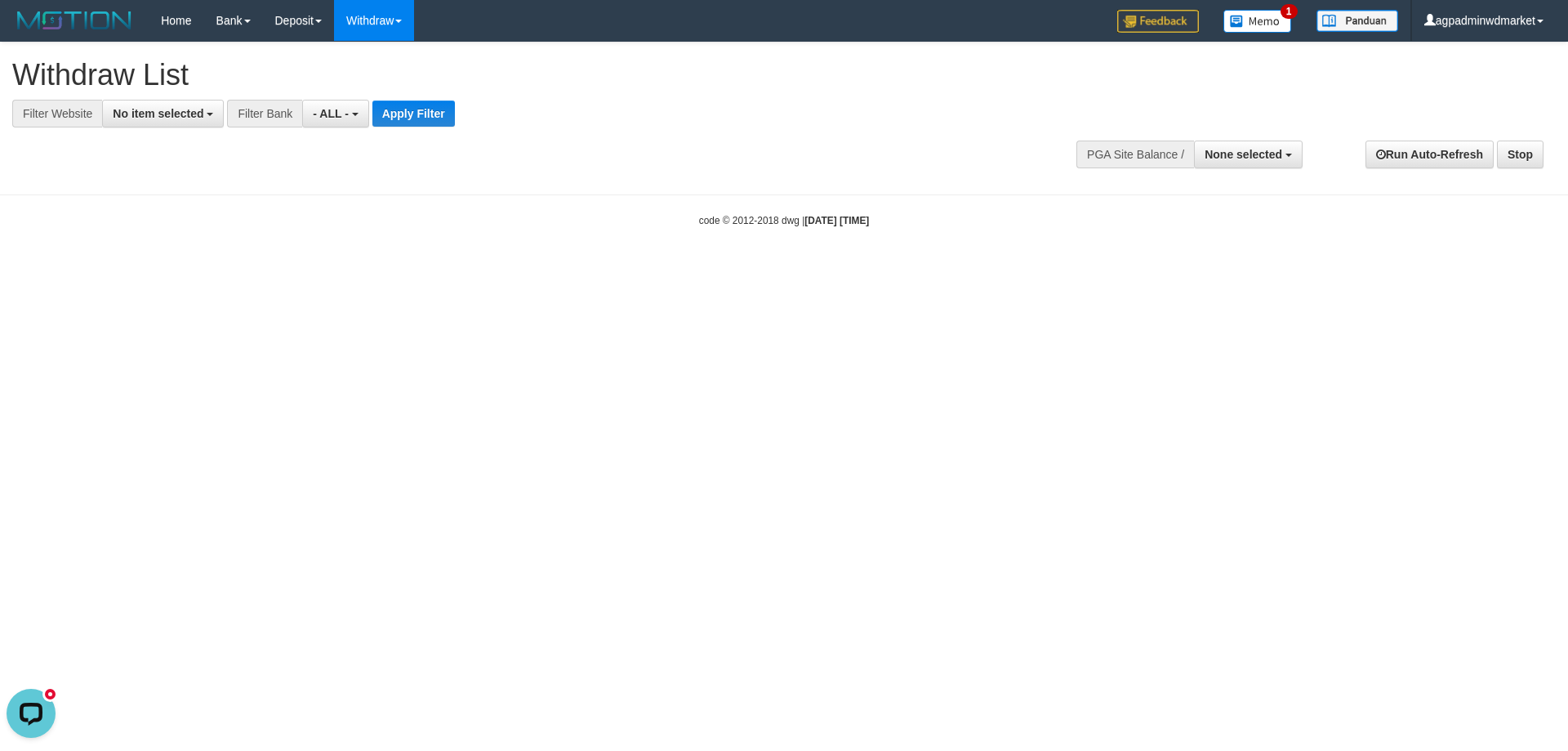 scroll, scrollTop: 0, scrollLeft: 0, axis: both 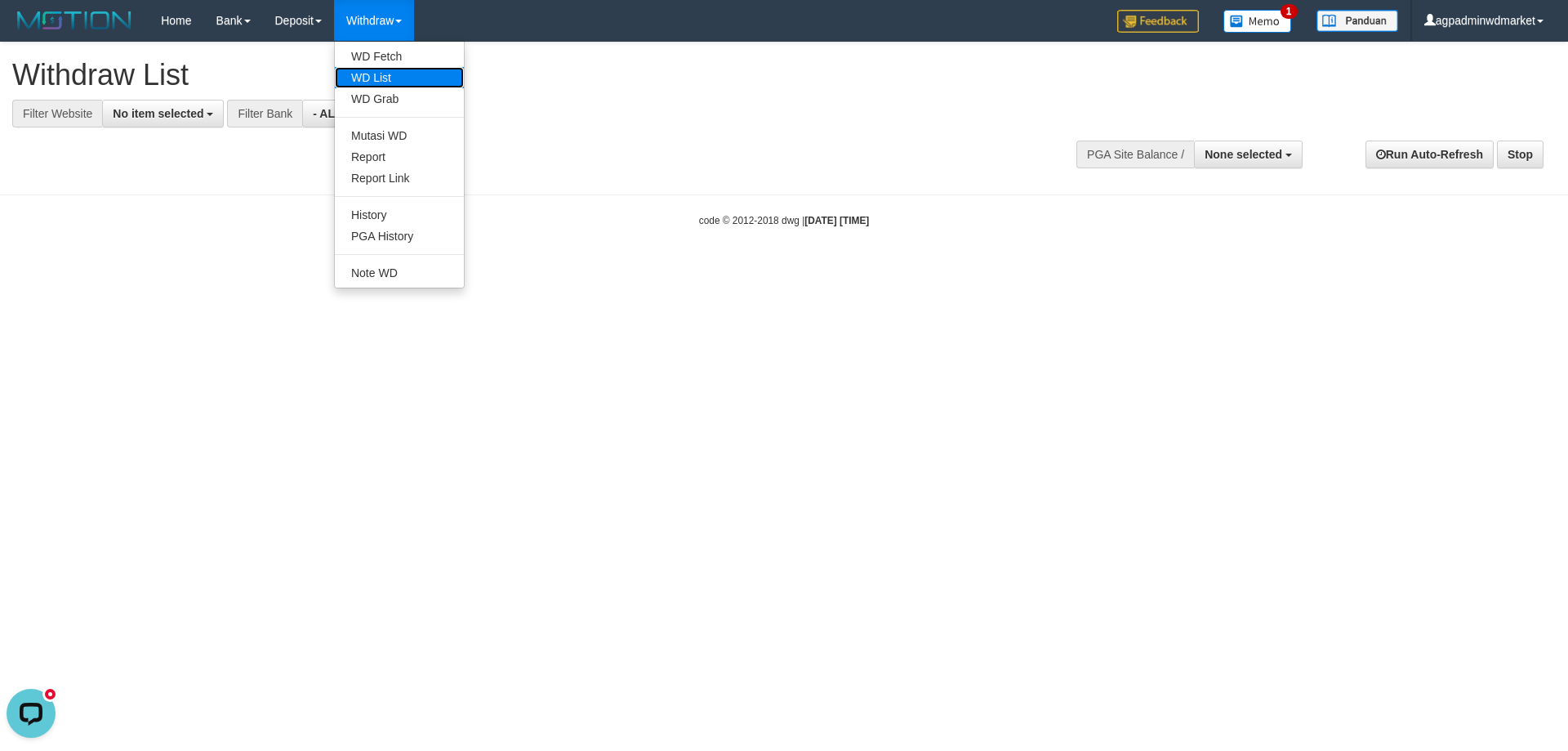 click on "WD List" at bounding box center [399, 78] 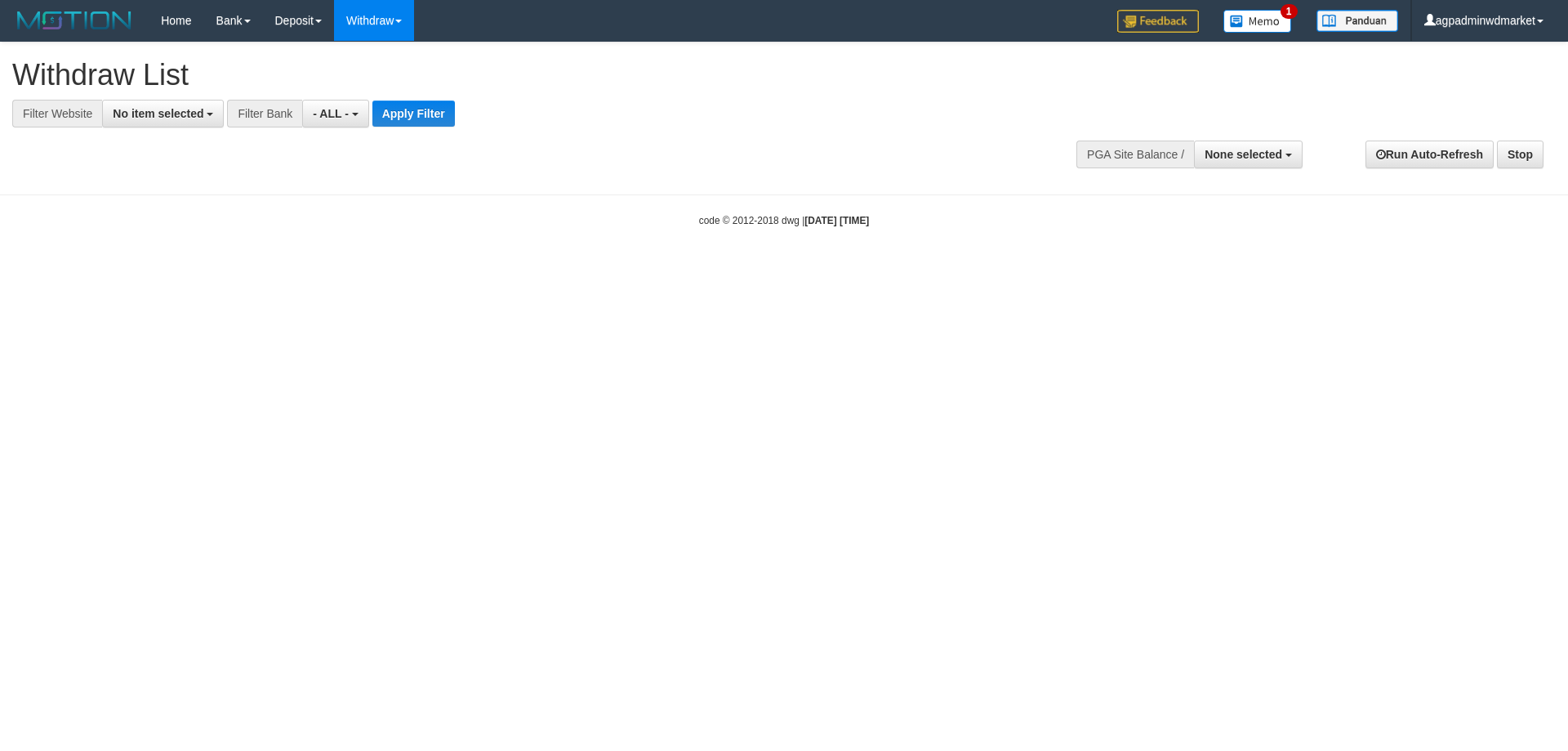 select 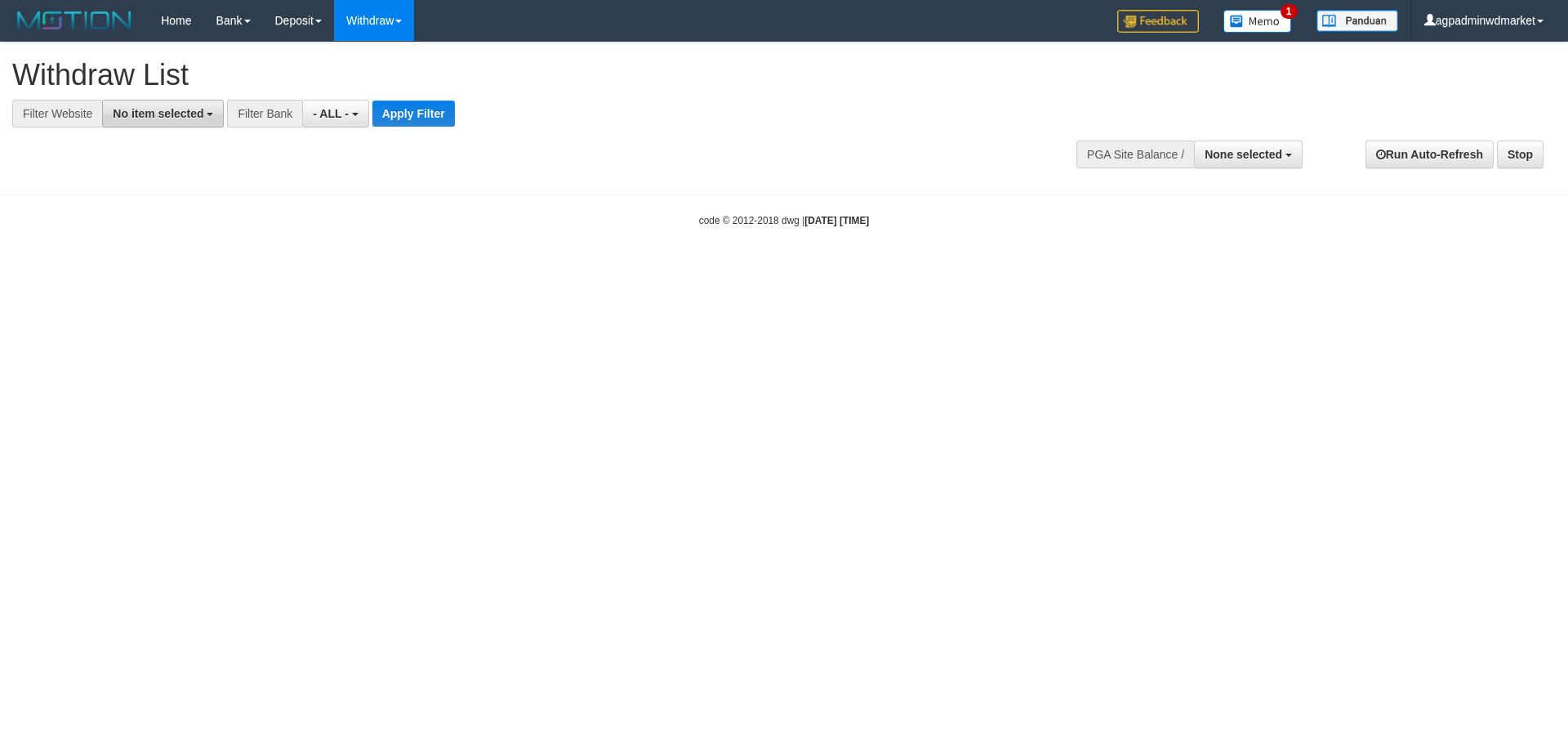 click on "No item selected" at bounding box center (158, 114) 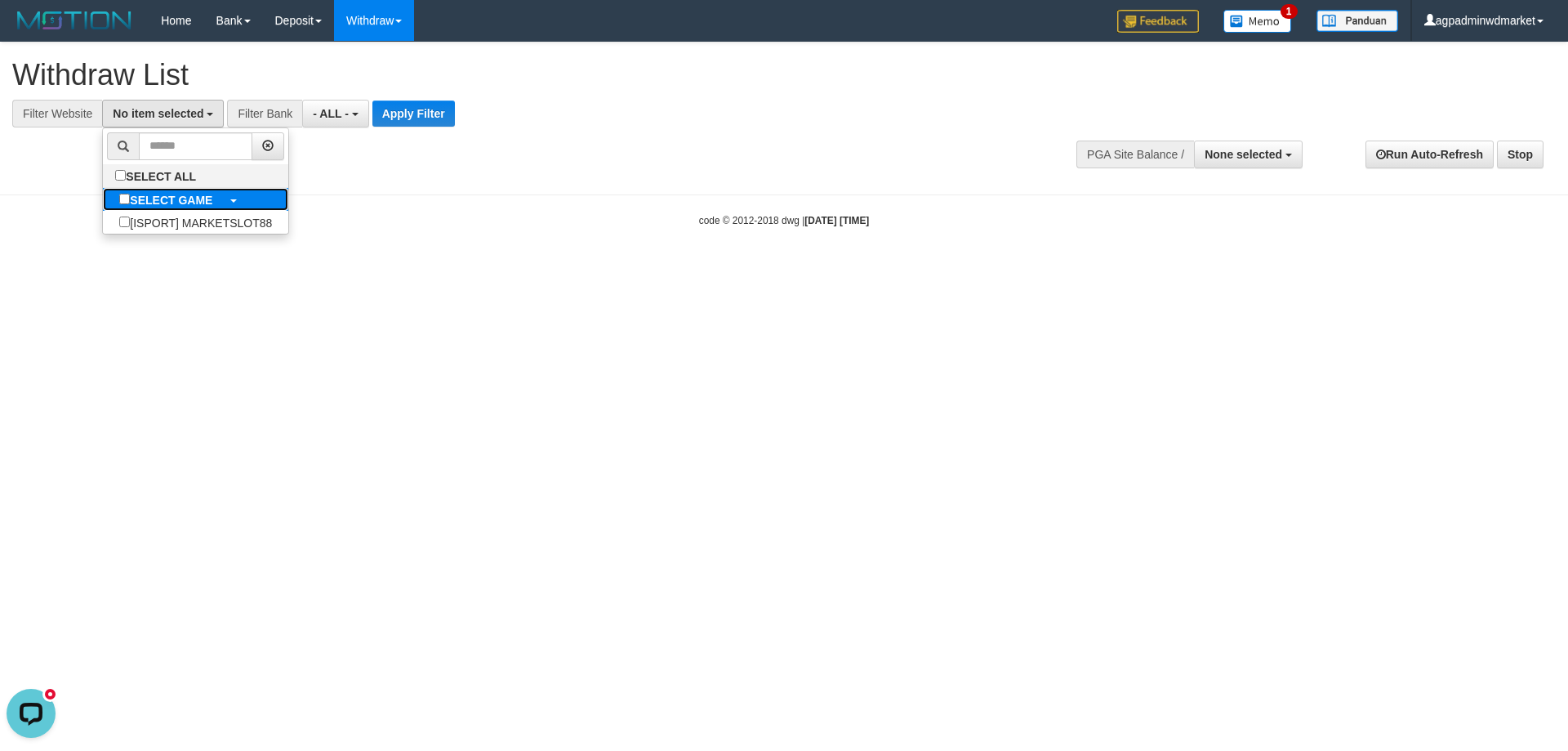 click on "SELECT GAME" at bounding box center [171, 200] 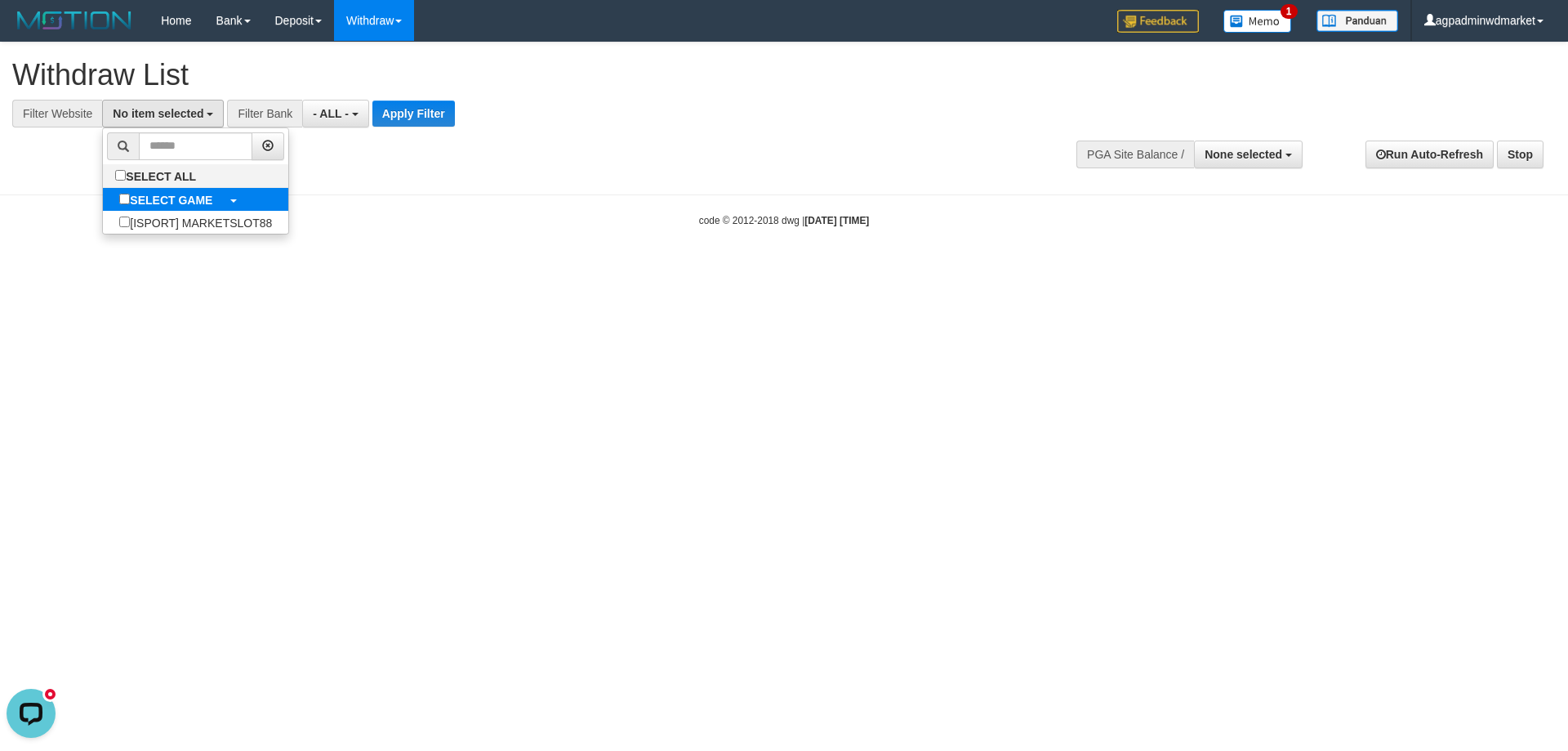 select on "***" 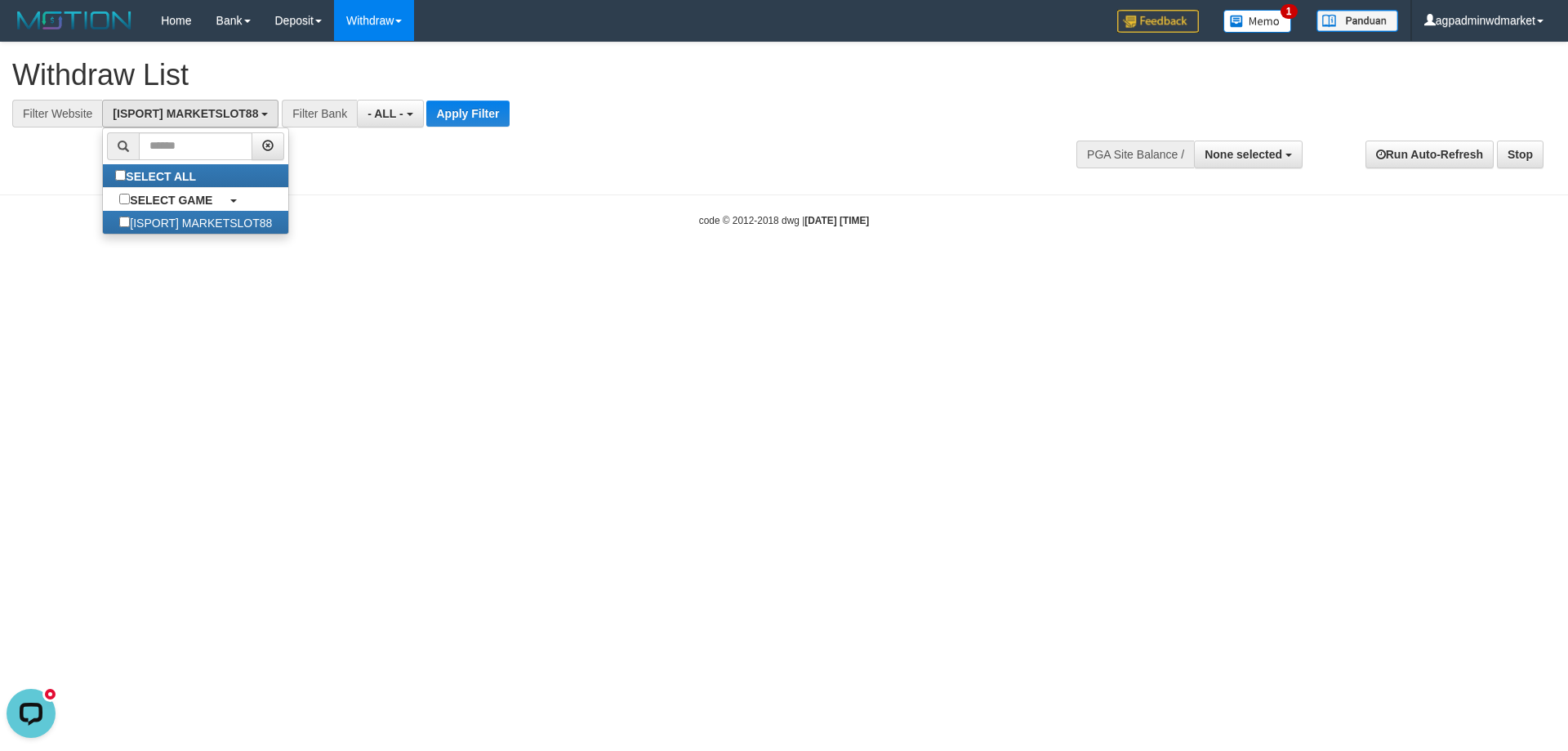 scroll, scrollTop: 15, scrollLeft: 0, axis: vertical 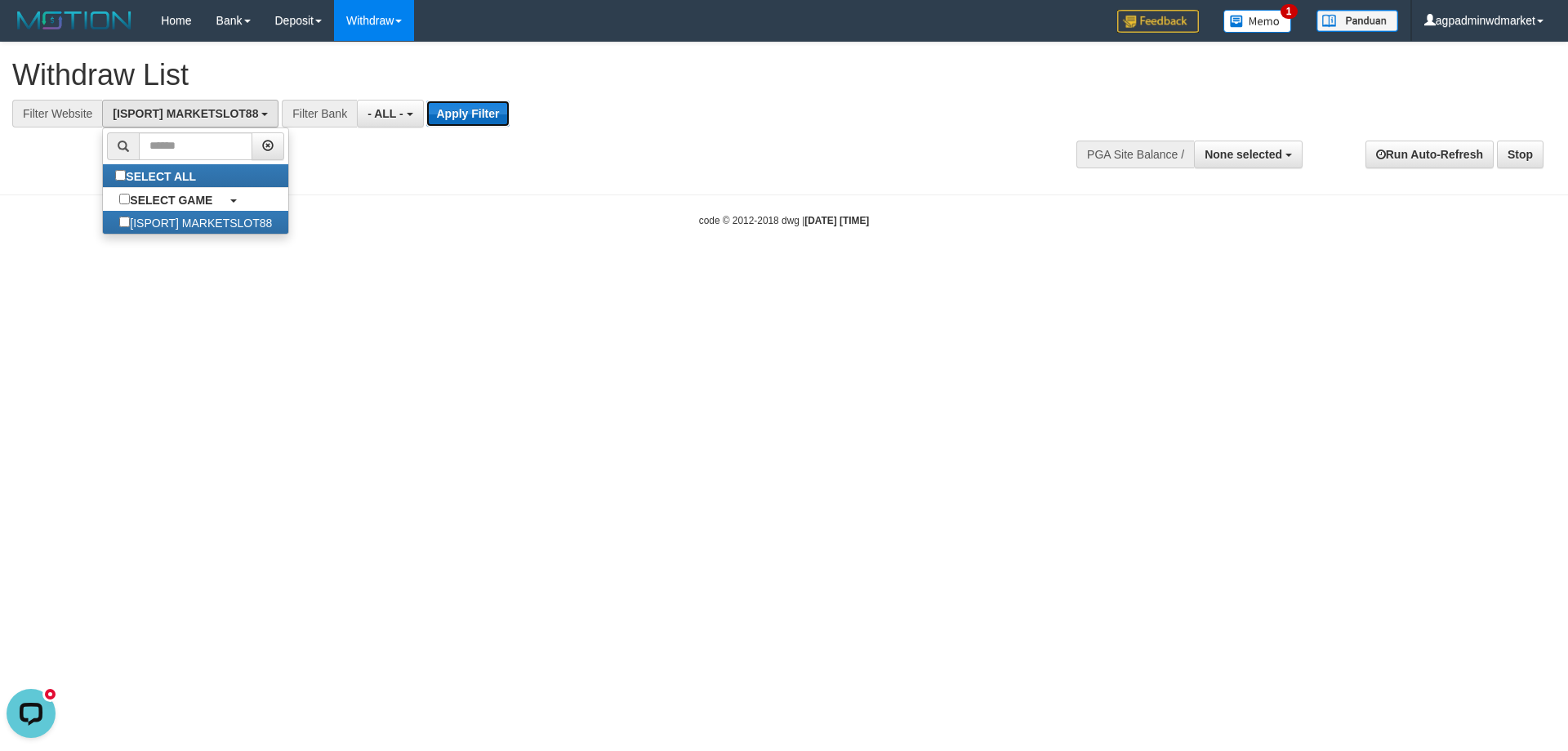 click on "Apply Filter" at bounding box center (467, 114) 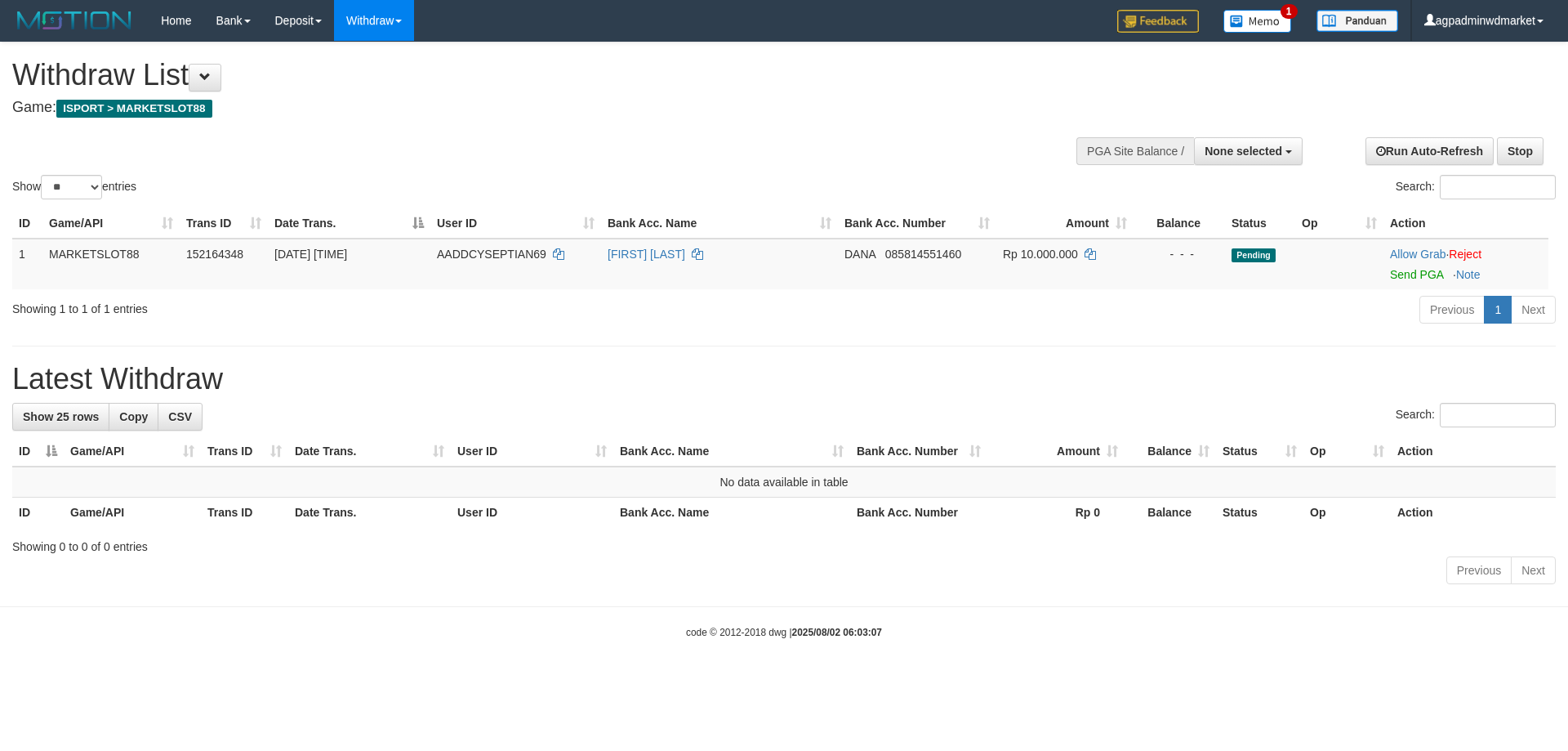 select 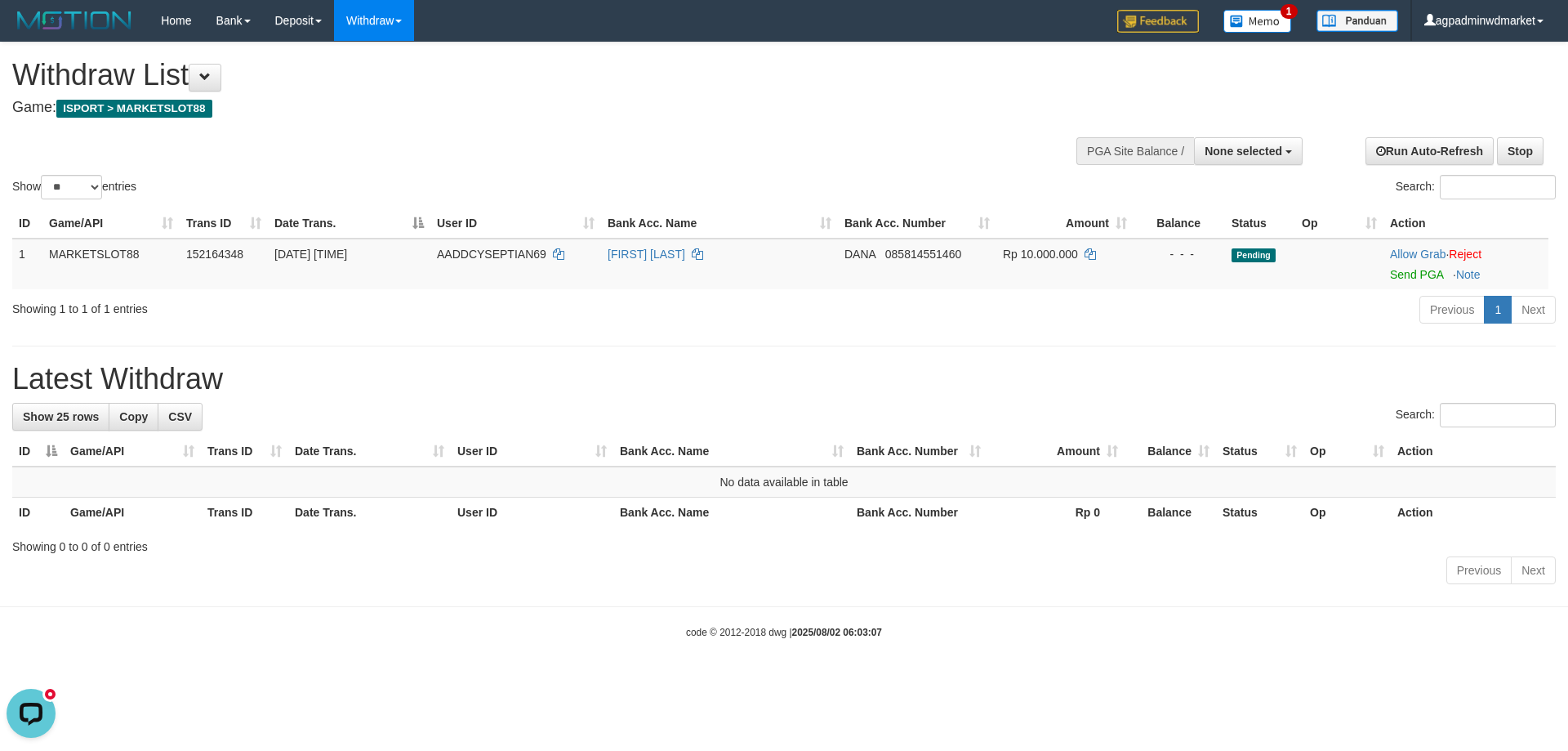 scroll, scrollTop: 0, scrollLeft: 0, axis: both 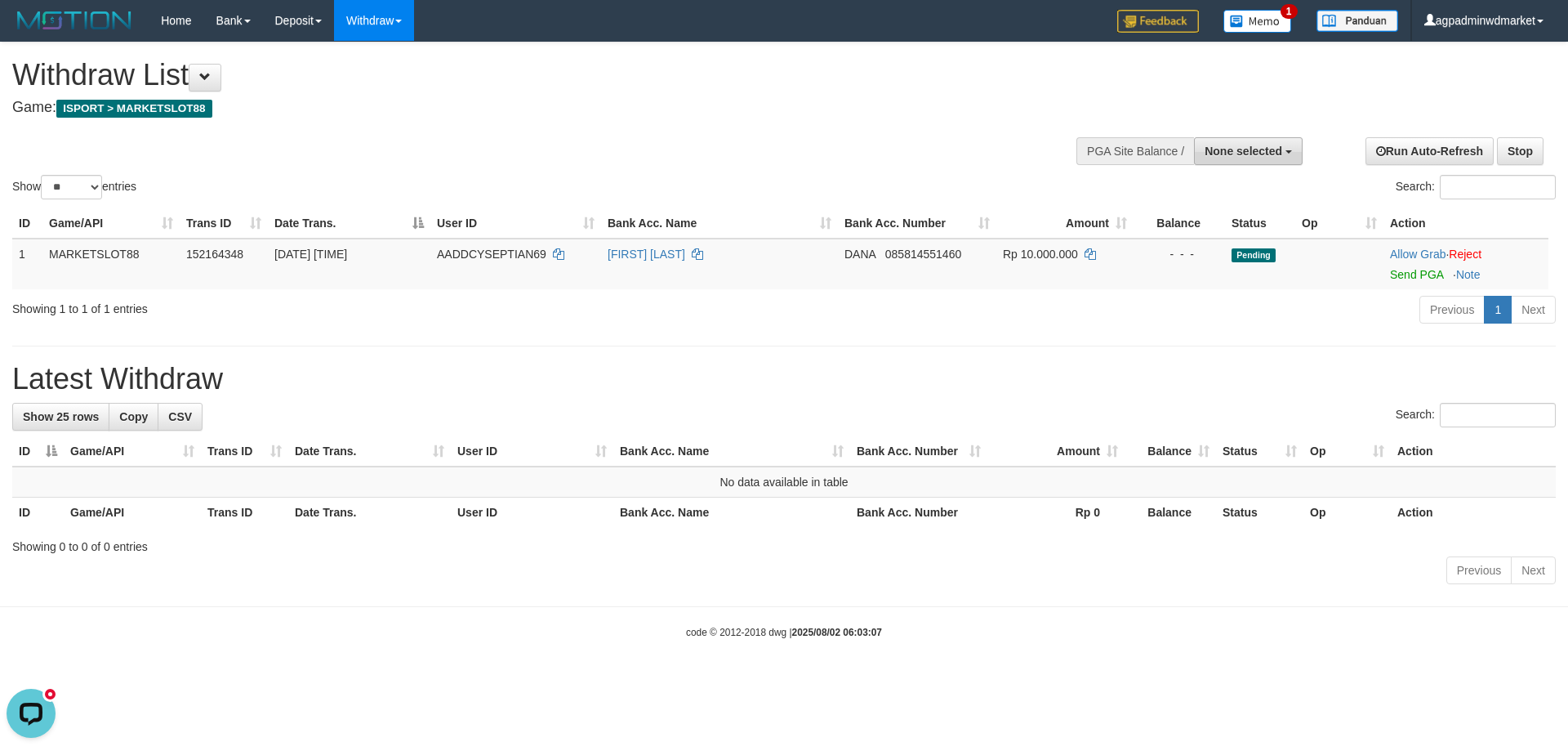 click on "None selected" at bounding box center [1243, 151] 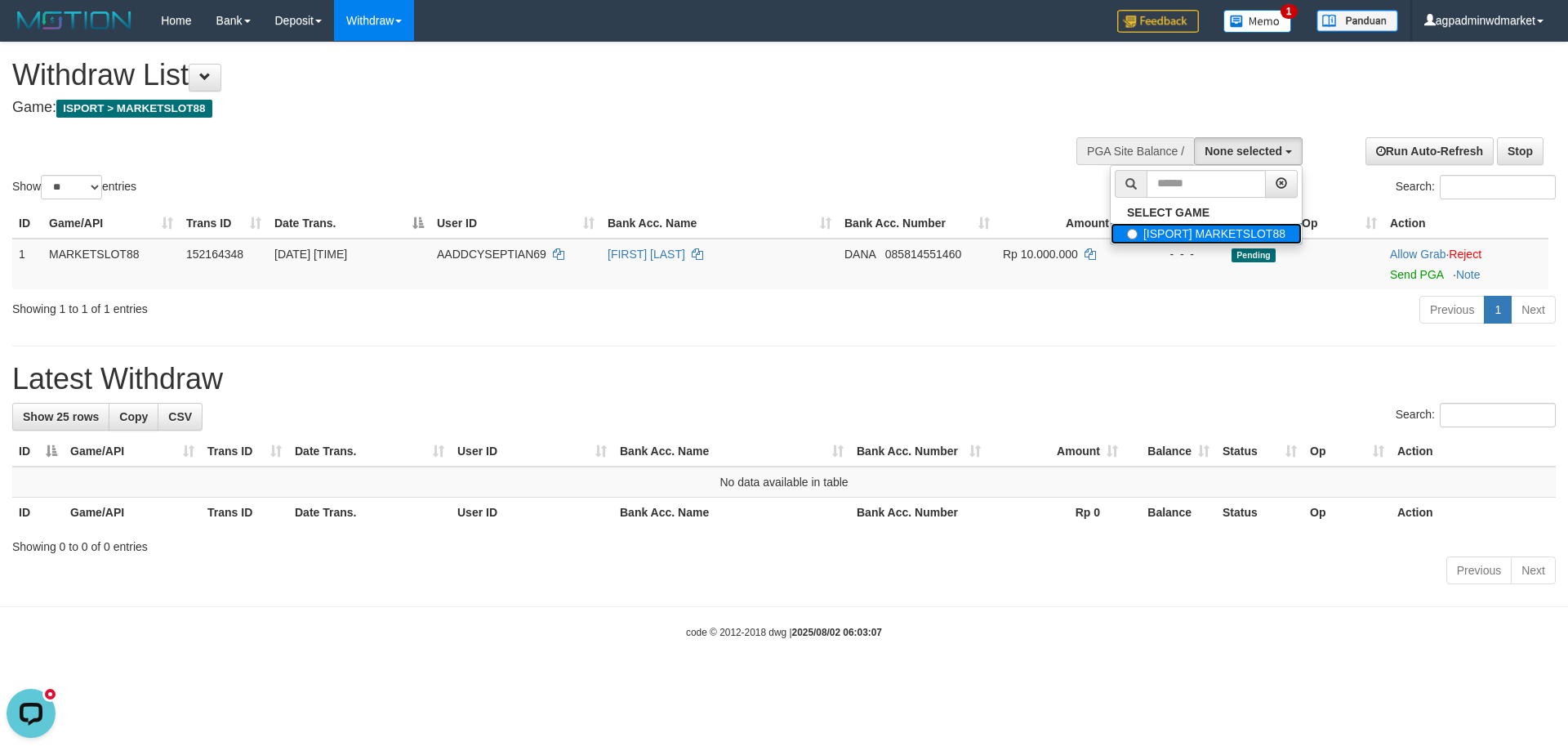 click on "[ISPORT] MARKETSLOT88" at bounding box center [1206, 234] 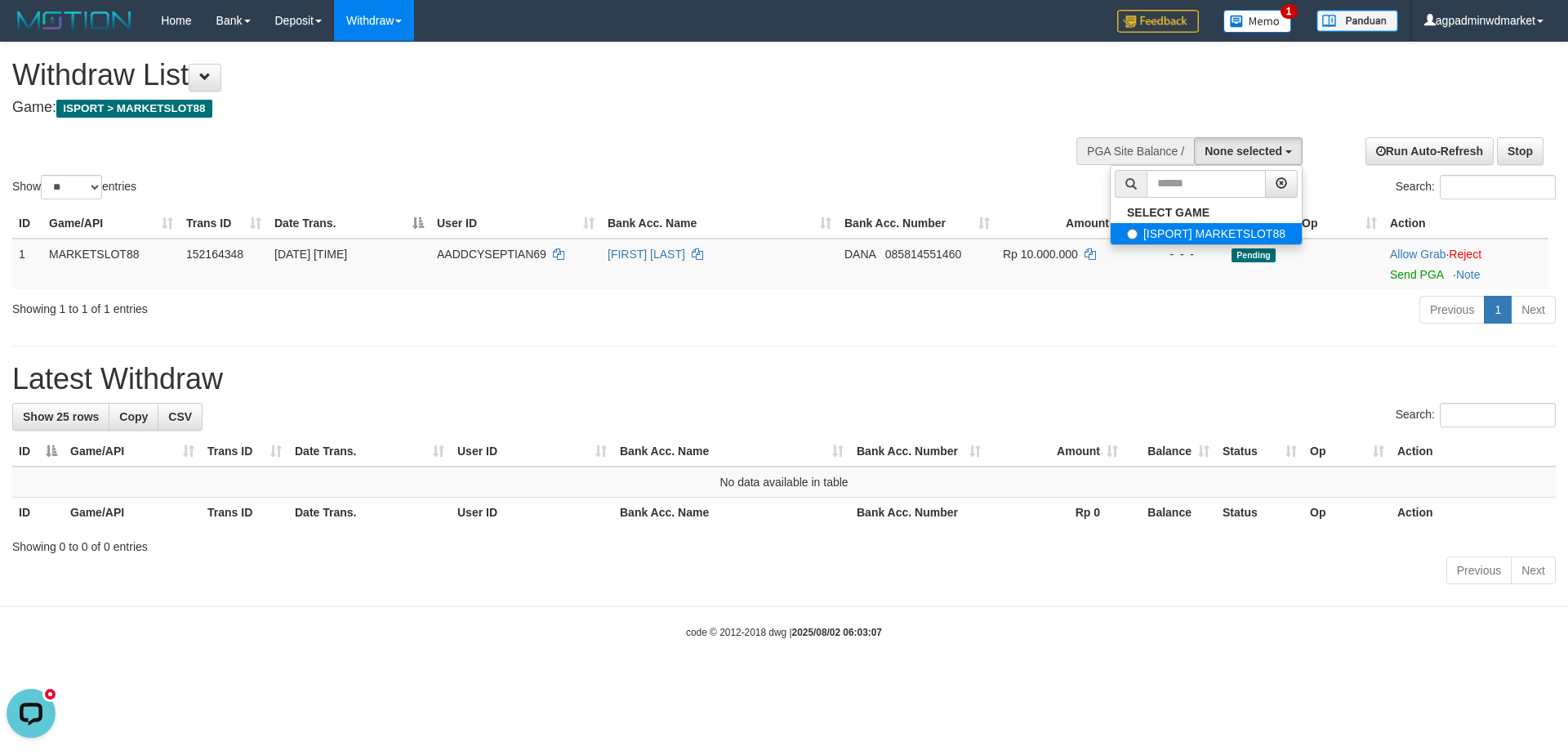 select on "***" 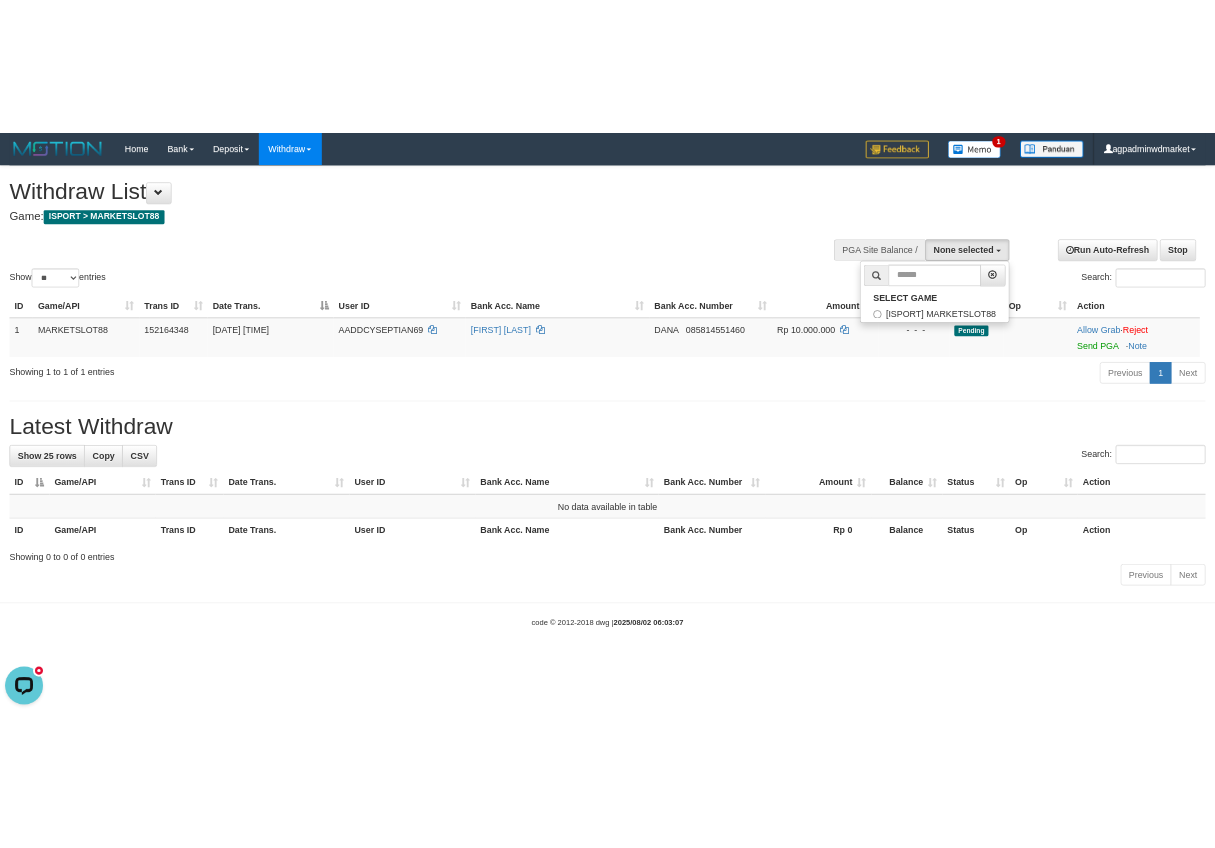 scroll, scrollTop: 18, scrollLeft: 0, axis: vertical 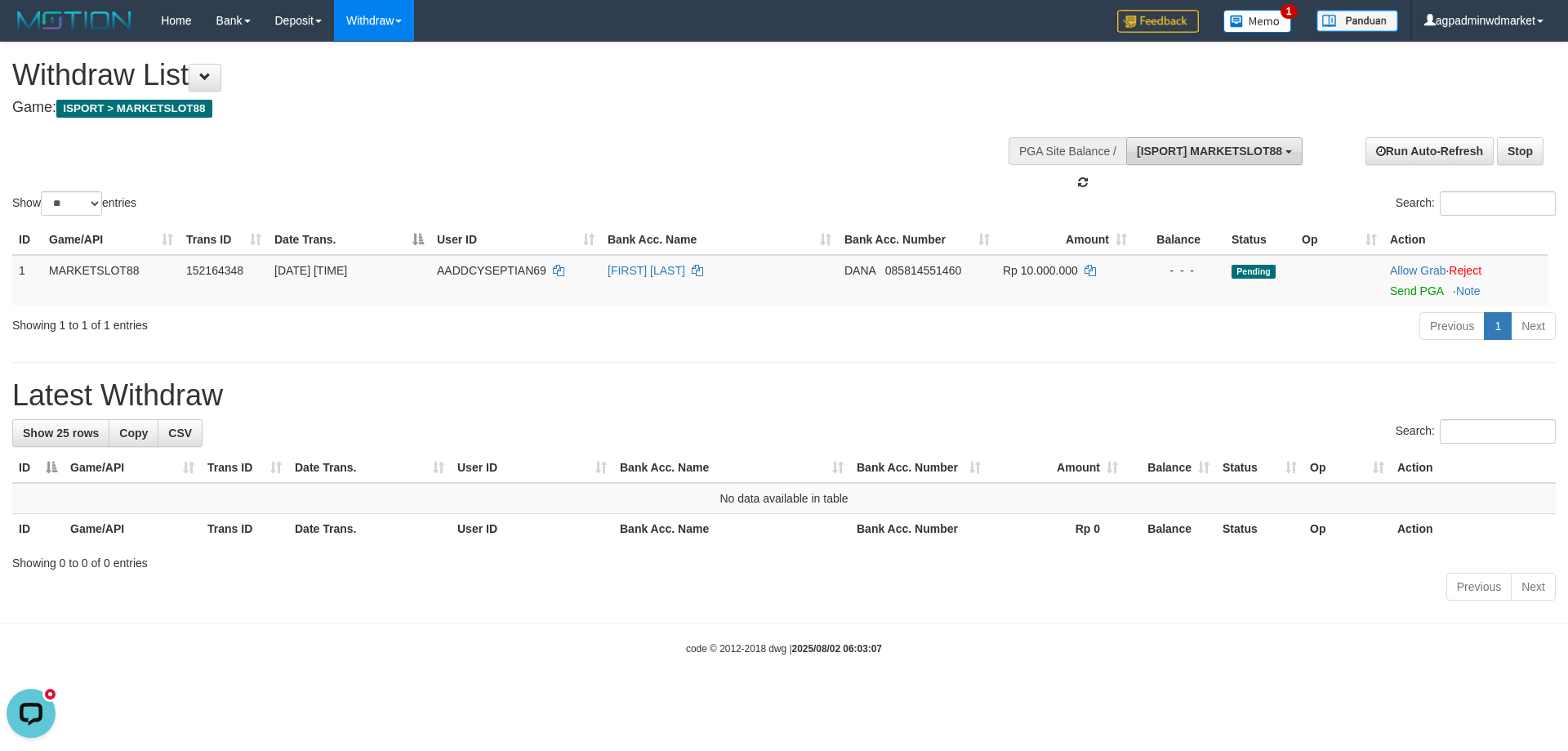 click on "[ISPORT] MARKETSLOT88" at bounding box center [1209, 151] 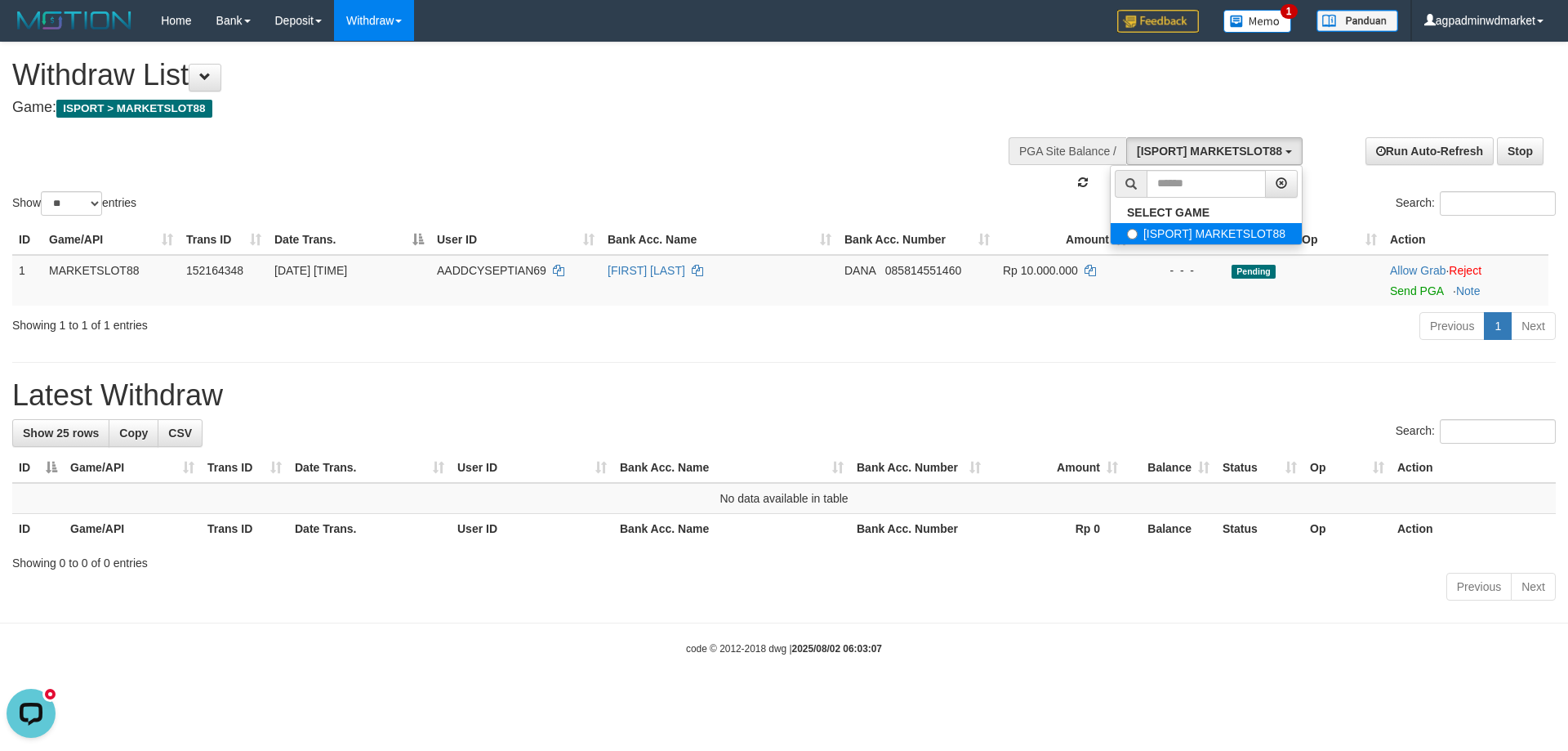 click on "[ISPORT] MARKETSLOT88" at bounding box center (1206, 234) 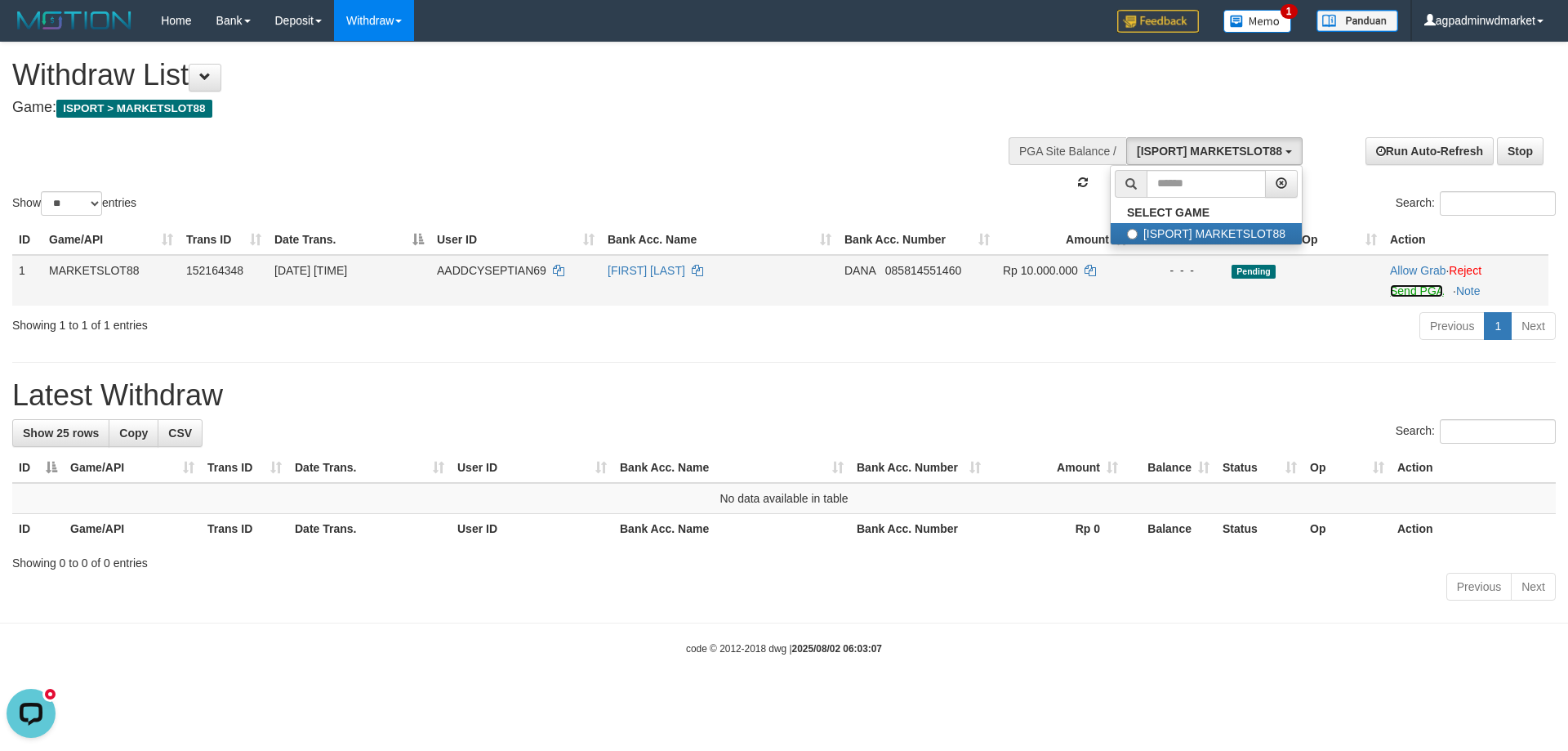 click on "Send PGA" at bounding box center [1416, 291] 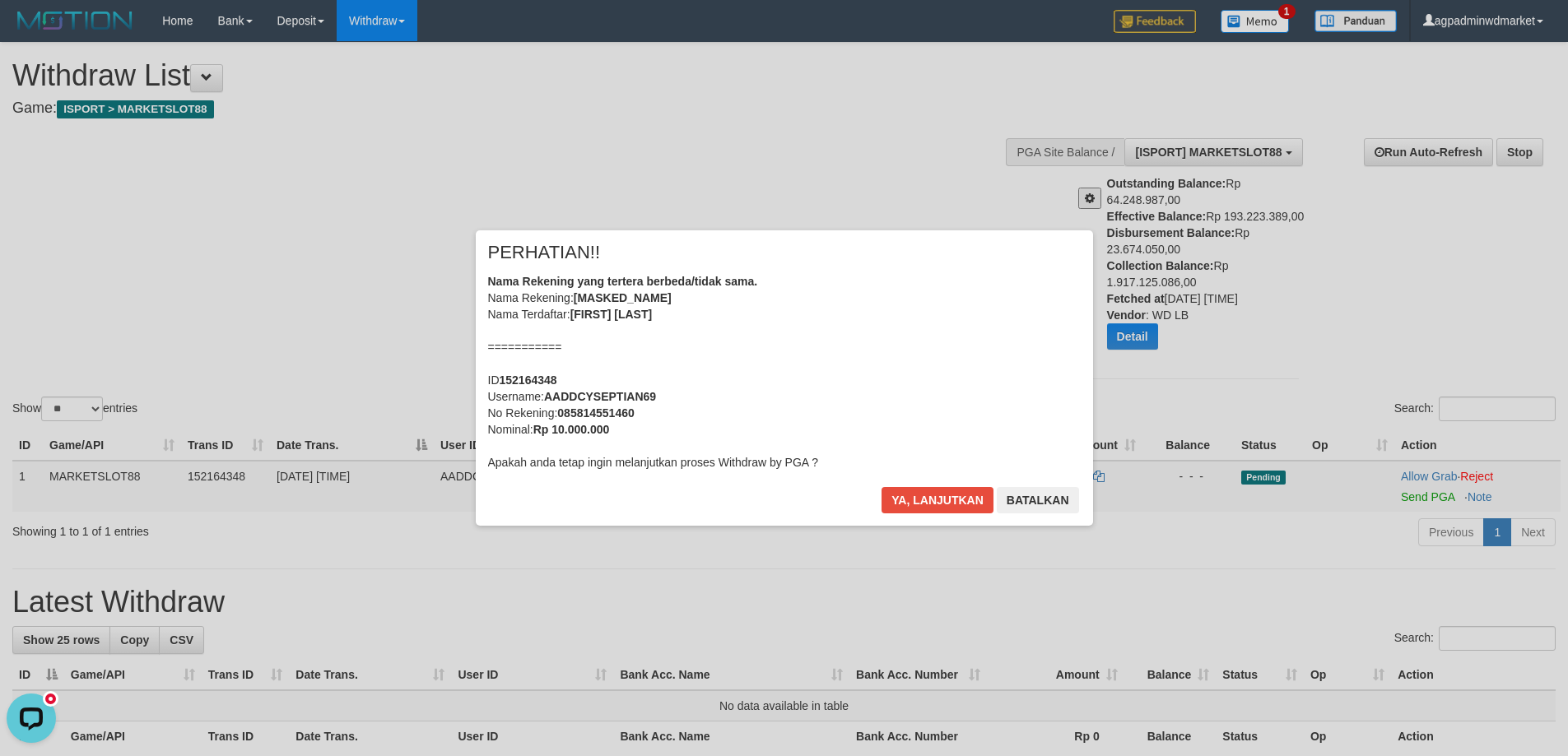 click on "× PERHATIAN!! Nama Rekening yang tertera berbeda/tidak sama. Nama Rekening:  DNXX ASXX SOXXXXXXX Nama Terdaftar:  ASEP SOLEHUDIN =========== ID  152164348 Username:  AADDCYSEPTIAN69 No Rekening:  085814551460 Nominal:  Rp 10.000.000 Apakah anda tetap ingin melanjutkan proses Withdraw by PGA ? Ya, lanjutkan Batalkan" at bounding box center [784, 378] 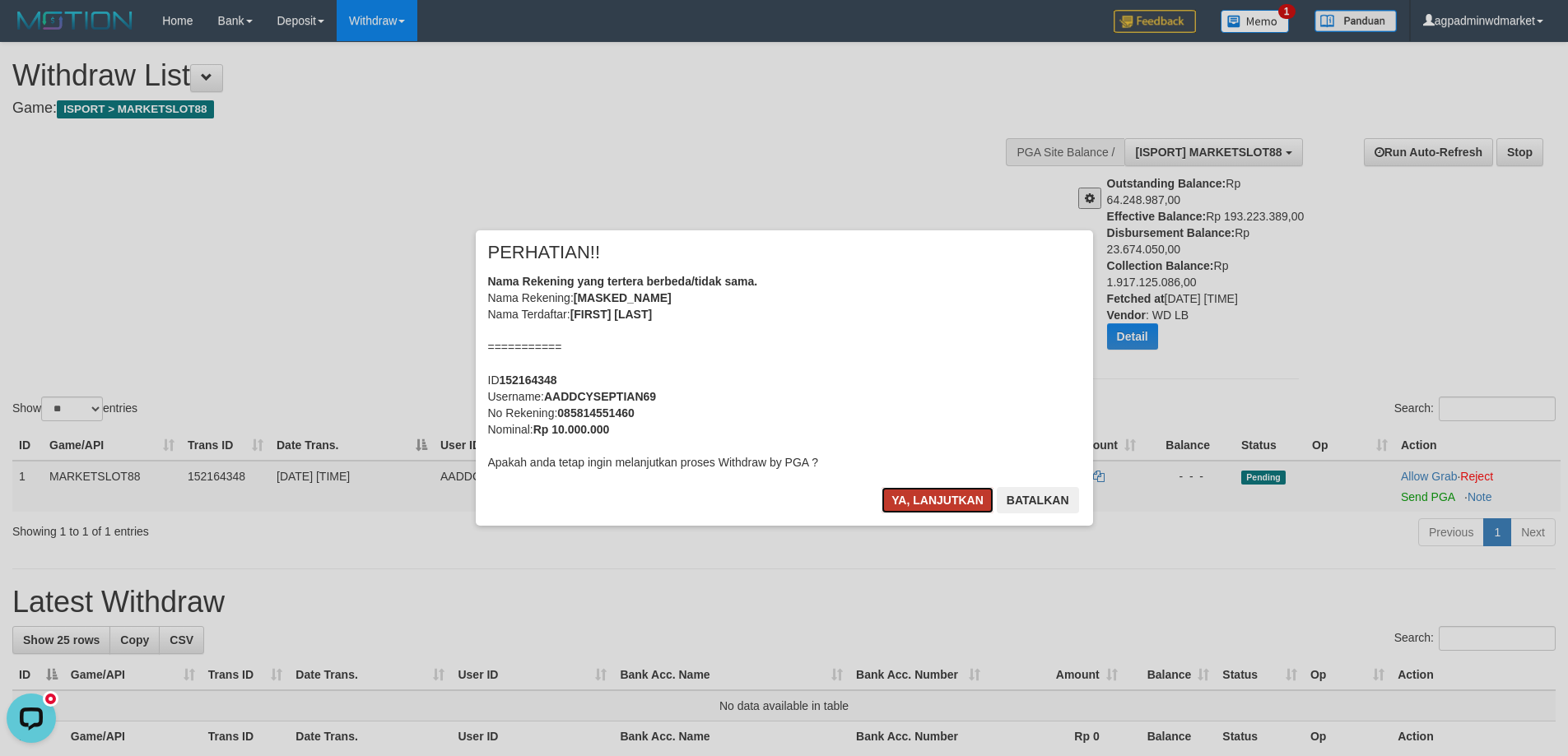 click on "Ya, lanjutkan" at bounding box center [938, 500] 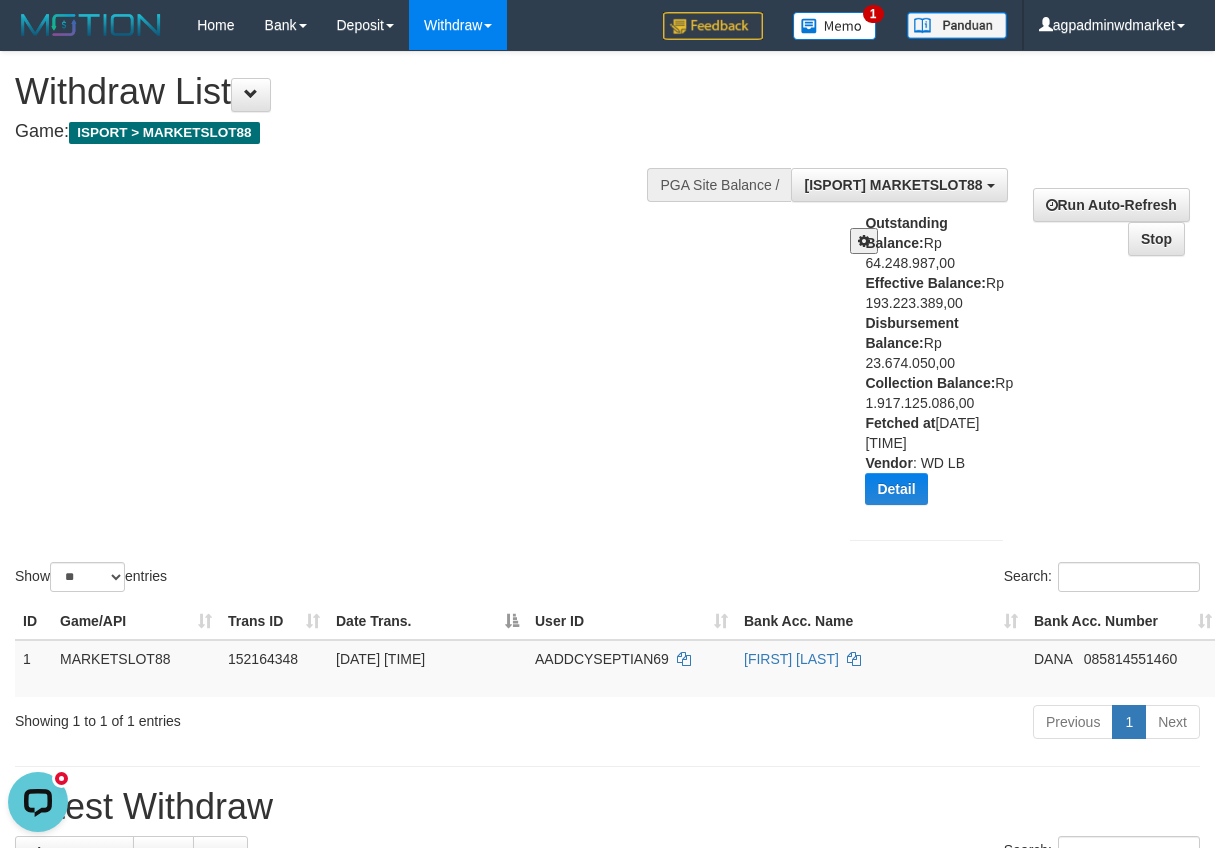 click on "Show  ** ** ** ***  entries Search:" at bounding box center [607, 324] 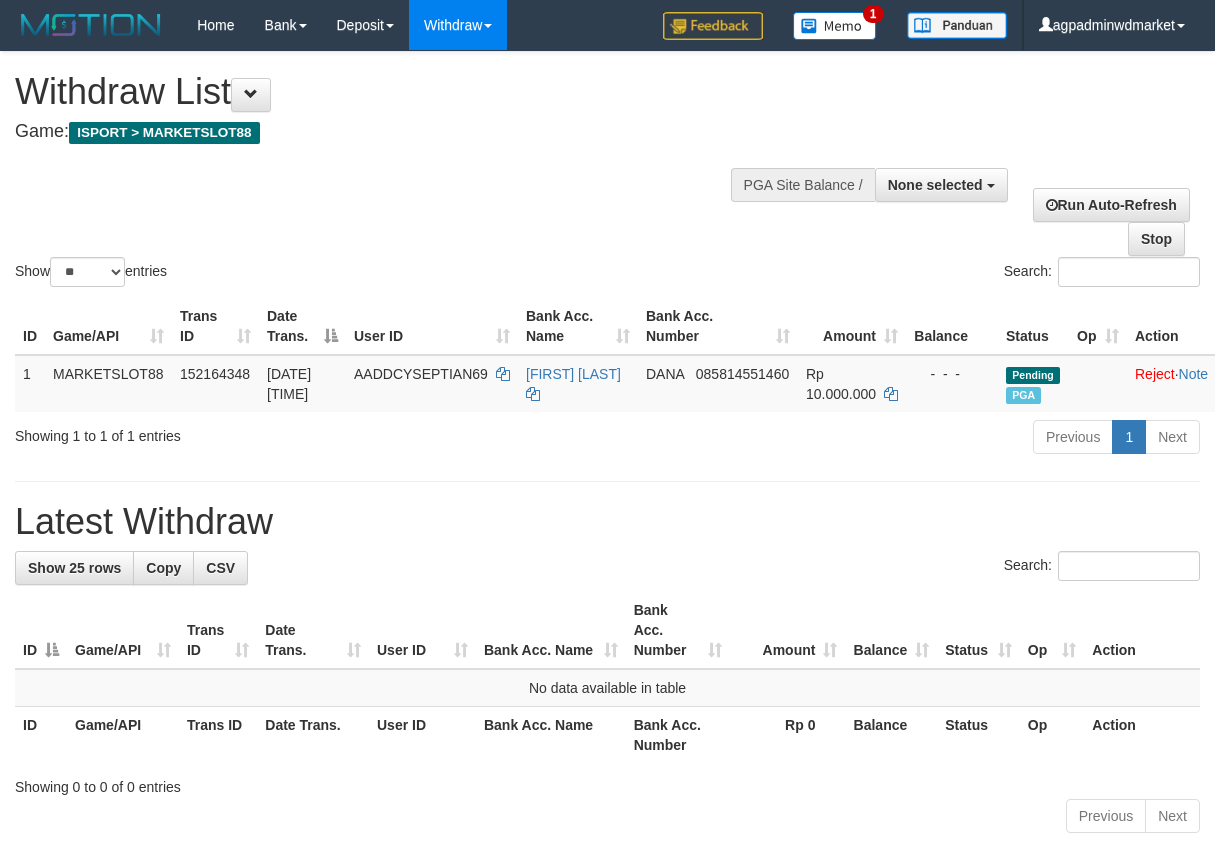 select 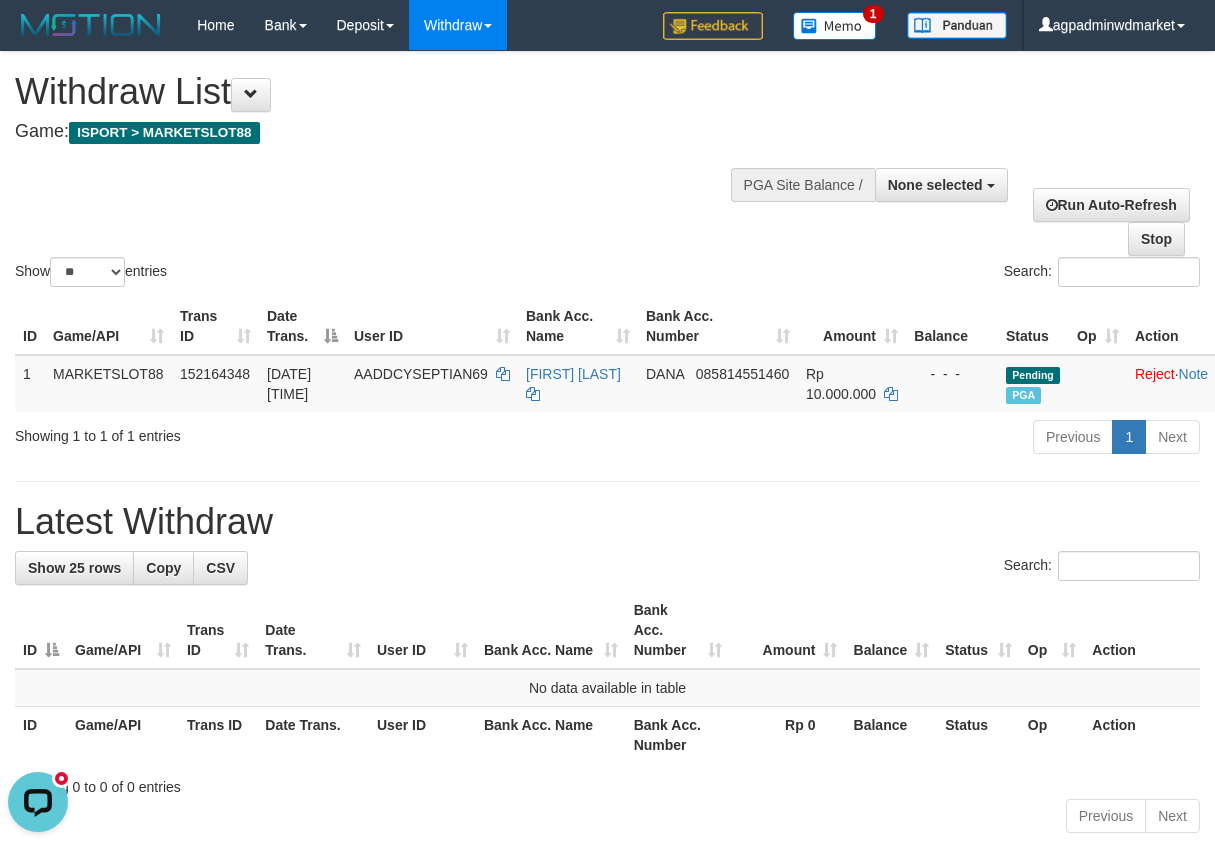 scroll, scrollTop: 0, scrollLeft: 0, axis: both 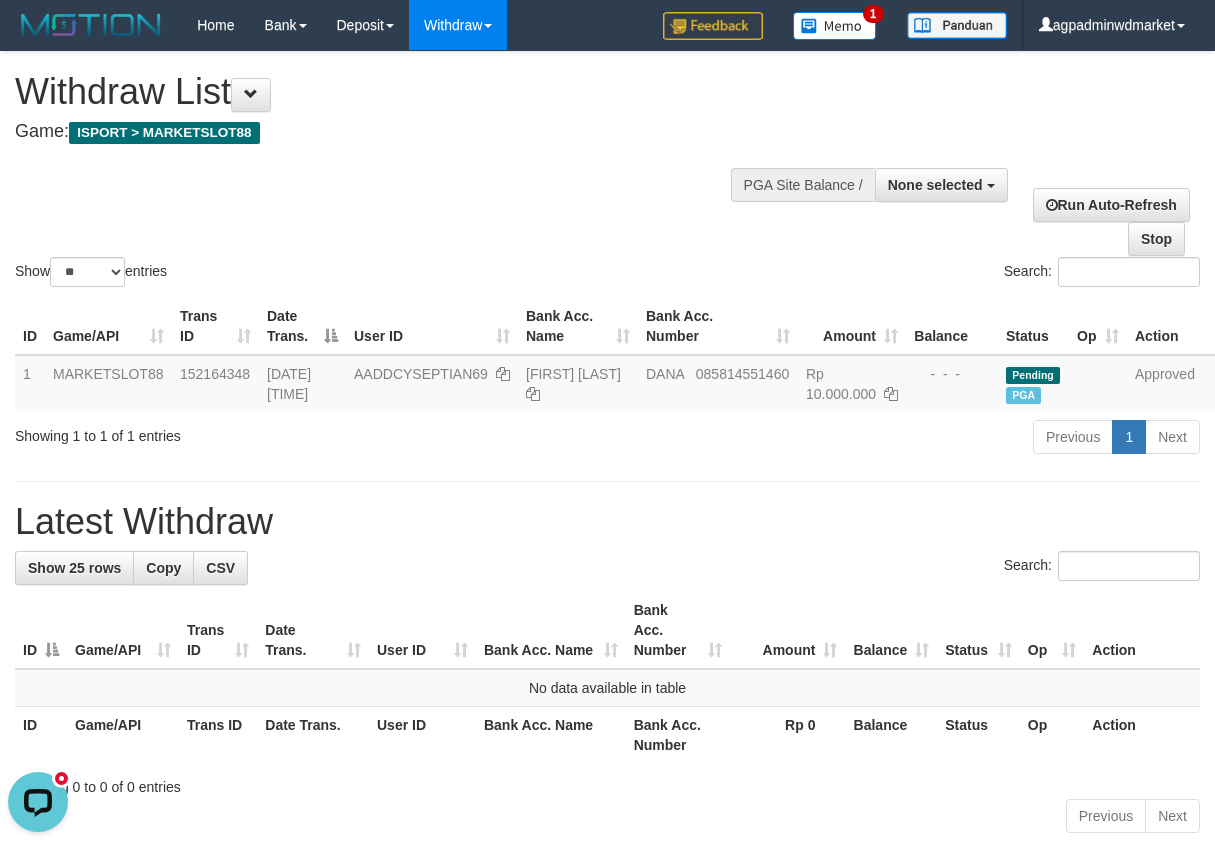 click on "**********" at bounding box center [410, 101] 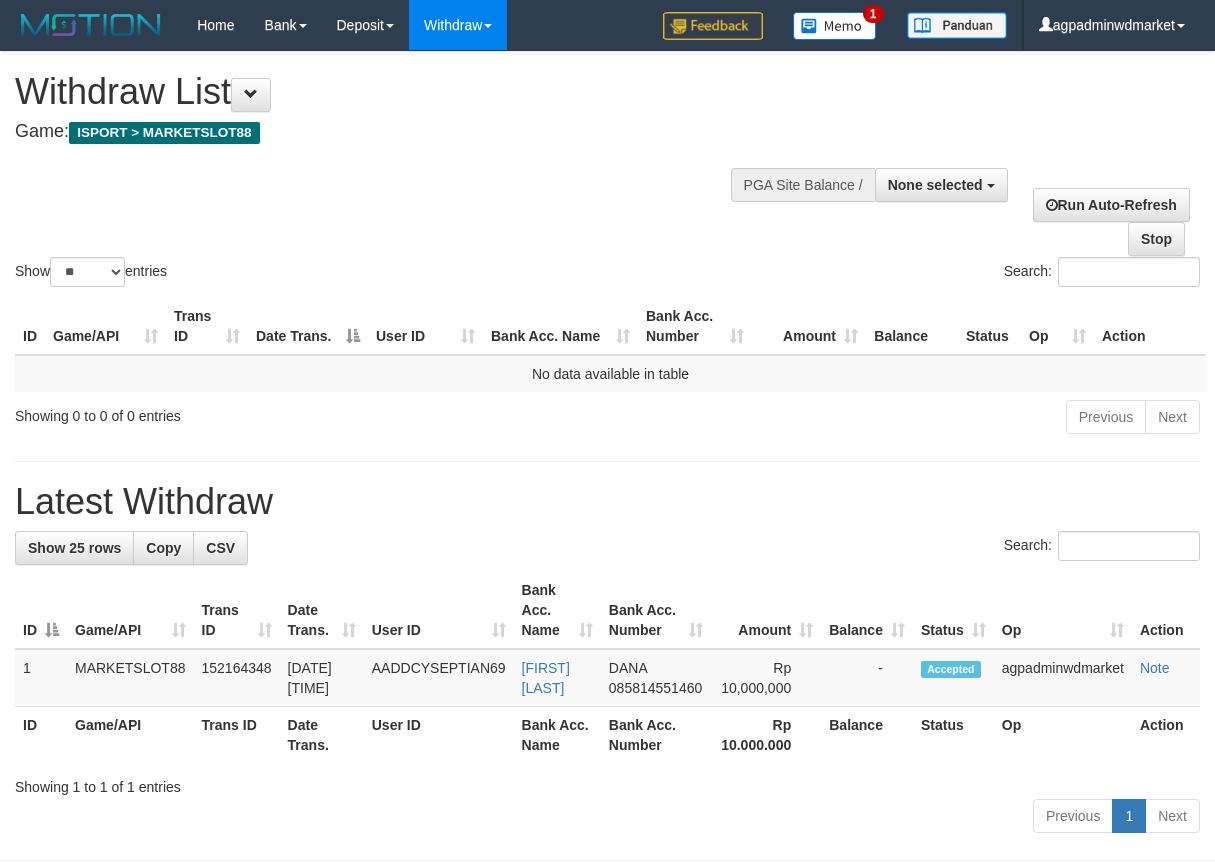 select 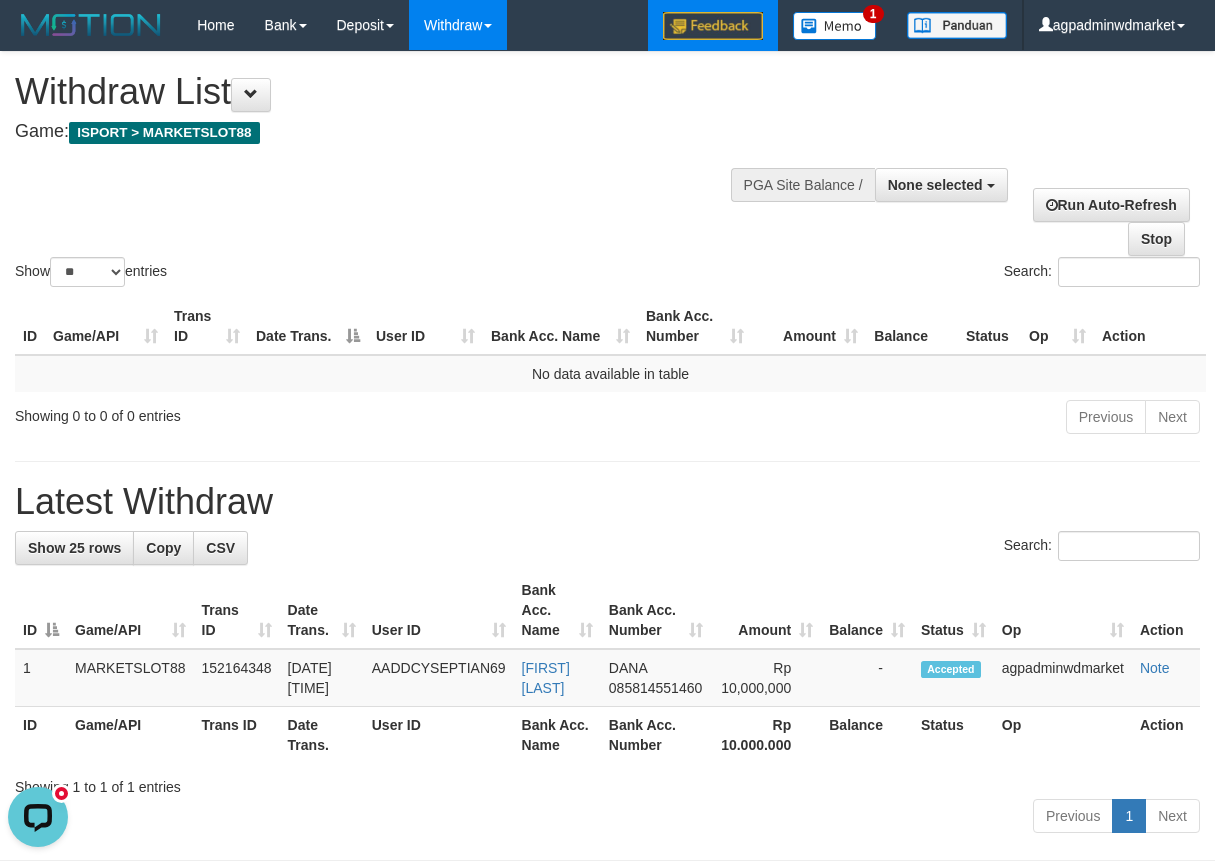 scroll, scrollTop: 0, scrollLeft: 0, axis: both 